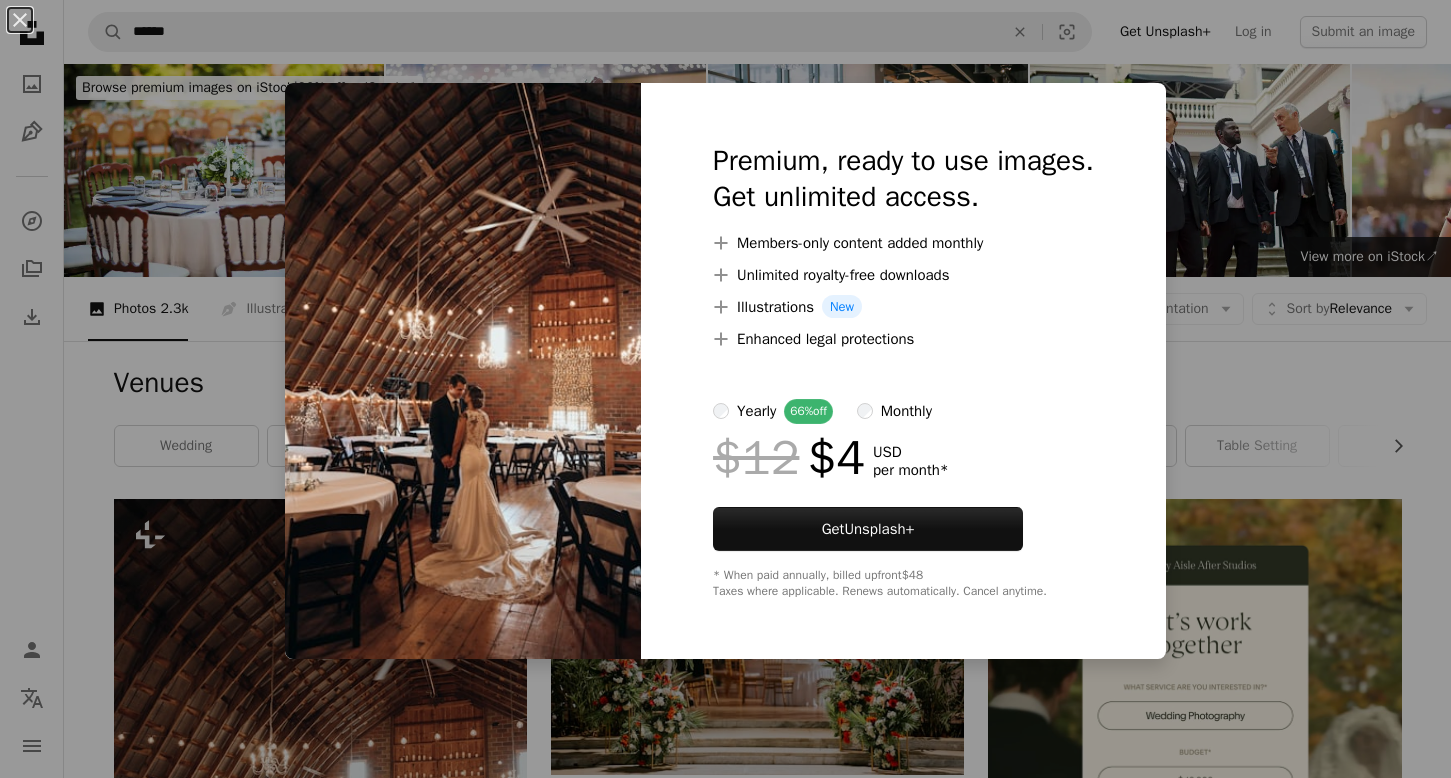 scroll, scrollTop: 600, scrollLeft: 0, axis: vertical 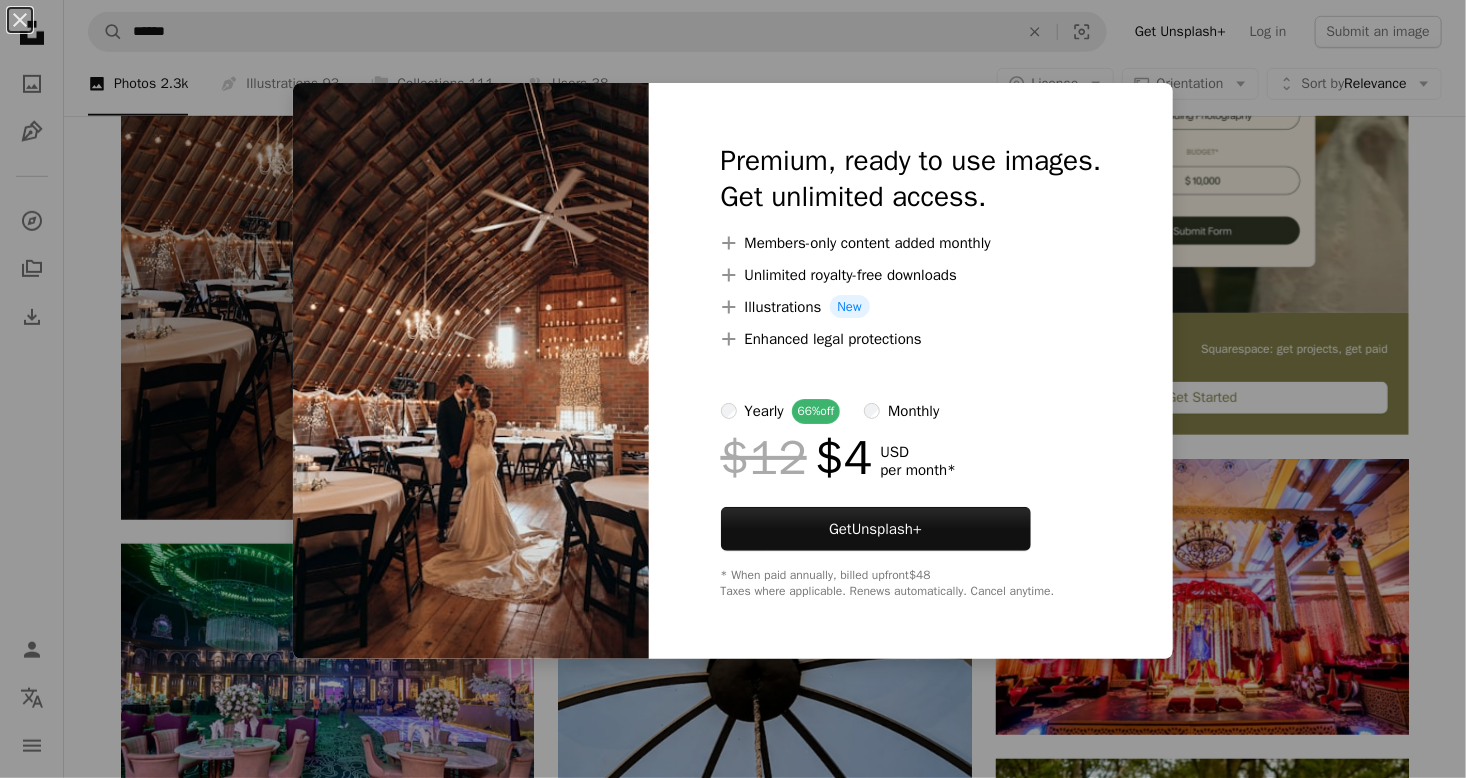 click on "An X shape Premium, ready to use images. Get unlimited access. A plus sign Members-only content added monthly A plus sign Unlimited royalty-free downloads A plus sign Illustrations  New A plus sign Enhanced legal protections yearly 66%  off monthly $12   $4 USD per month * Get  Unsplash+ * When paid annually, billed upfront  $48 Taxes where applicable. Renews automatically. Cancel anytime." at bounding box center (733, 389) 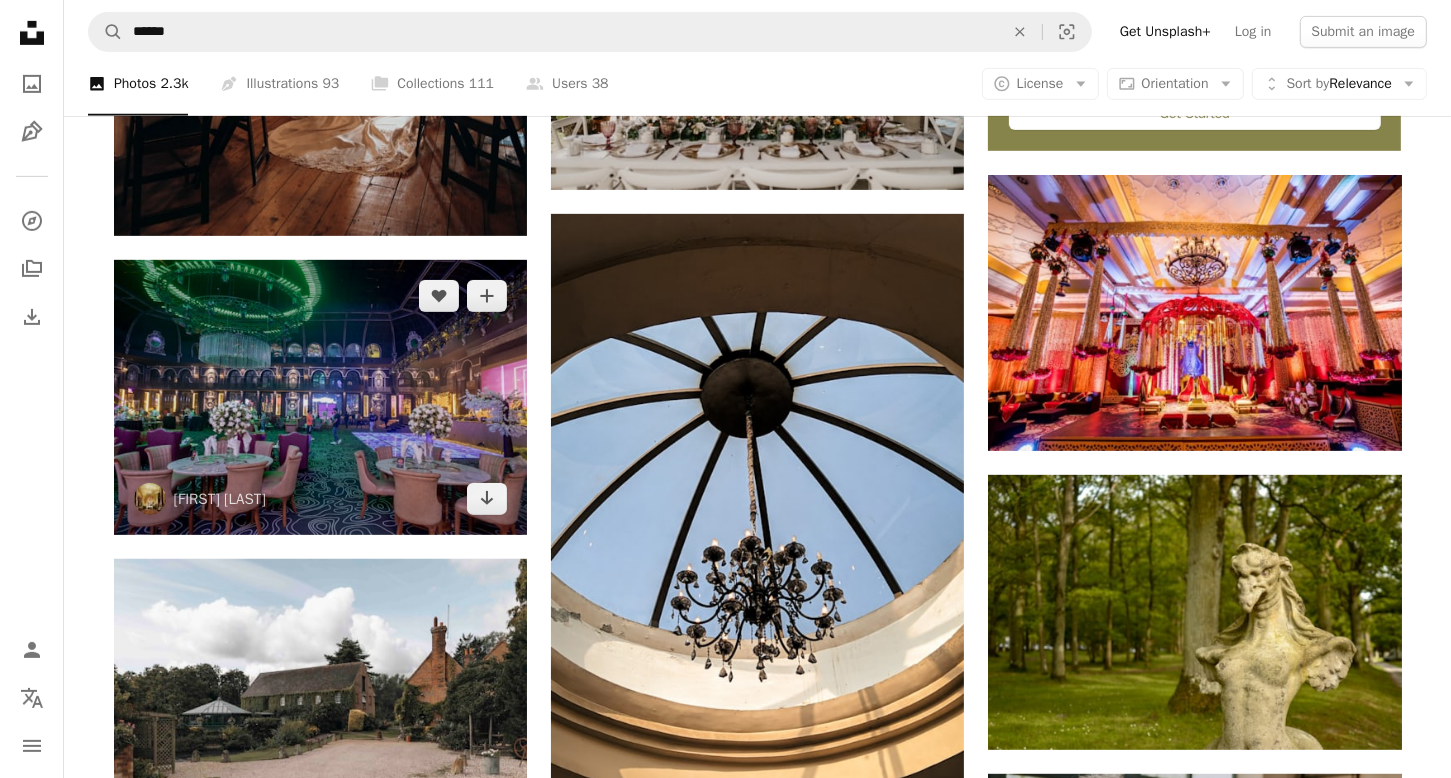 scroll, scrollTop: 900, scrollLeft: 0, axis: vertical 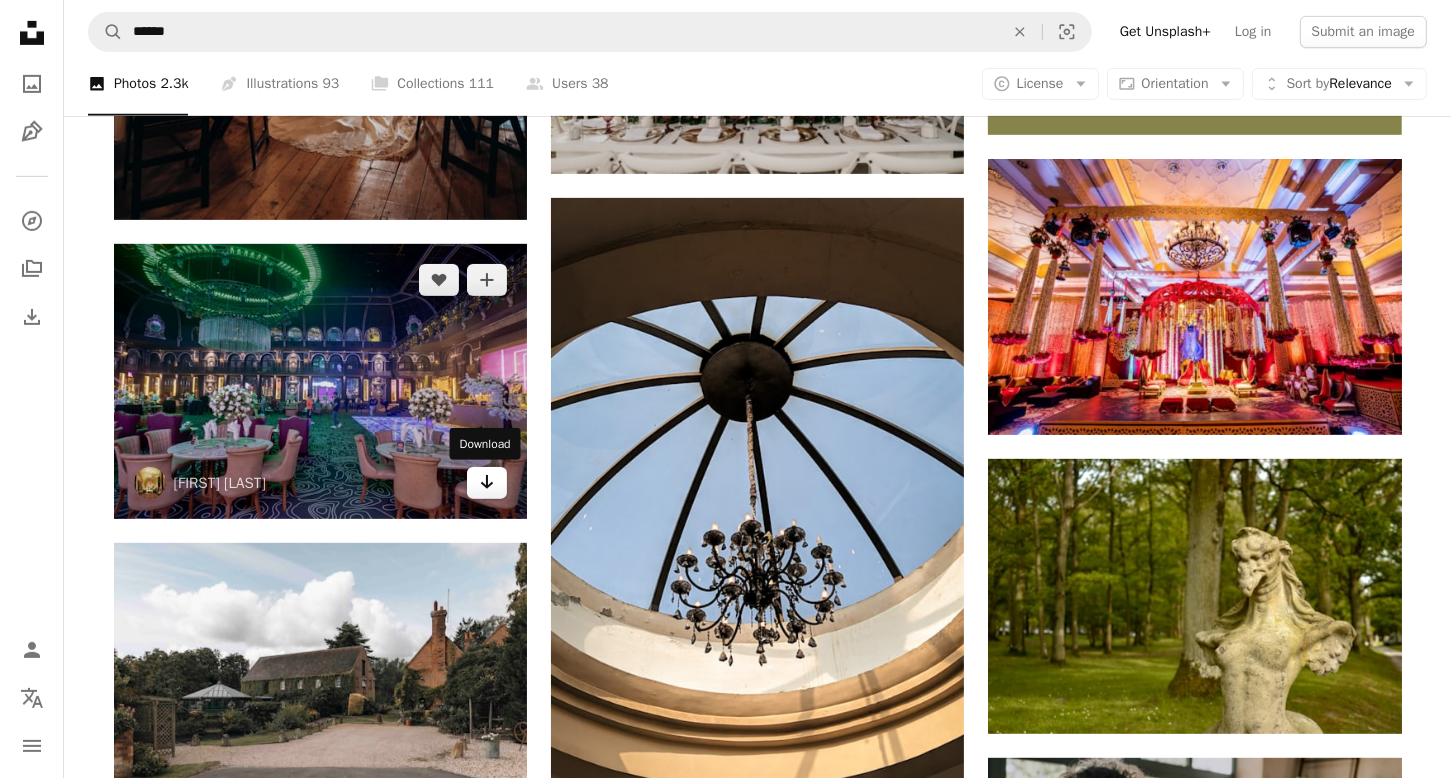 click on "Arrow pointing down" 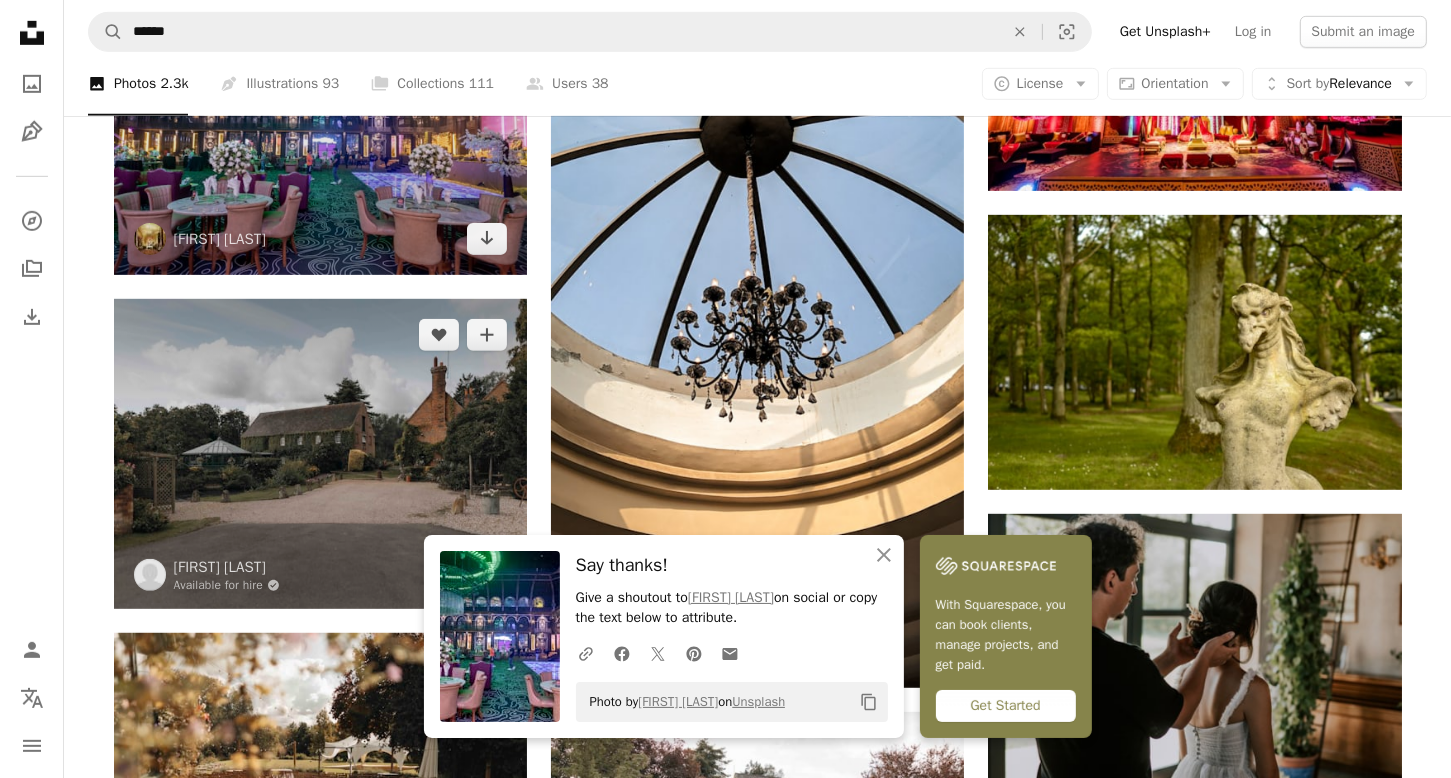 scroll, scrollTop: 1200, scrollLeft: 0, axis: vertical 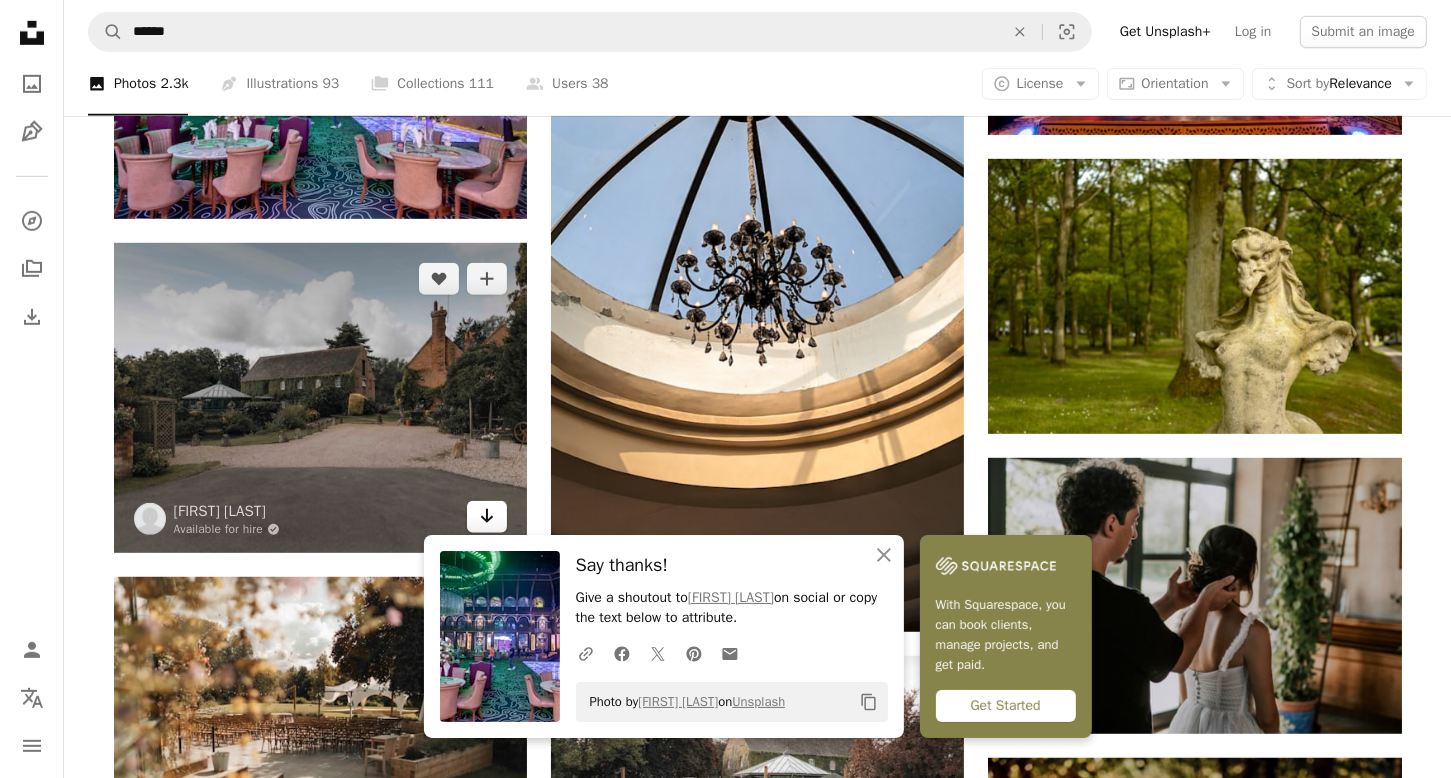 click on "Arrow pointing down" at bounding box center (487, 517) 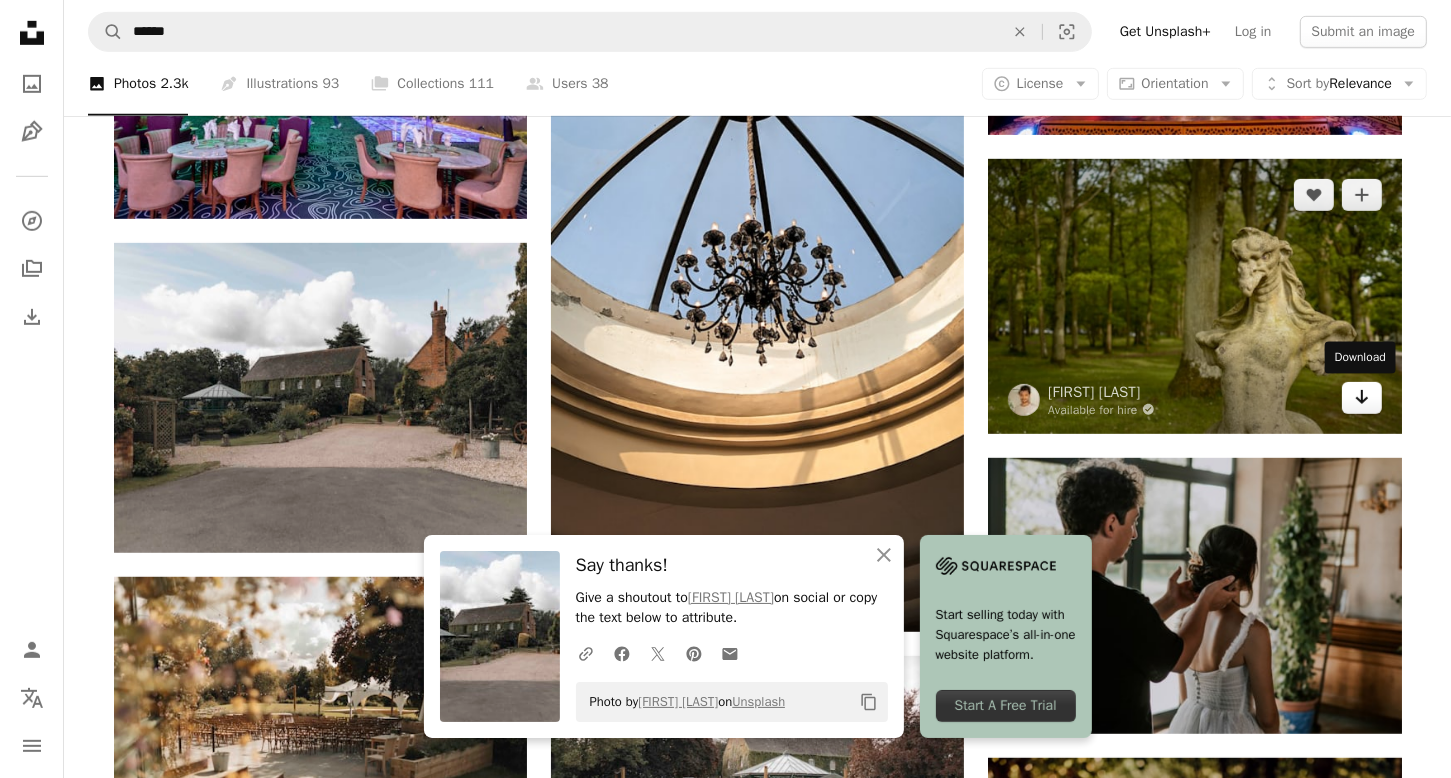 click on "Arrow pointing down" 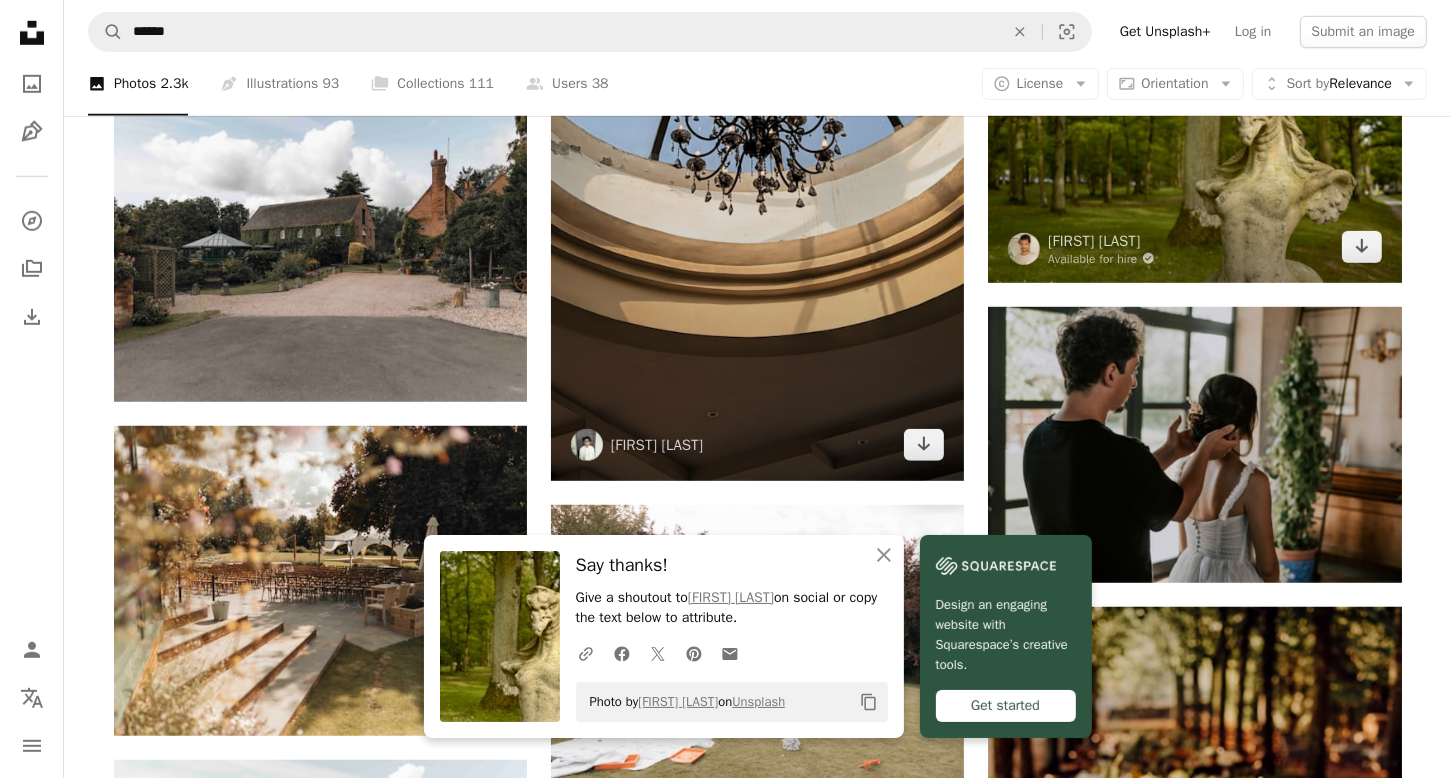 scroll, scrollTop: 1400, scrollLeft: 0, axis: vertical 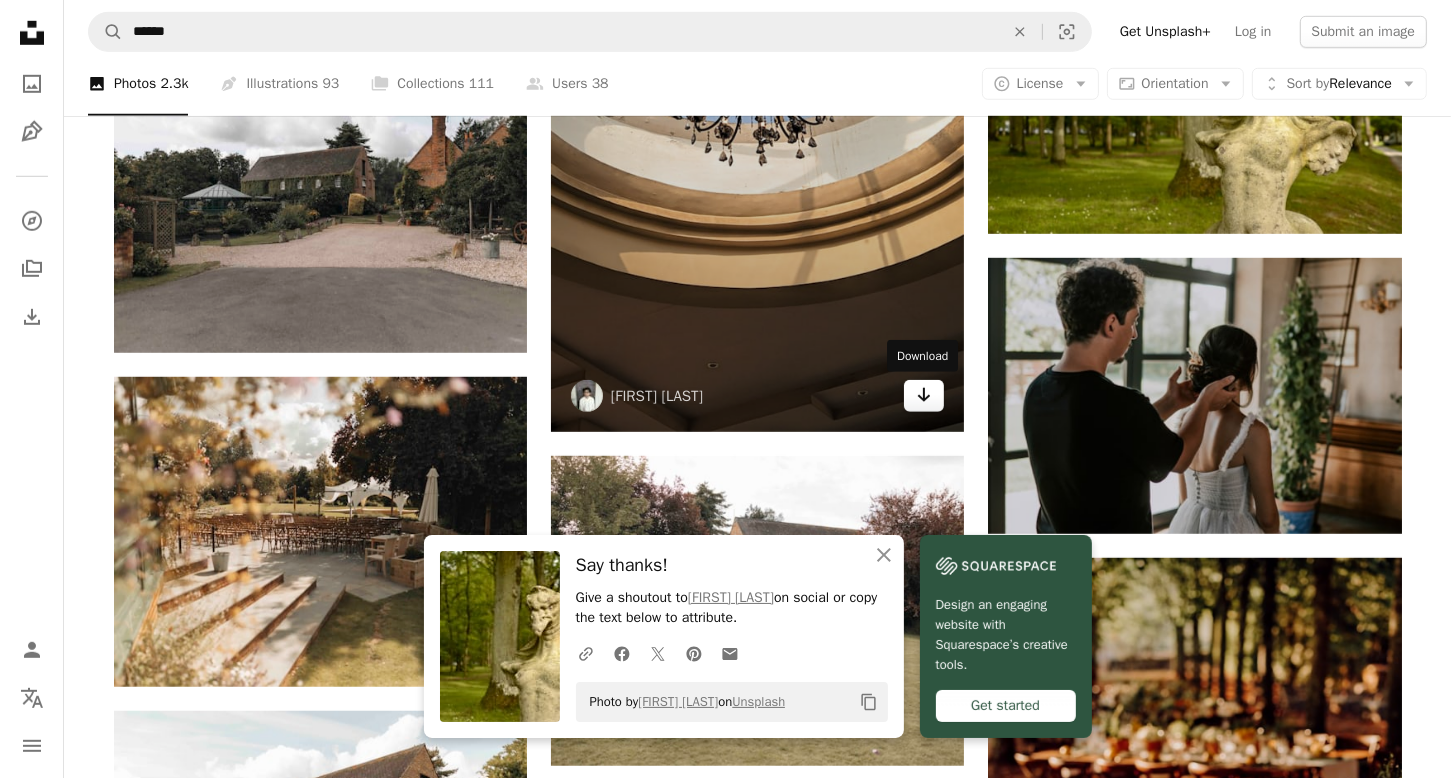 click on "Arrow pointing down" 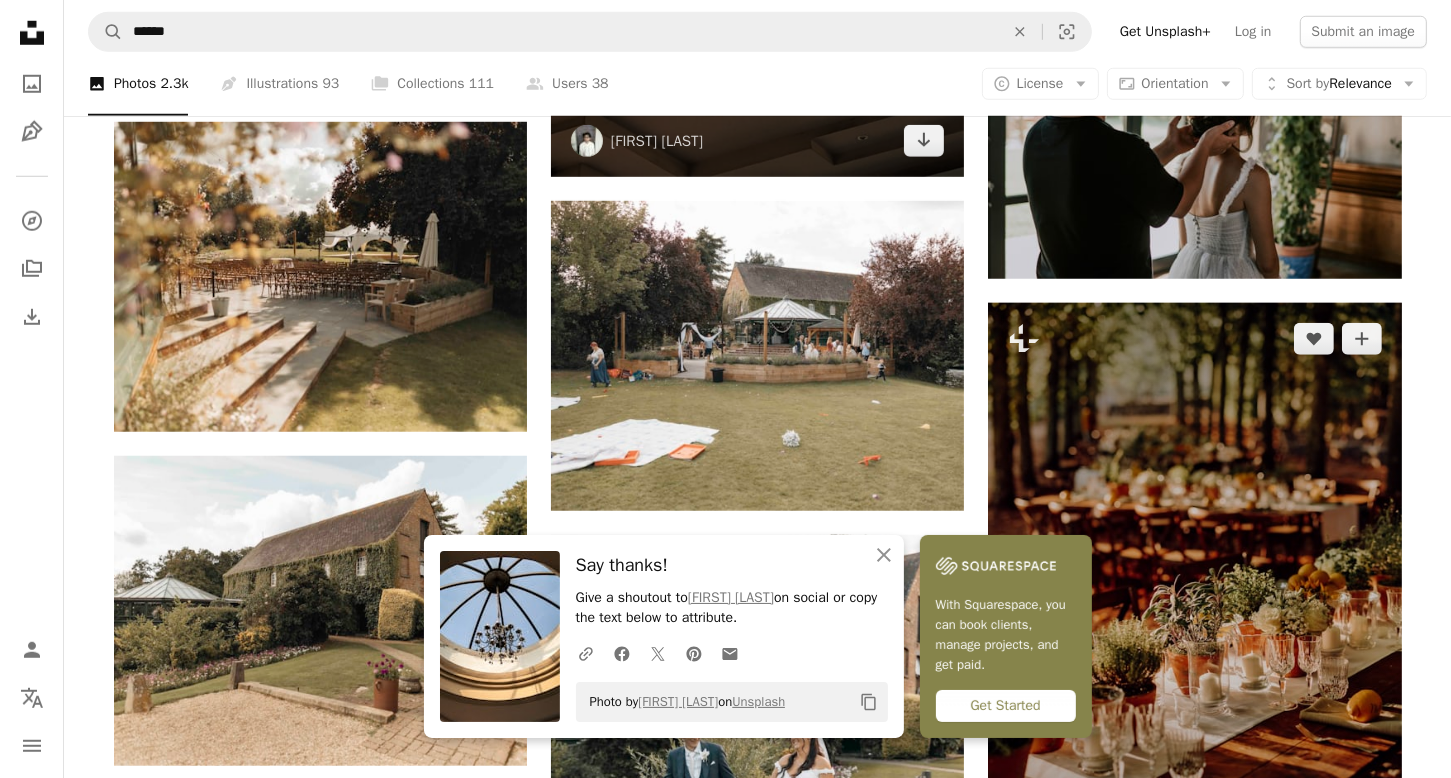 scroll, scrollTop: 1700, scrollLeft: 0, axis: vertical 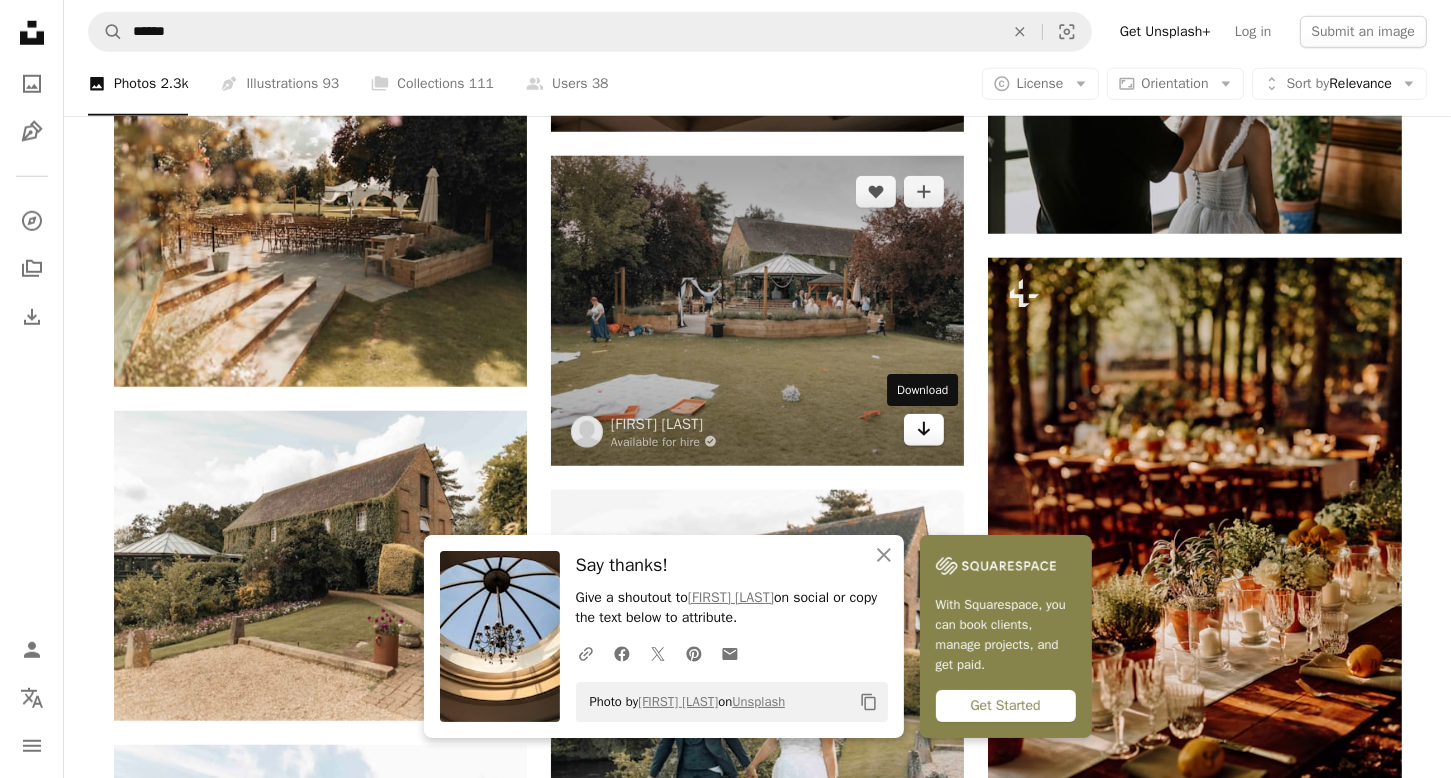 click 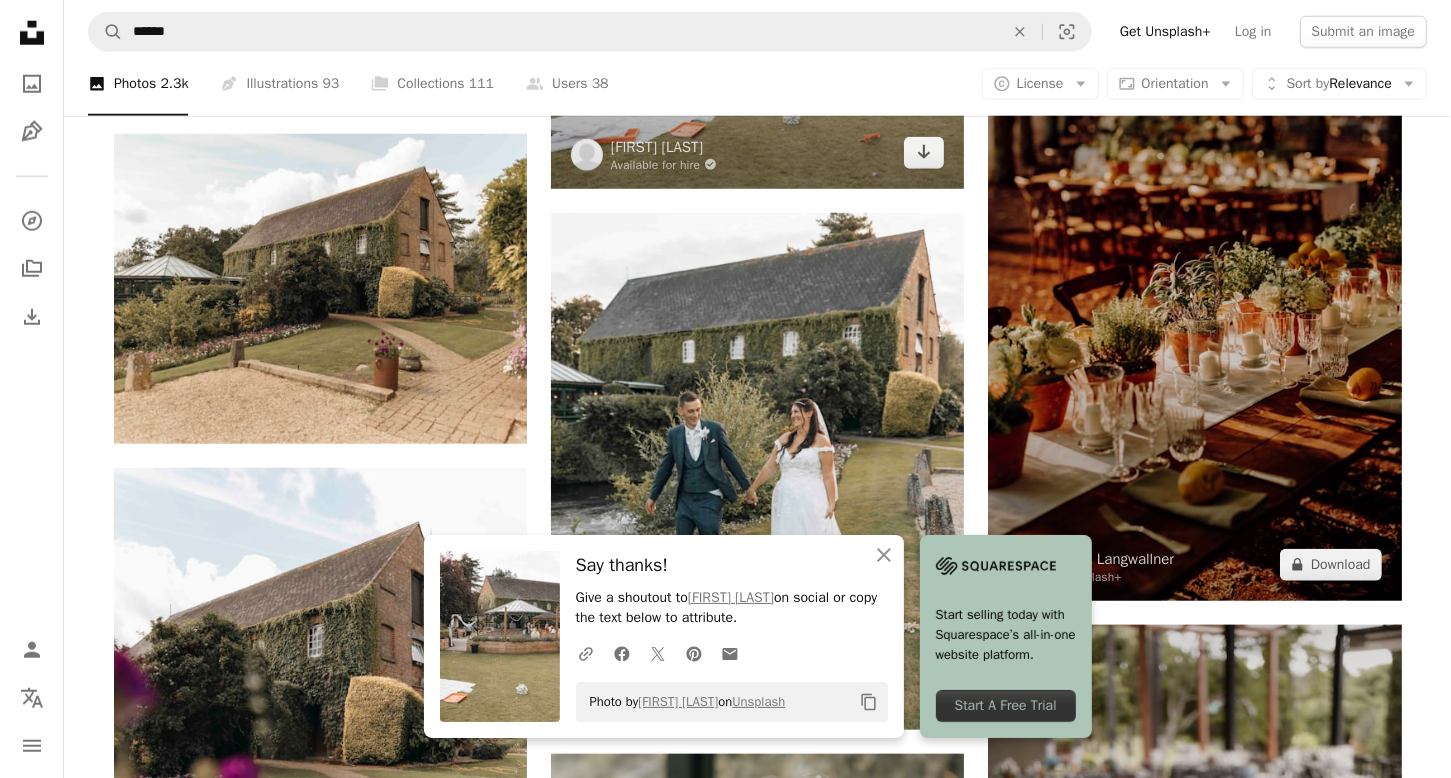 scroll, scrollTop: 2000, scrollLeft: 0, axis: vertical 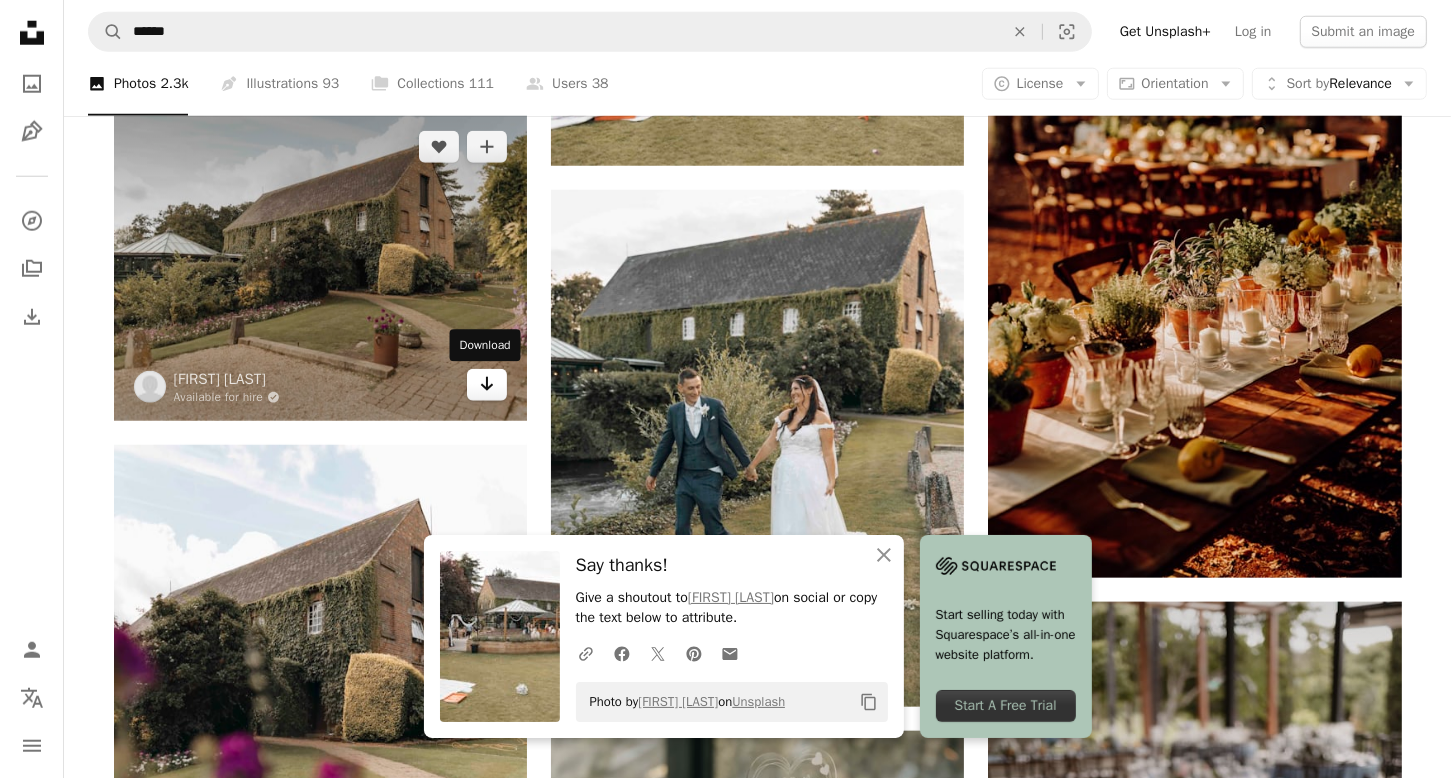 click on "Arrow pointing down" 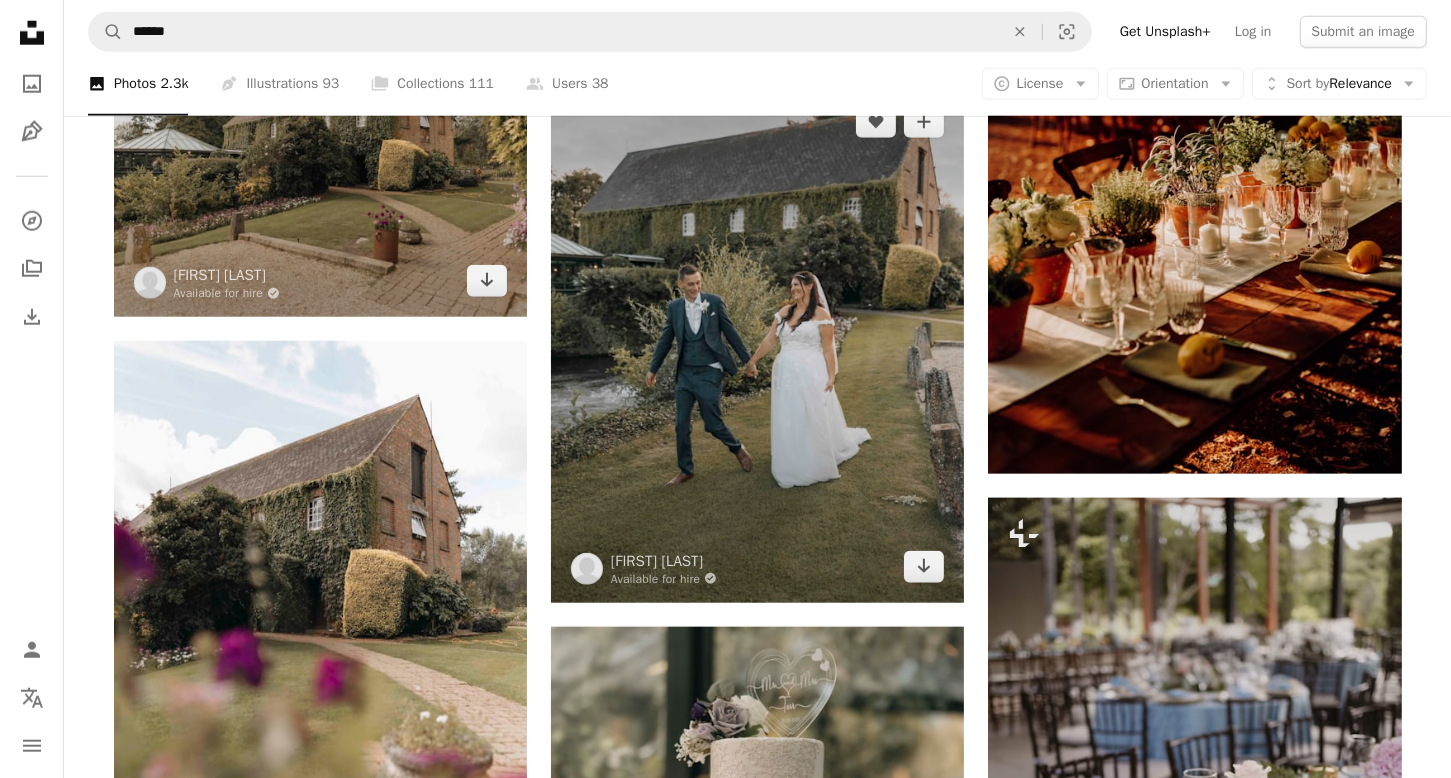 scroll, scrollTop: 2200, scrollLeft: 0, axis: vertical 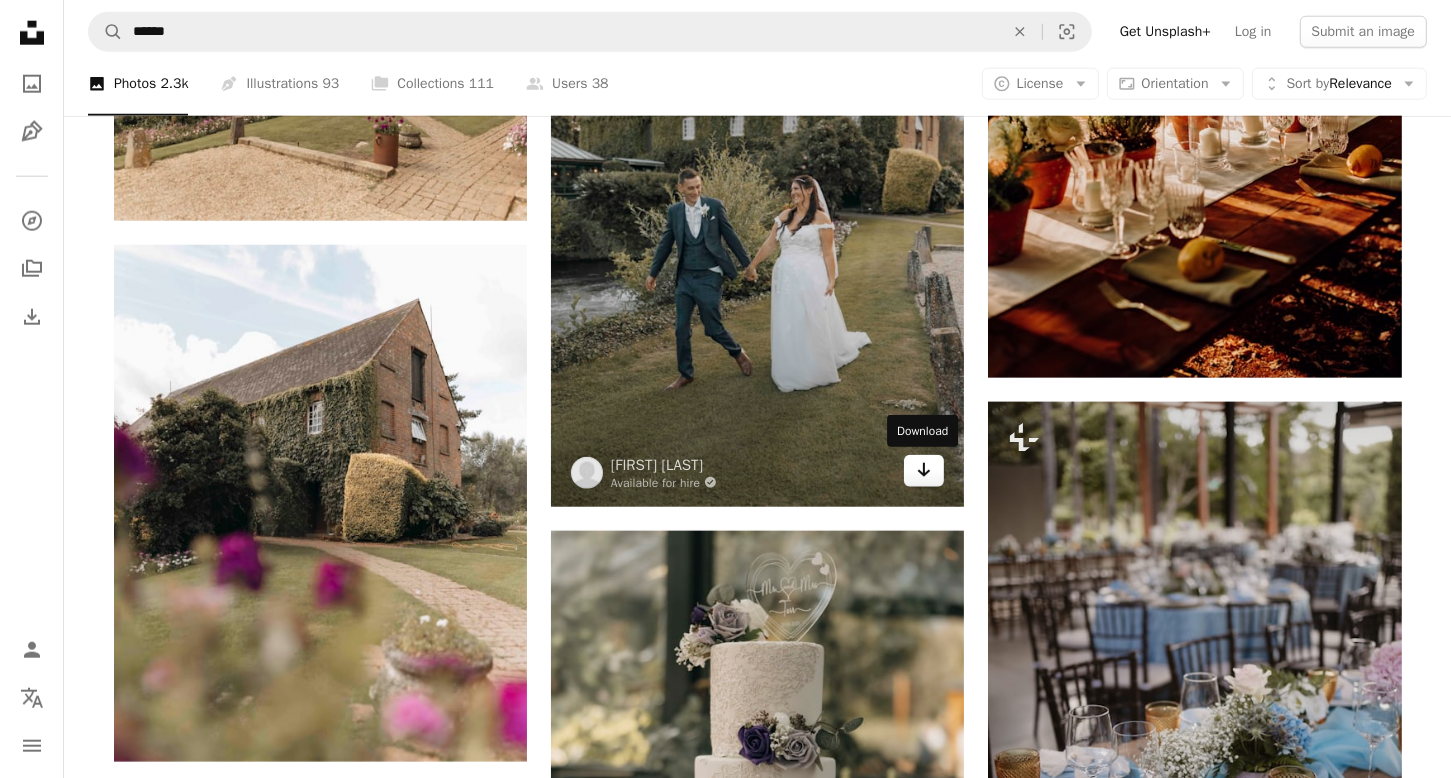 click on "Arrow pointing down" 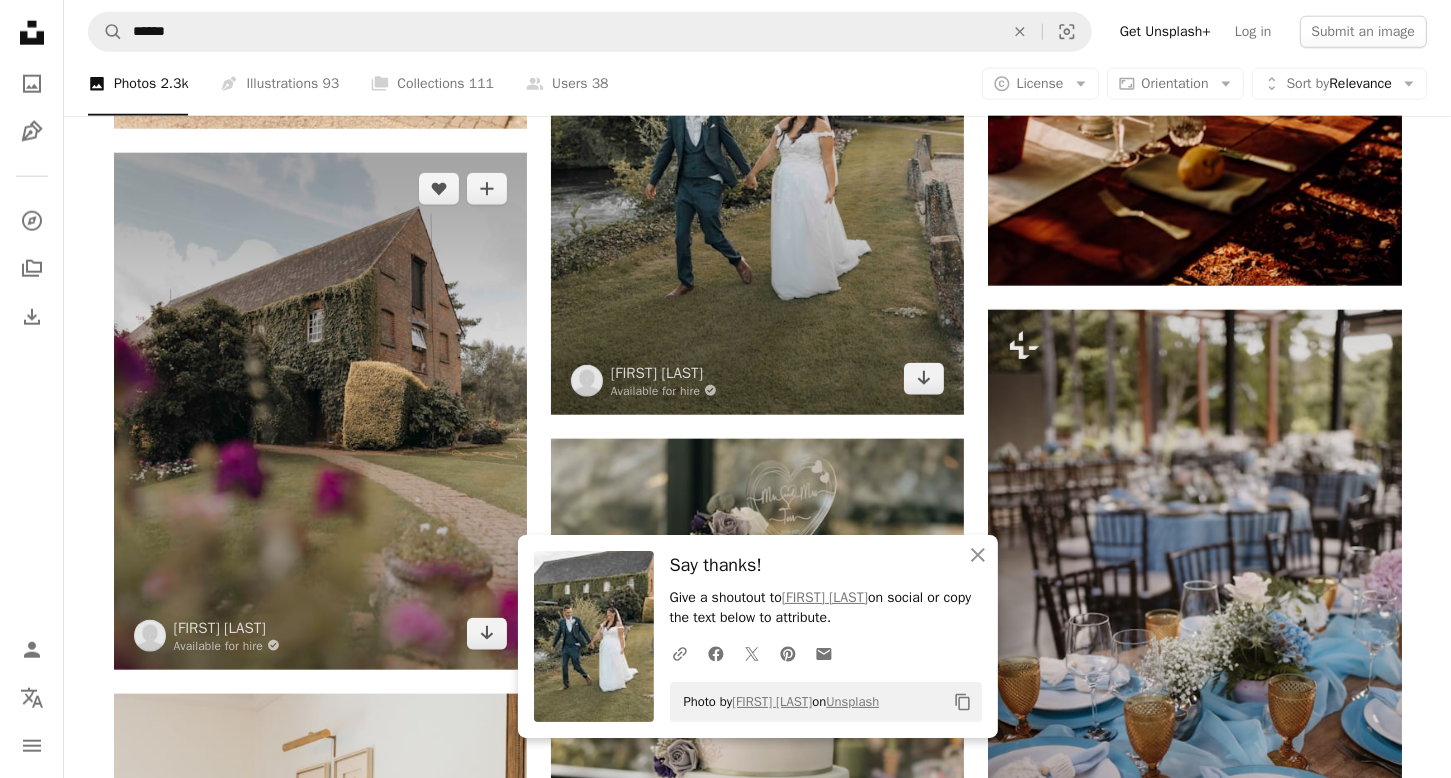 scroll, scrollTop: 2300, scrollLeft: 0, axis: vertical 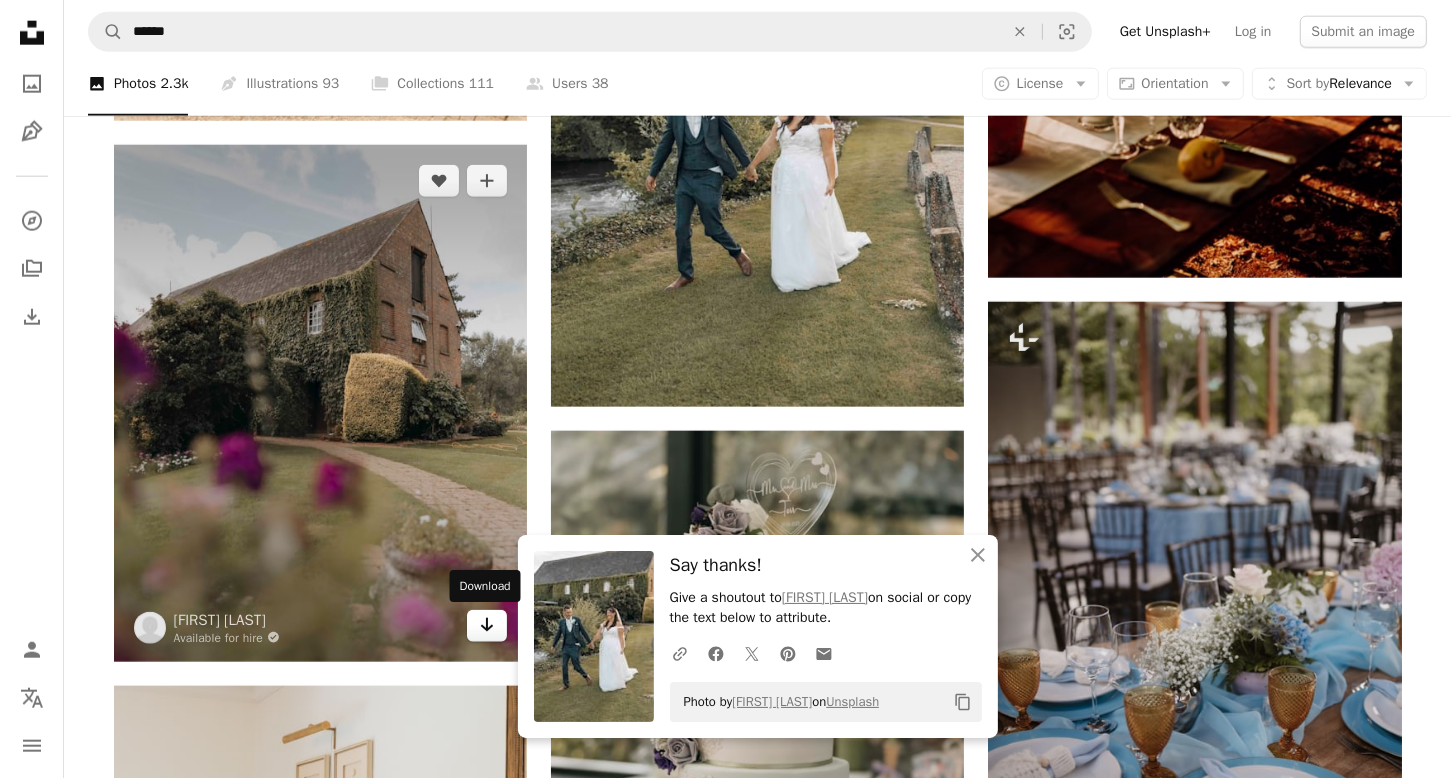 click 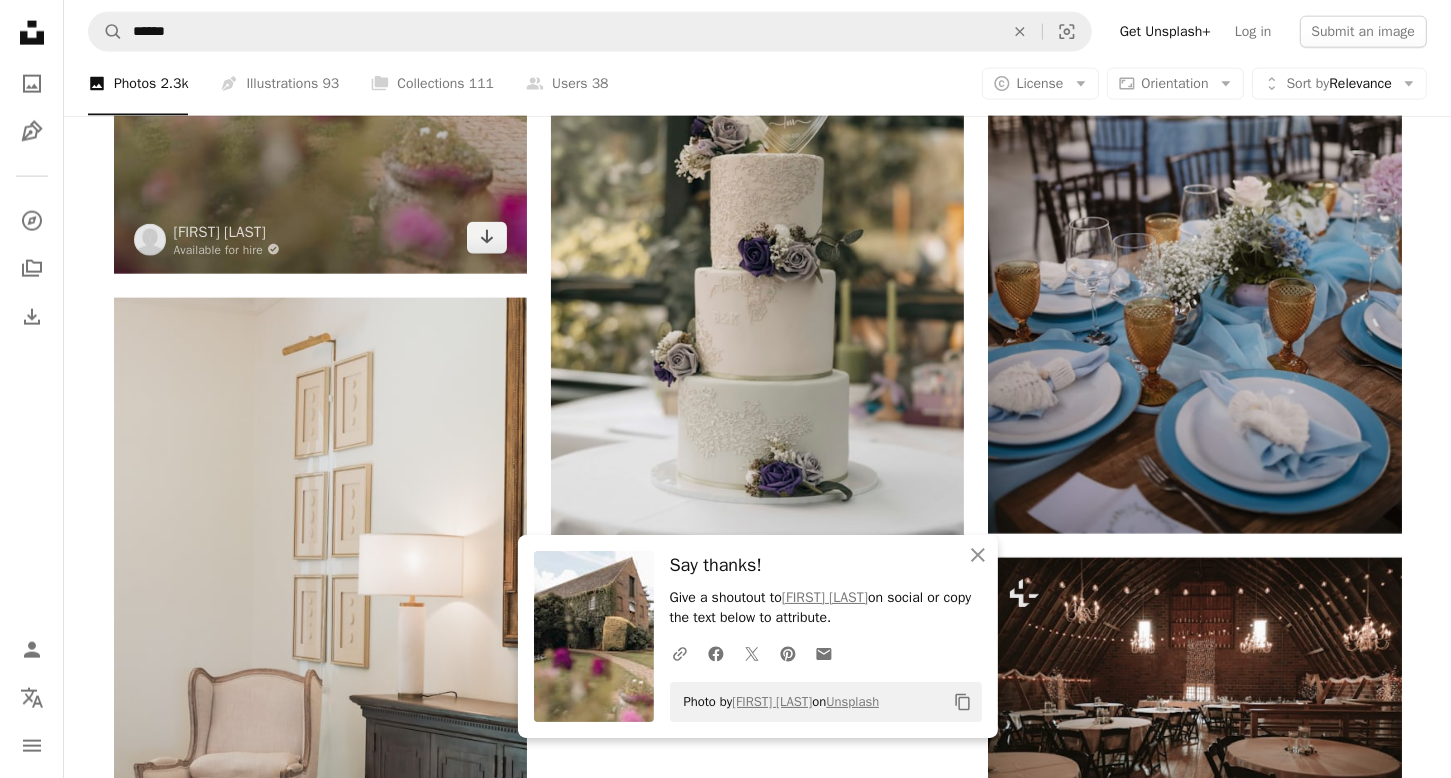scroll, scrollTop: 2700, scrollLeft: 0, axis: vertical 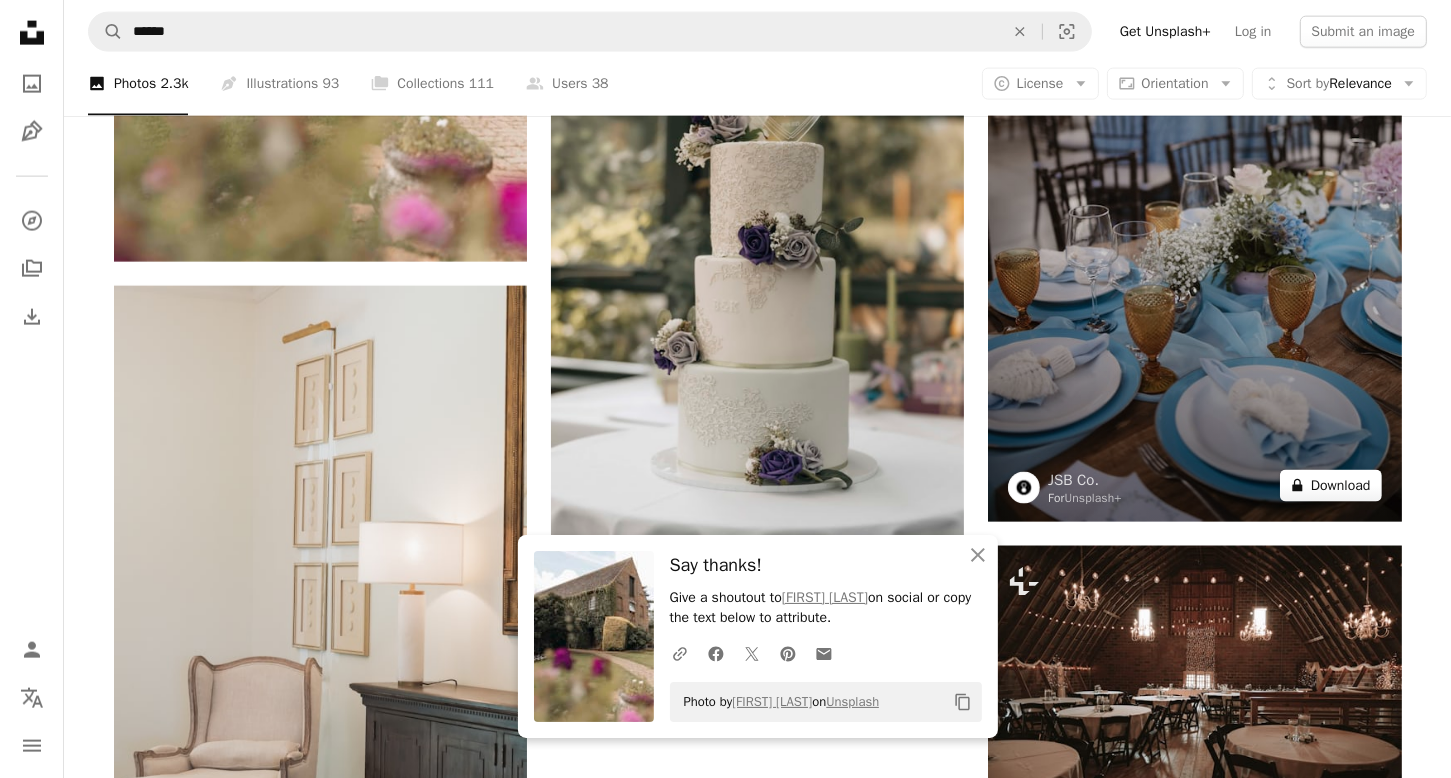 click on "A lock Download" at bounding box center (1331, 486) 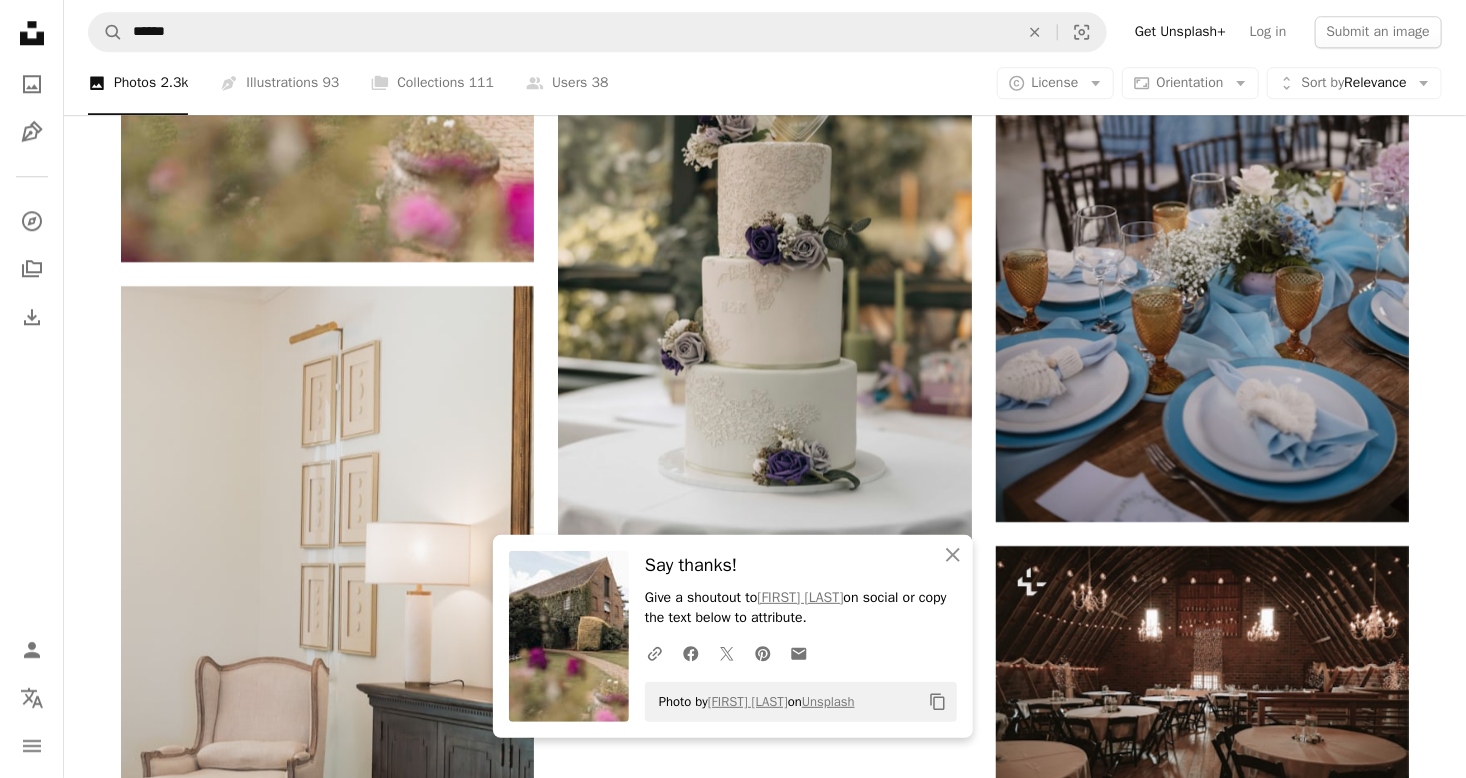 click on "Photo by  [FIRST] [LAST]  on  Unsplash" at bounding box center [733, 2462] 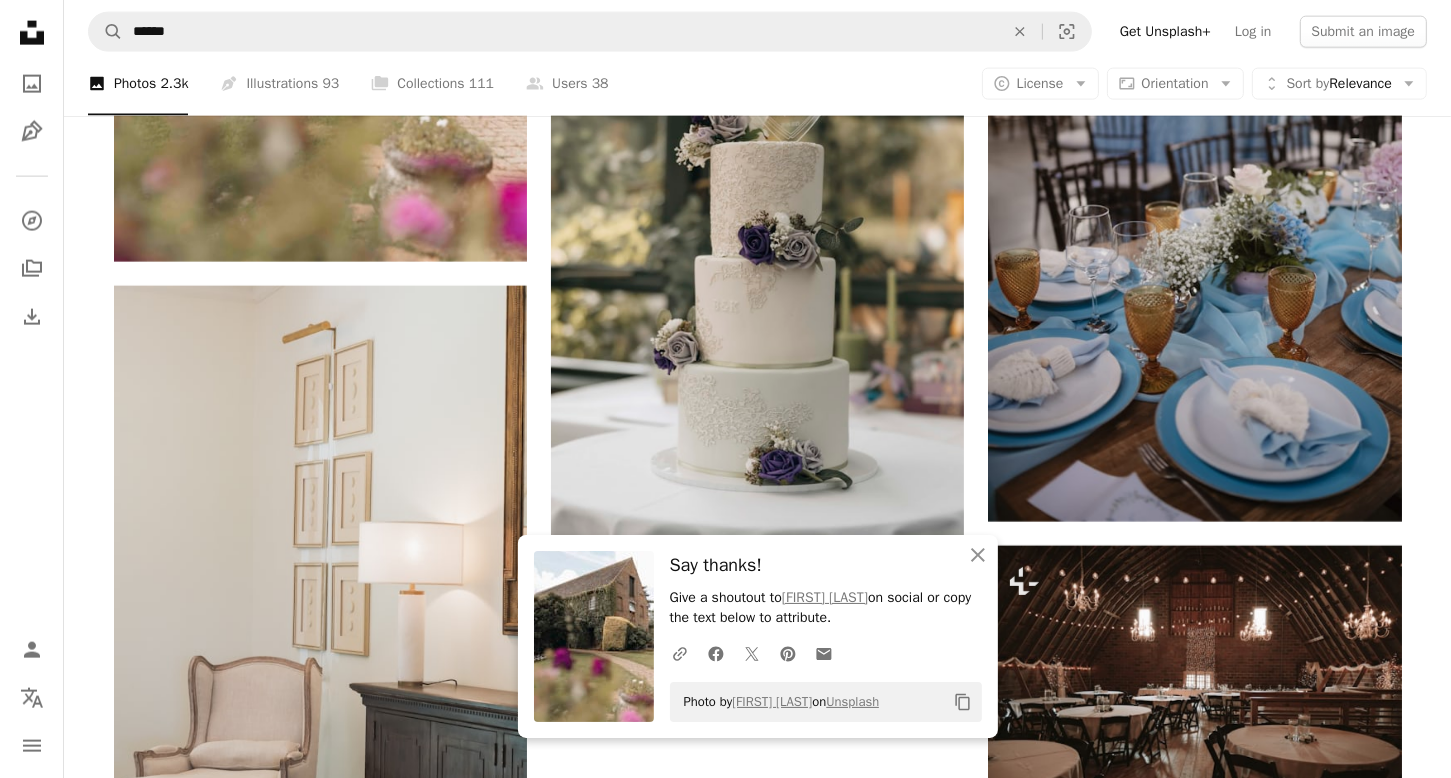 scroll, scrollTop: 3000, scrollLeft: 0, axis: vertical 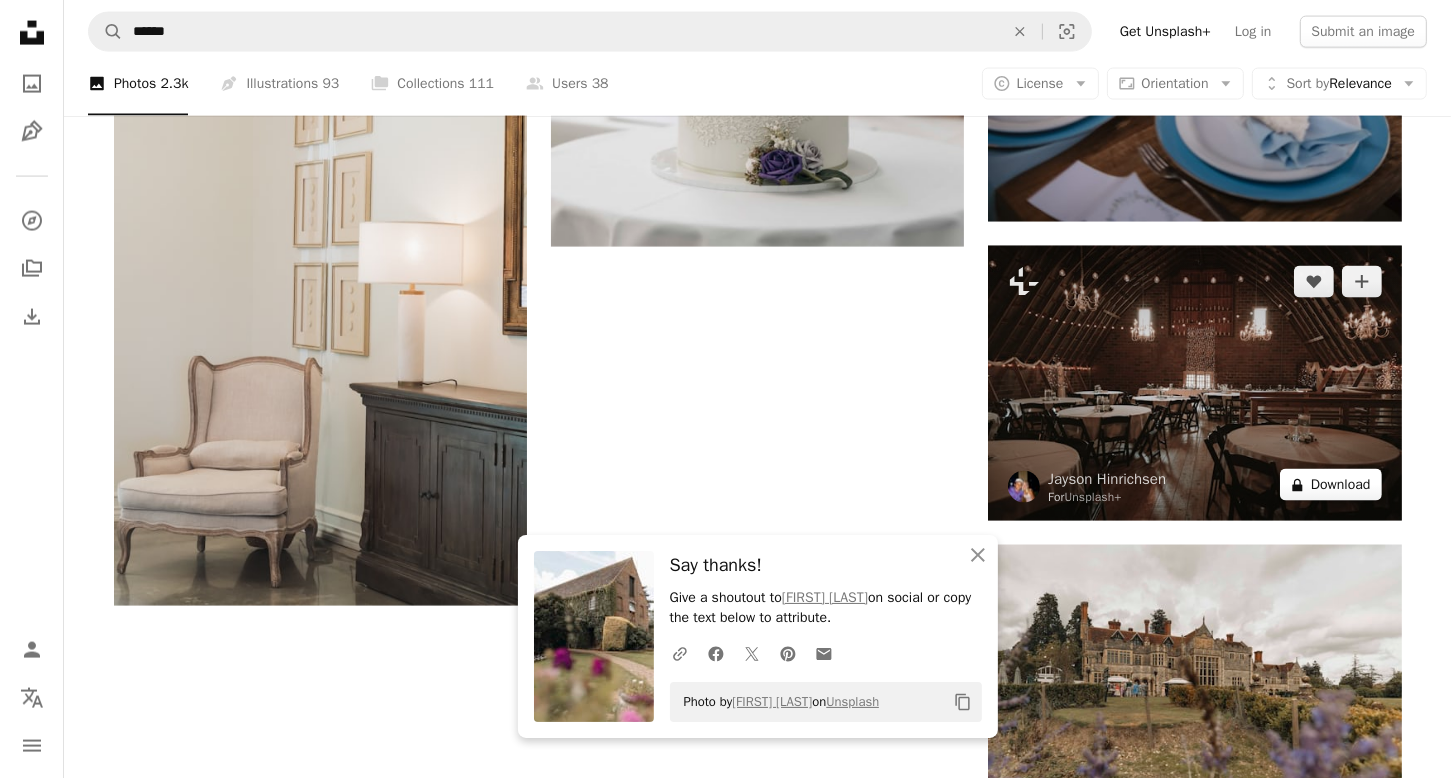 click on "A lock Download" at bounding box center [1331, 485] 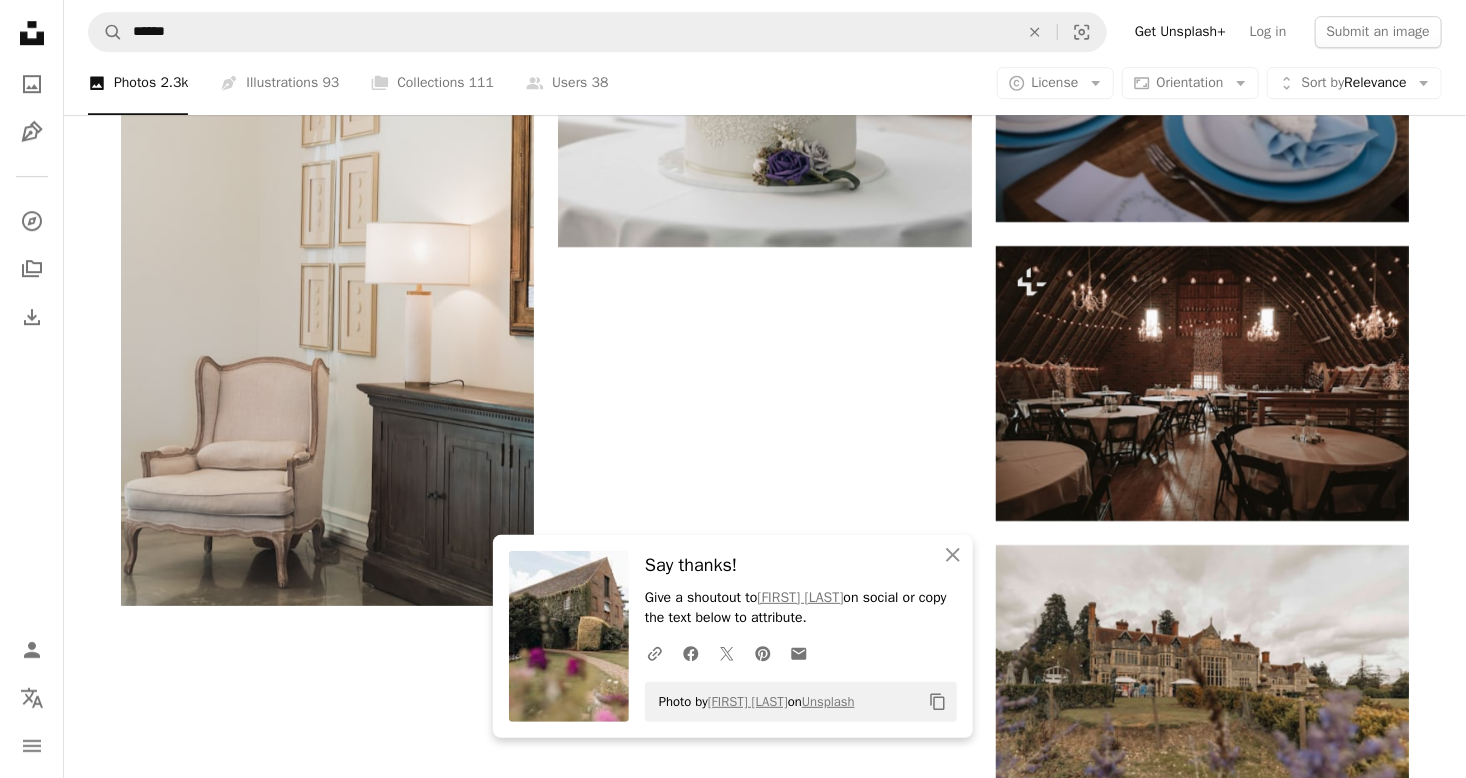 click on "Photo by  [FIRST] [LAST]  on  Unsplash" at bounding box center (733, 2162) 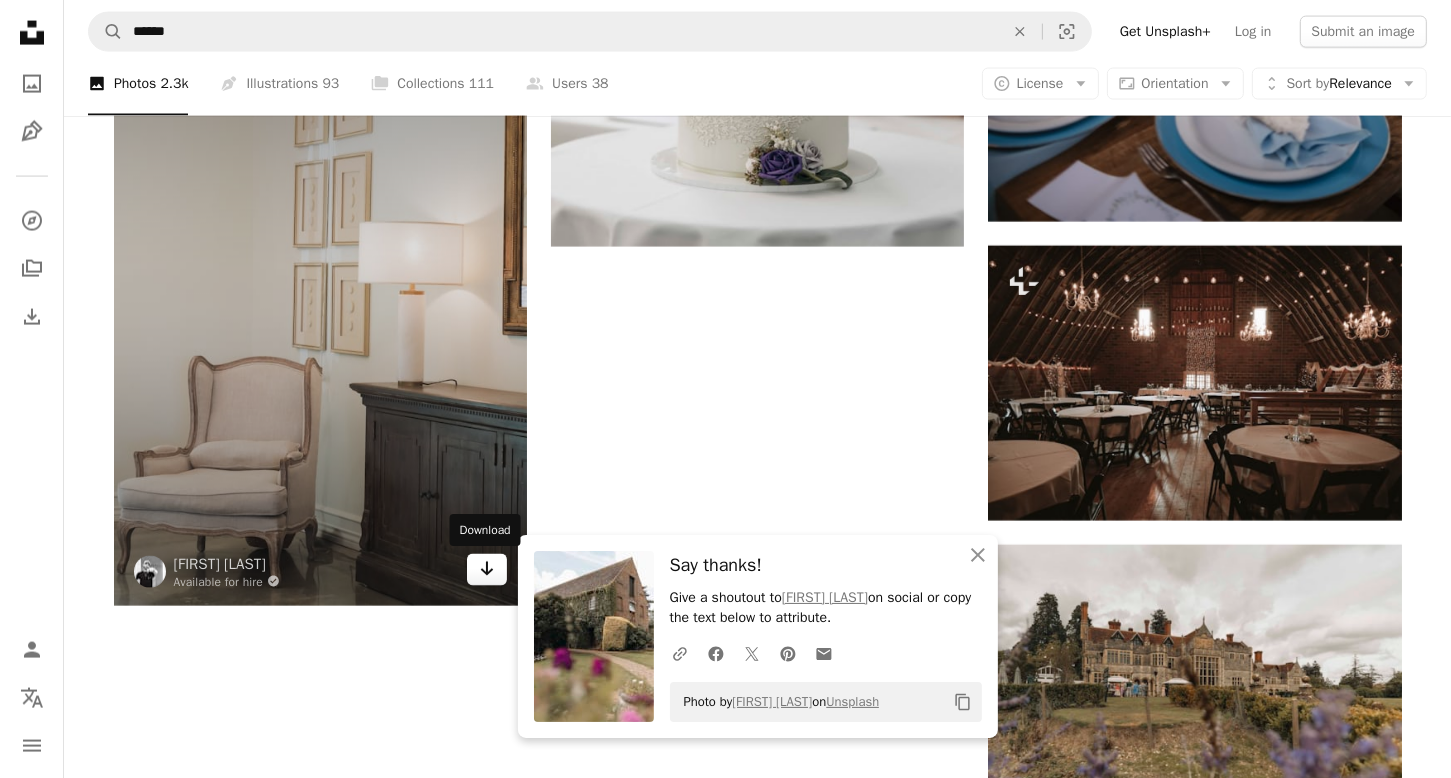 click on "Arrow pointing down" 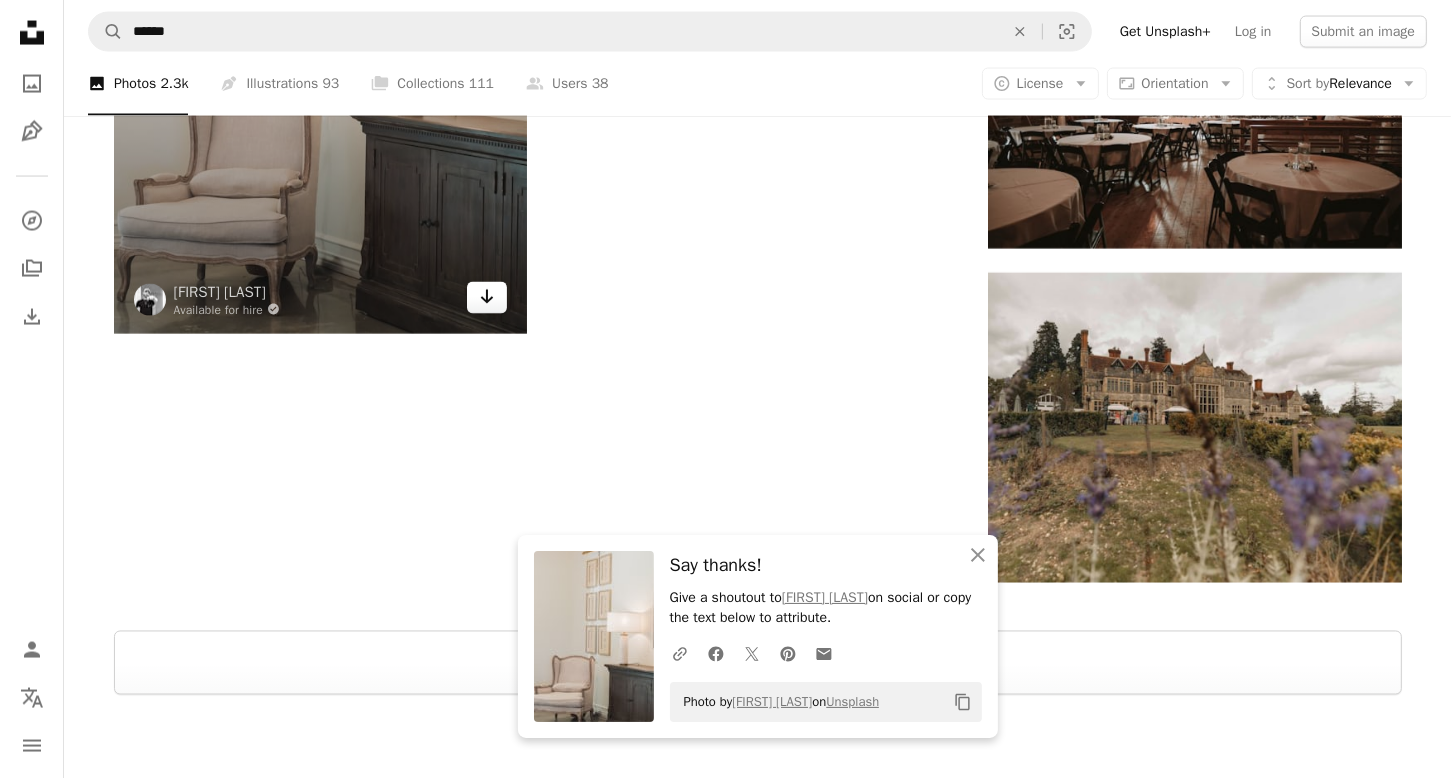 scroll, scrollTop: 3300, scrollLeft: 0, axis: vertical 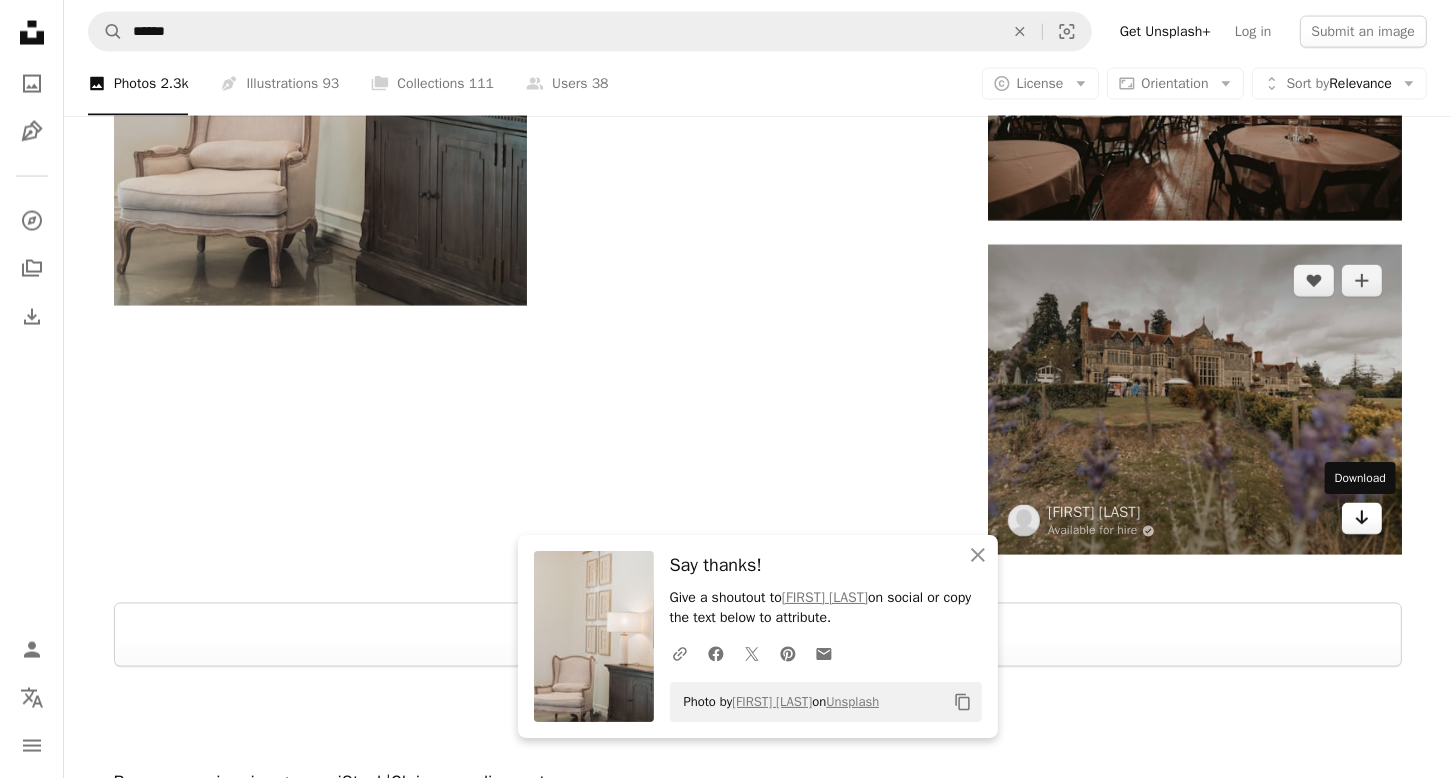 click on "Arrow pointing down" 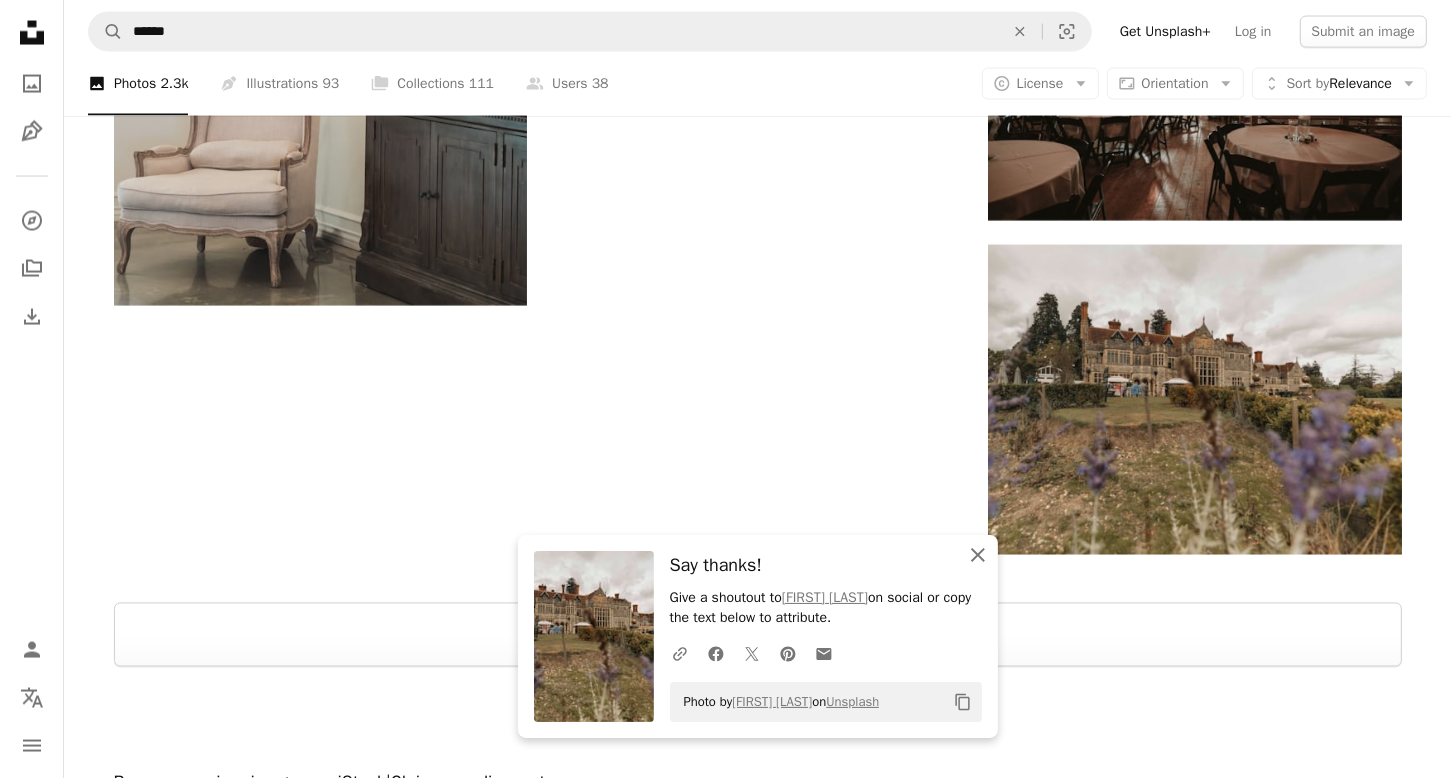 click 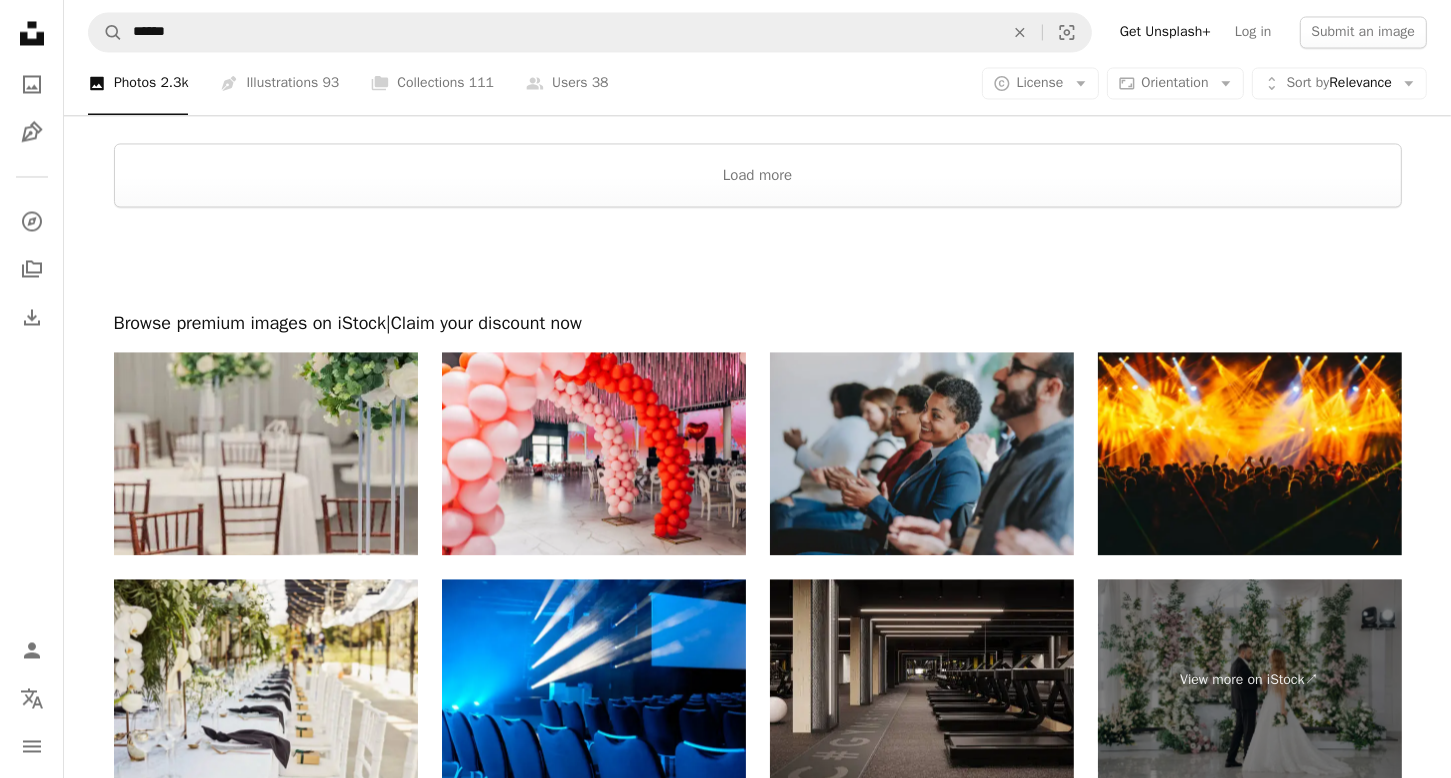scroll, scrollTop: 3900, scrollLeft: 0, axis: vertical 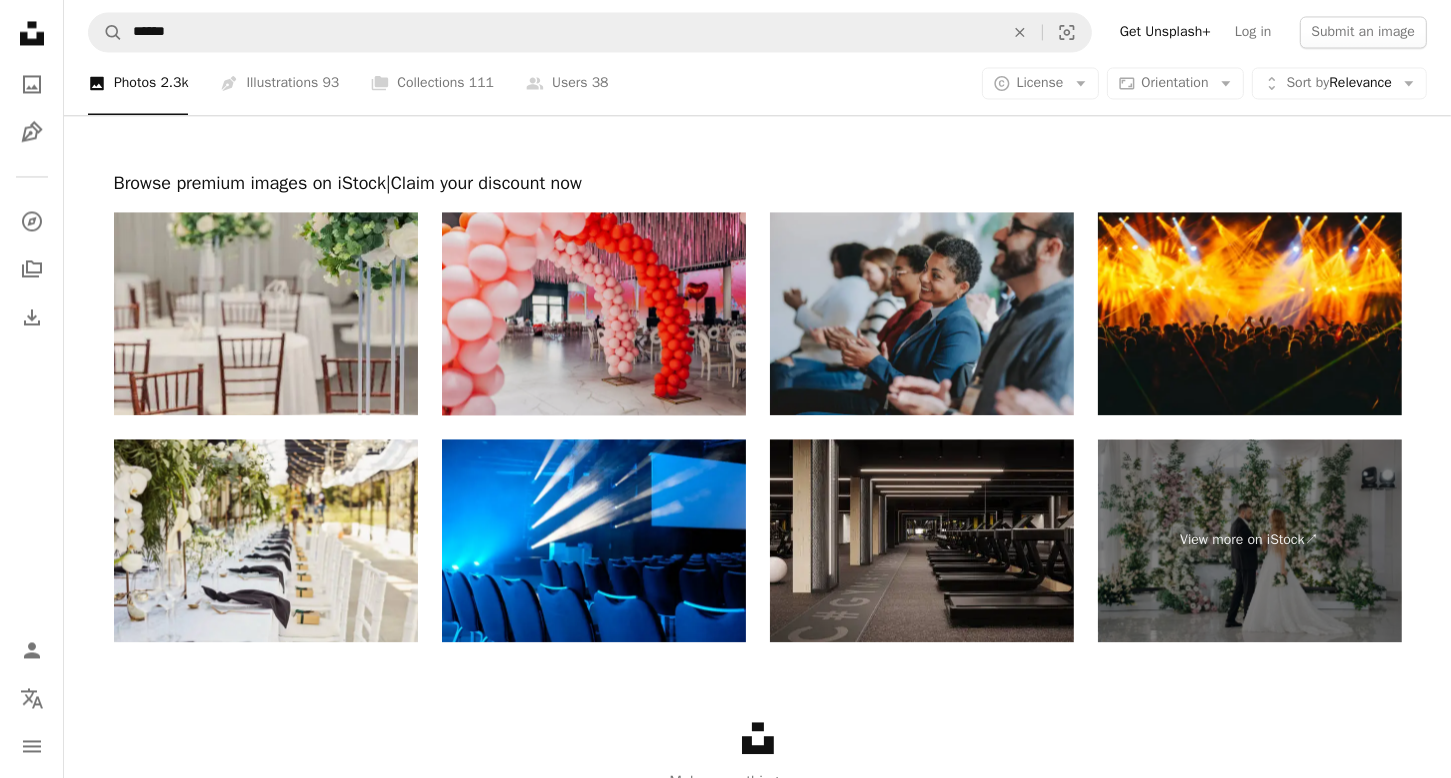 click at bounding box center [594, 313] 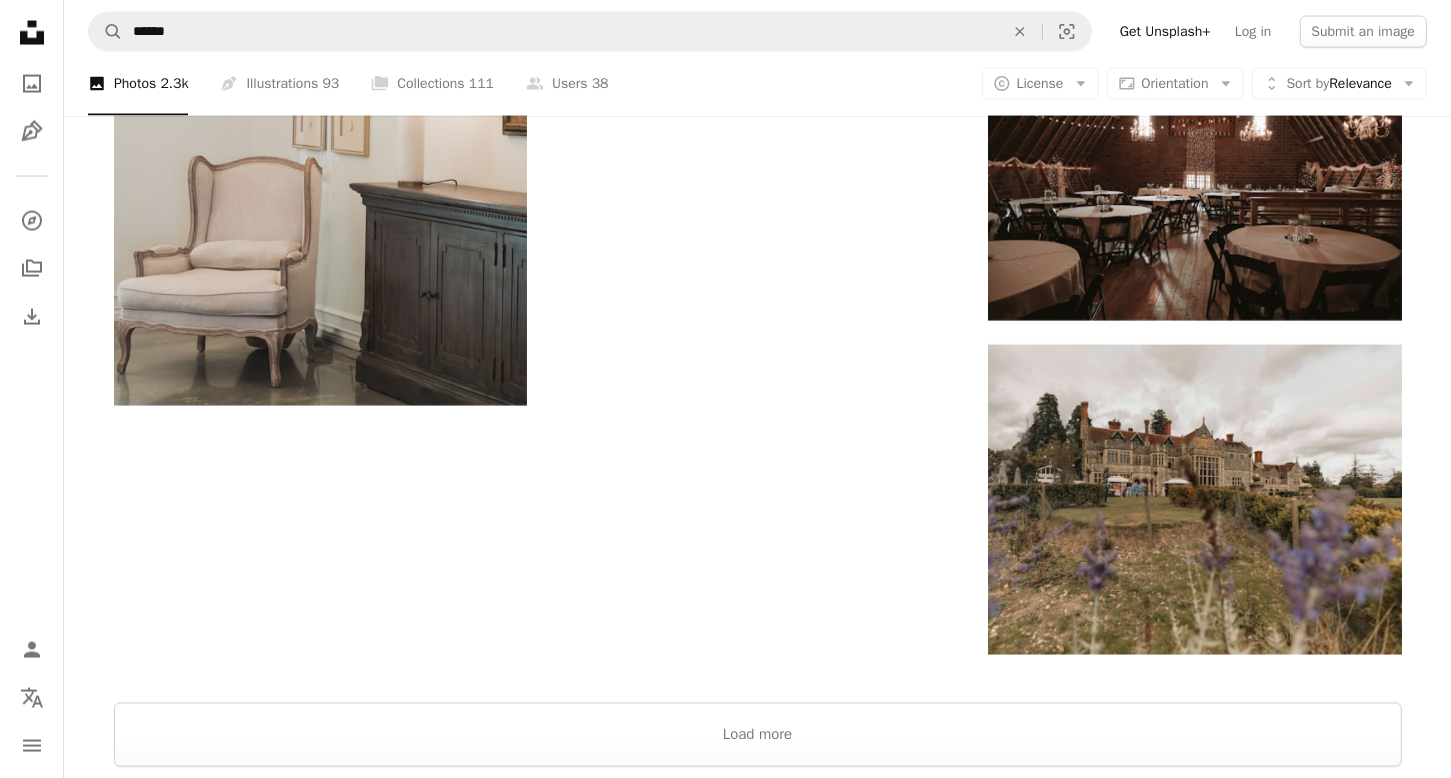 scroll, scrollTop: 3500, scrollLeft: 0, axis: vertical 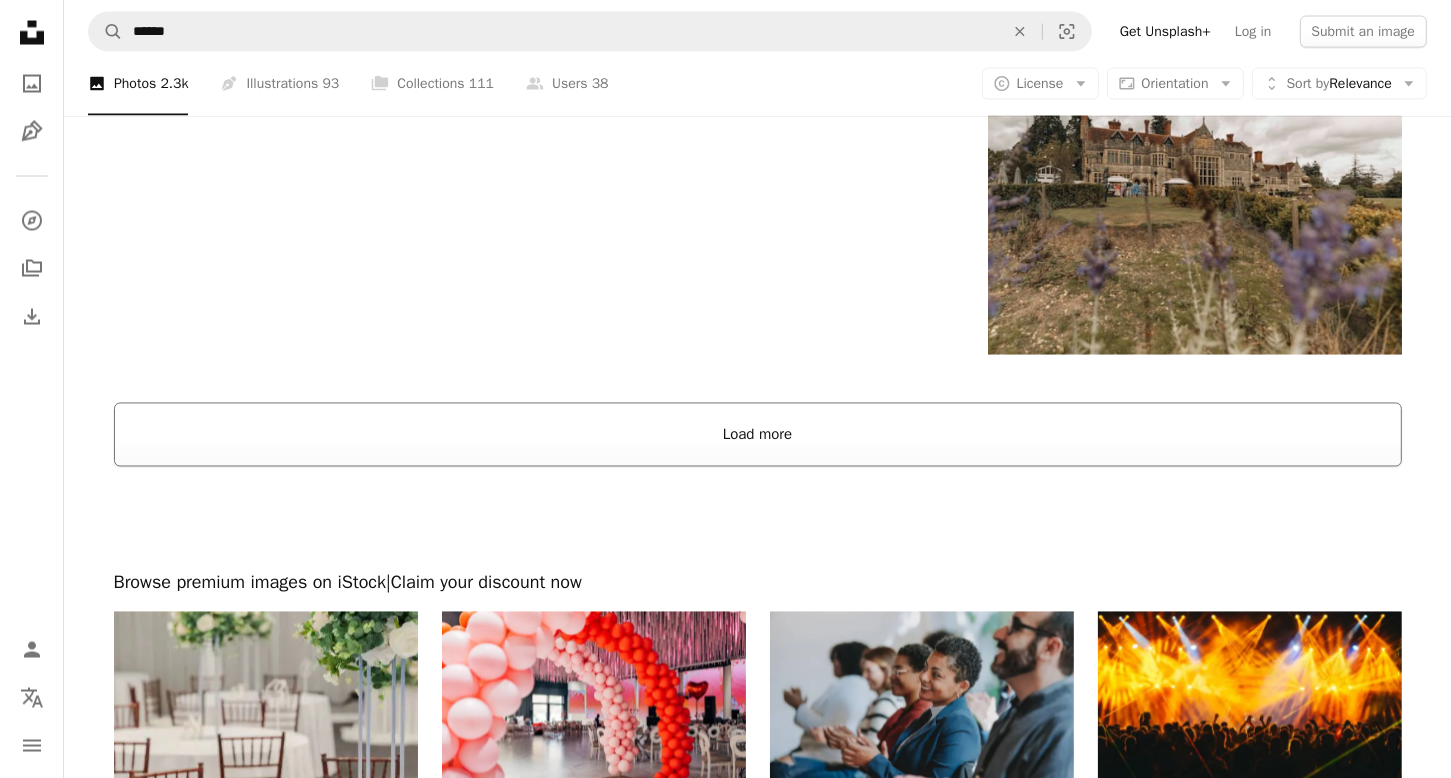 click on "Load more" at bounding box center (758, 435) 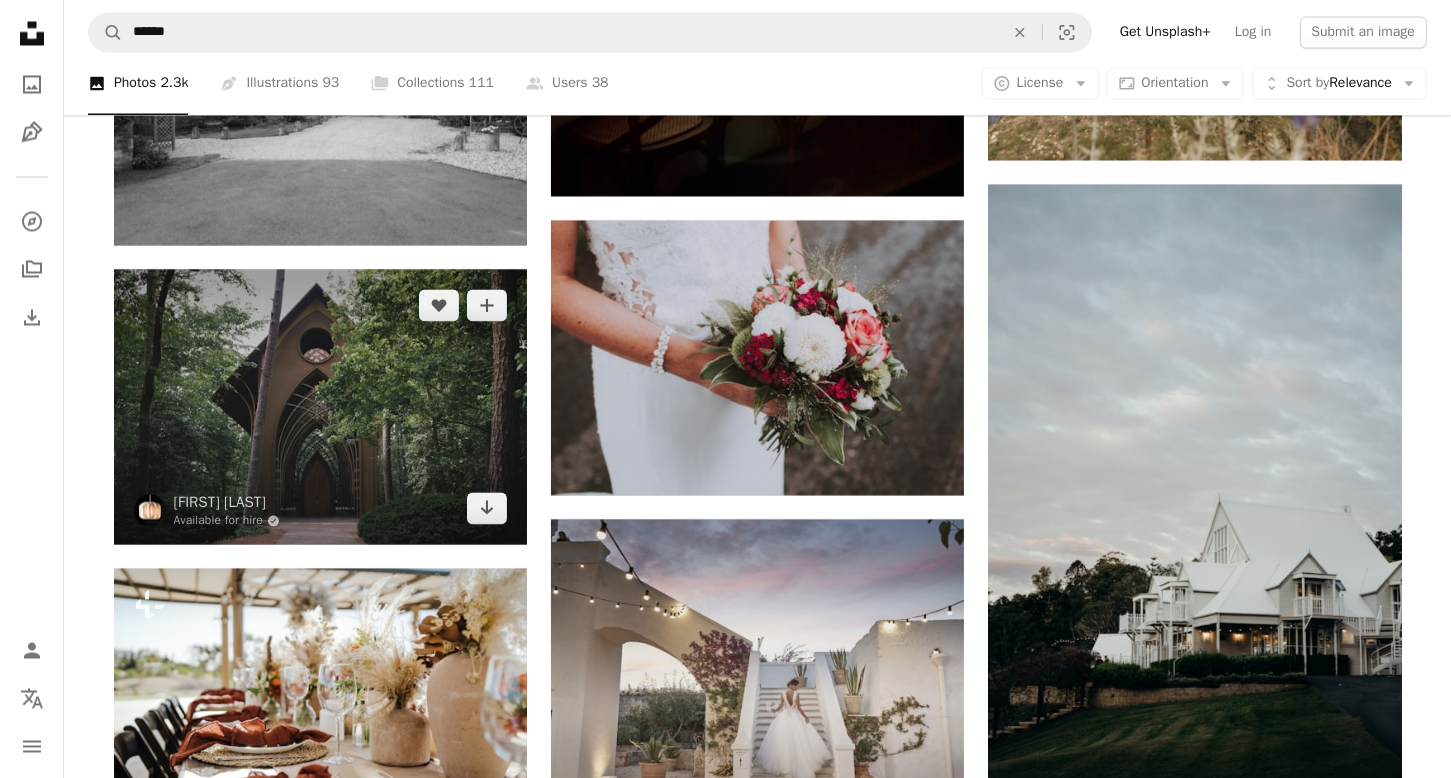scroll, scrollTop: 3700, scrollLeft: 0, axis: vertical 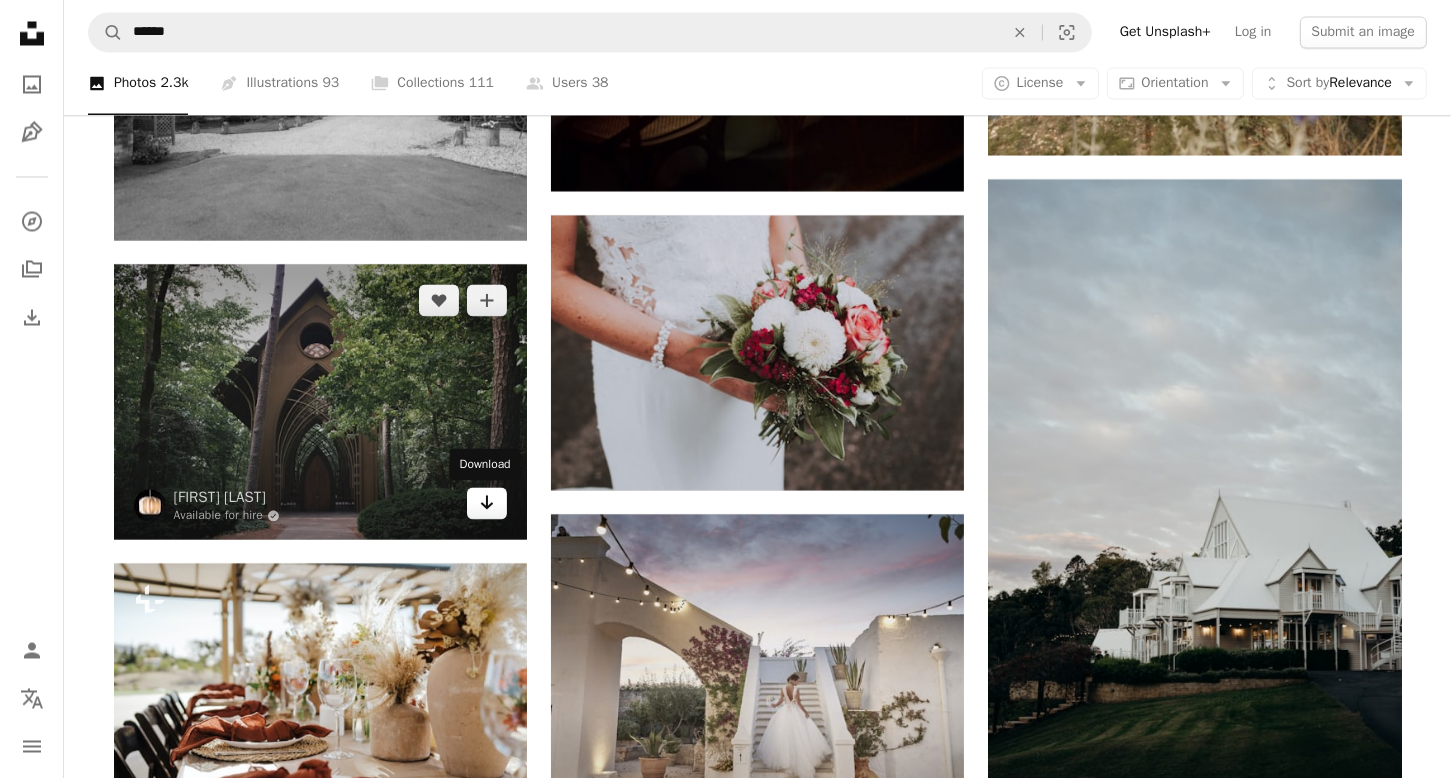 click on "Arrow pointing down" 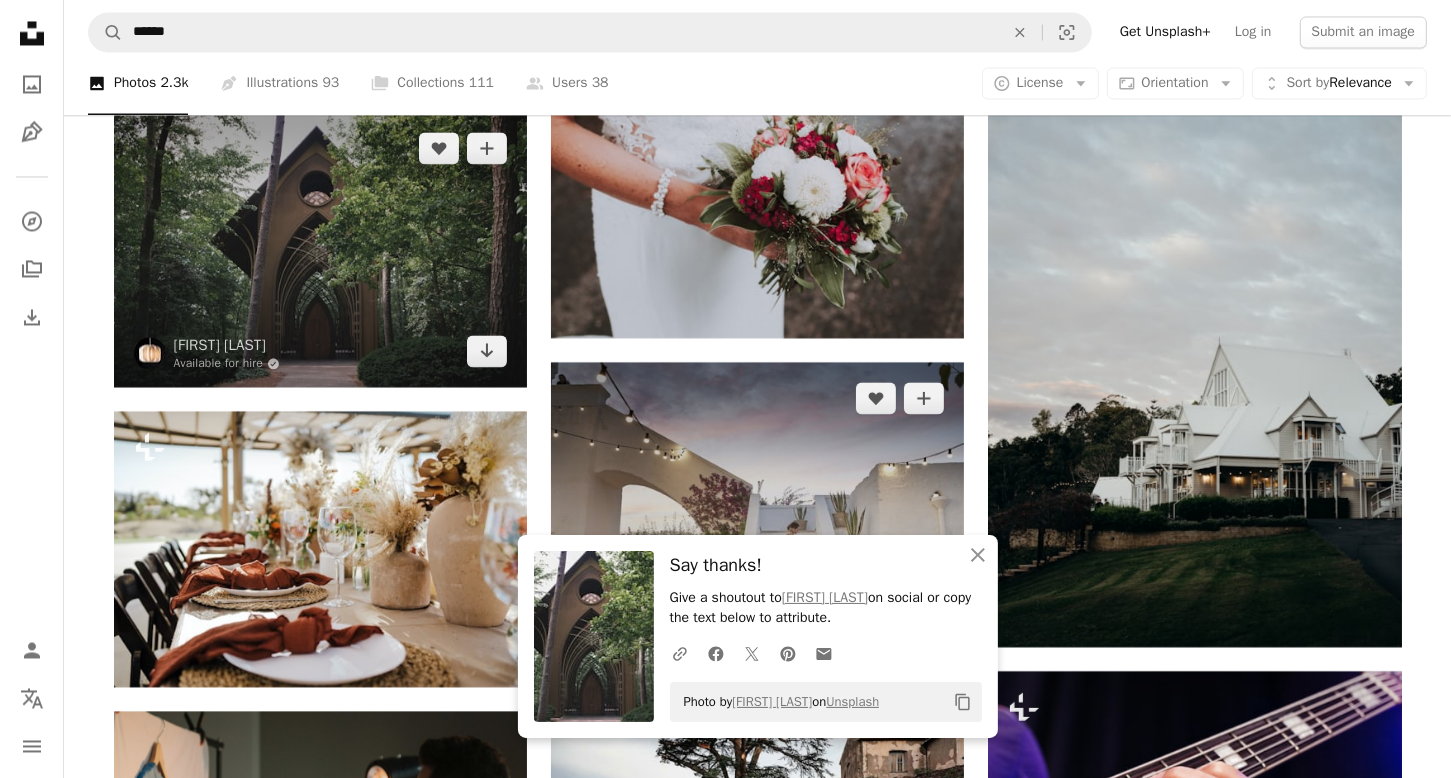 scroll, scrollTop: 3900, scrollLeft: 0, axis: vertical 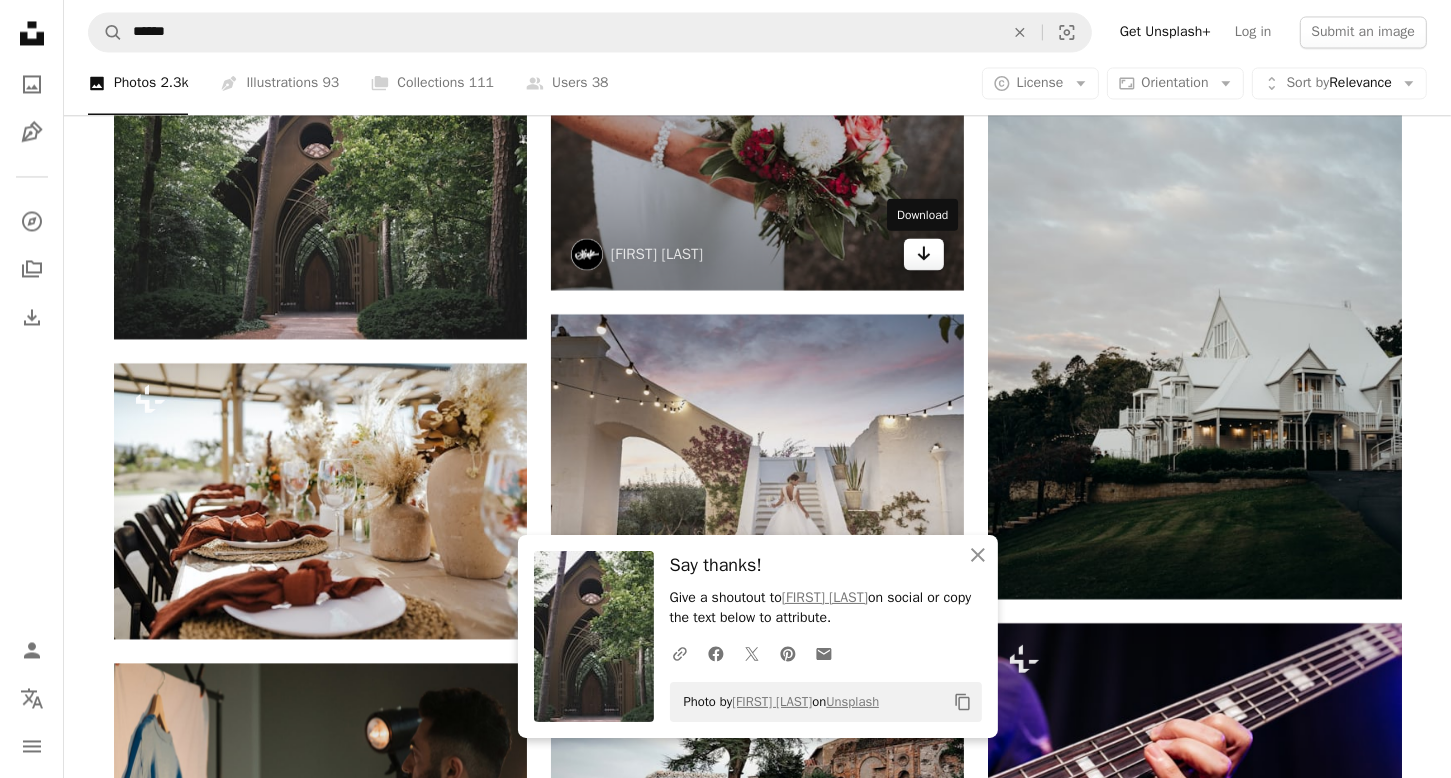 click on "Arrow pointing down" 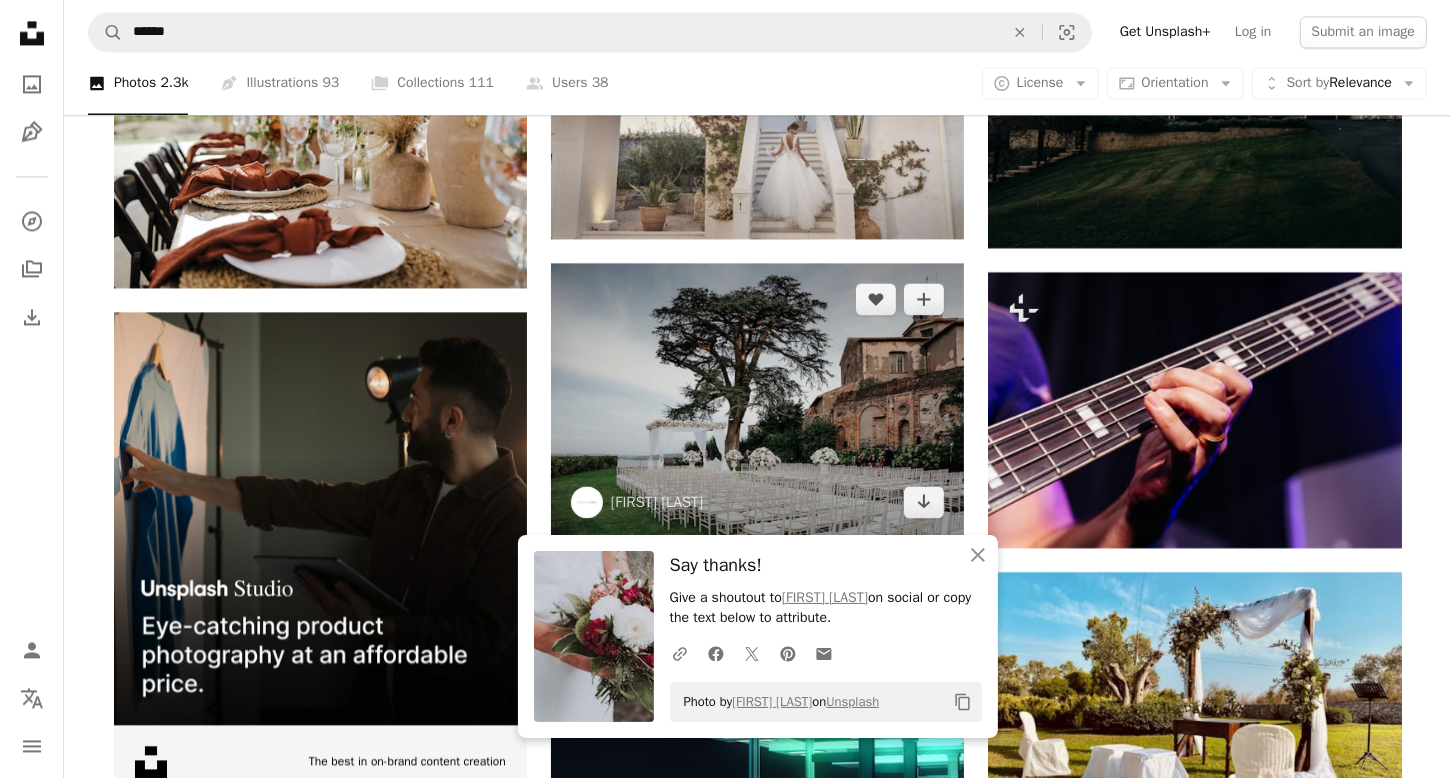 scroll, scrollTop: 4300, scrollLeft: 0, axis: vertical 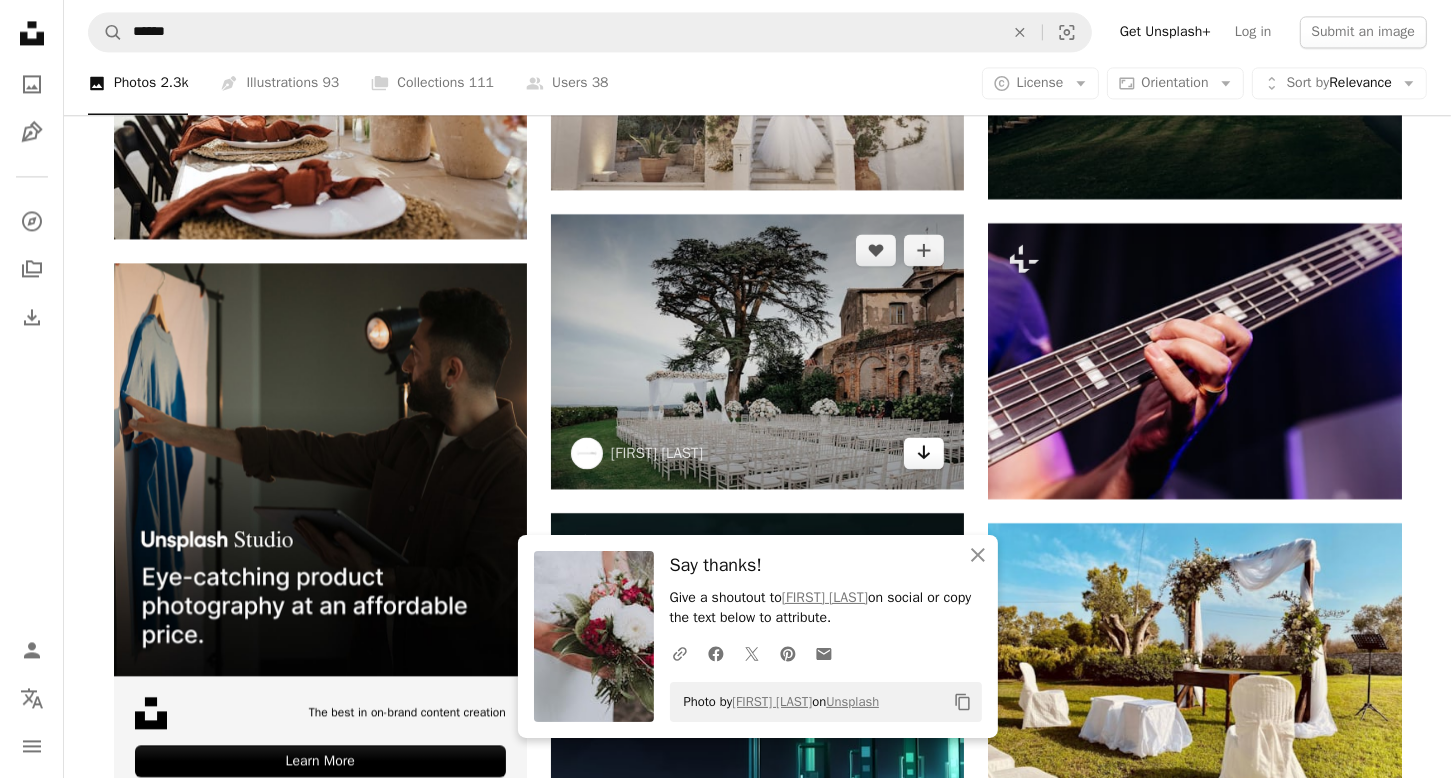click on "Arrow pointing down" 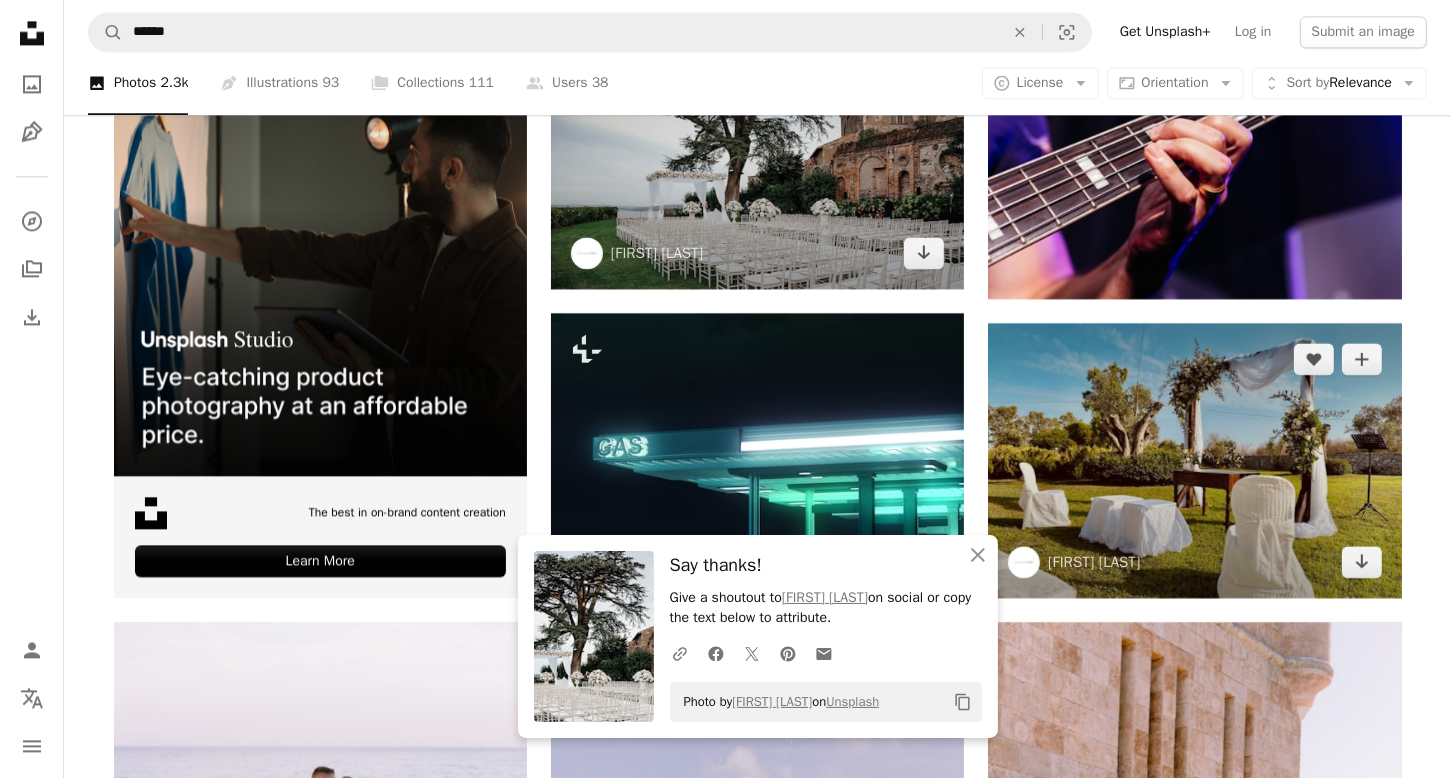 scroll, scrollTop: 4700, scrollLeft: 0, axis: vertical 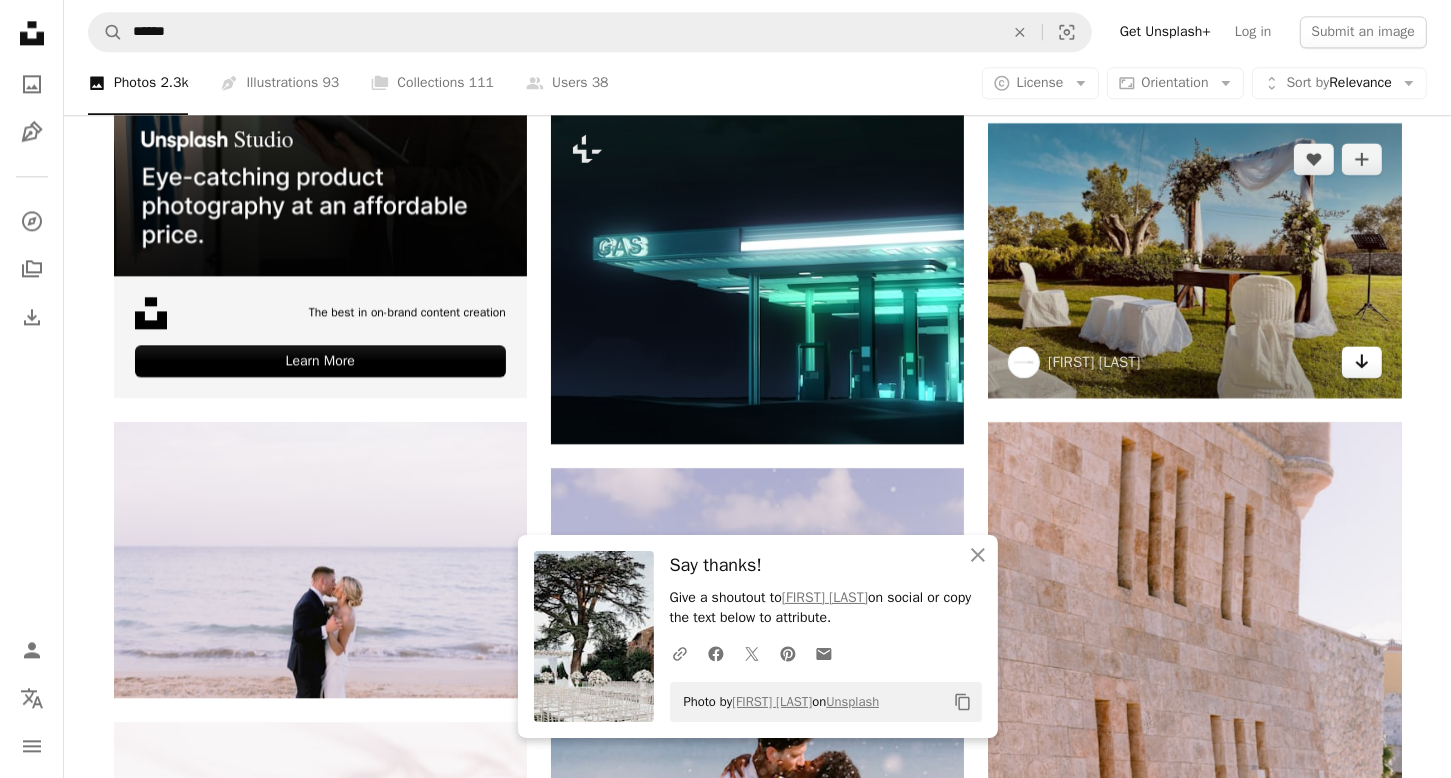 click on "Arrow pointing down" 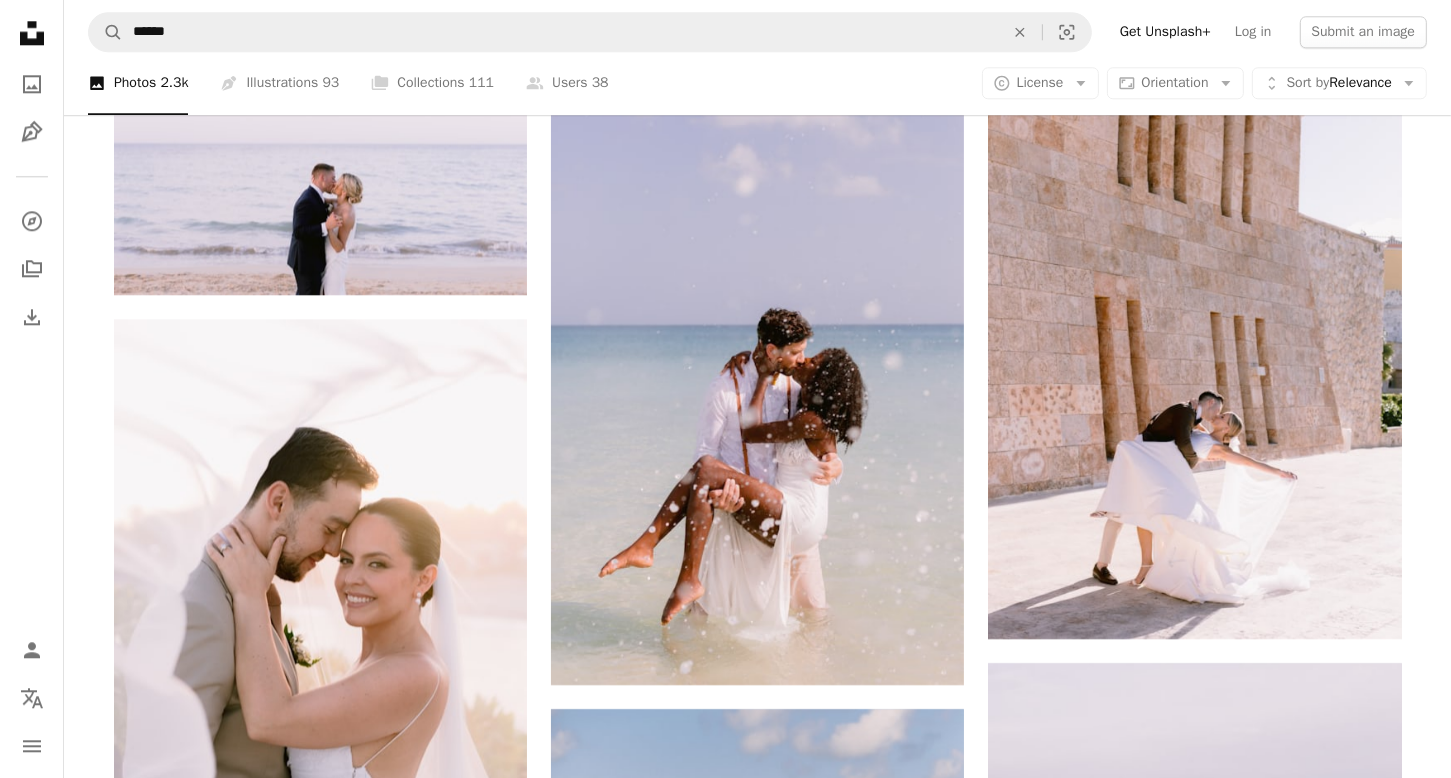 scroll, scrollTop: 5200, scrollLeft: 0, axis: vertical 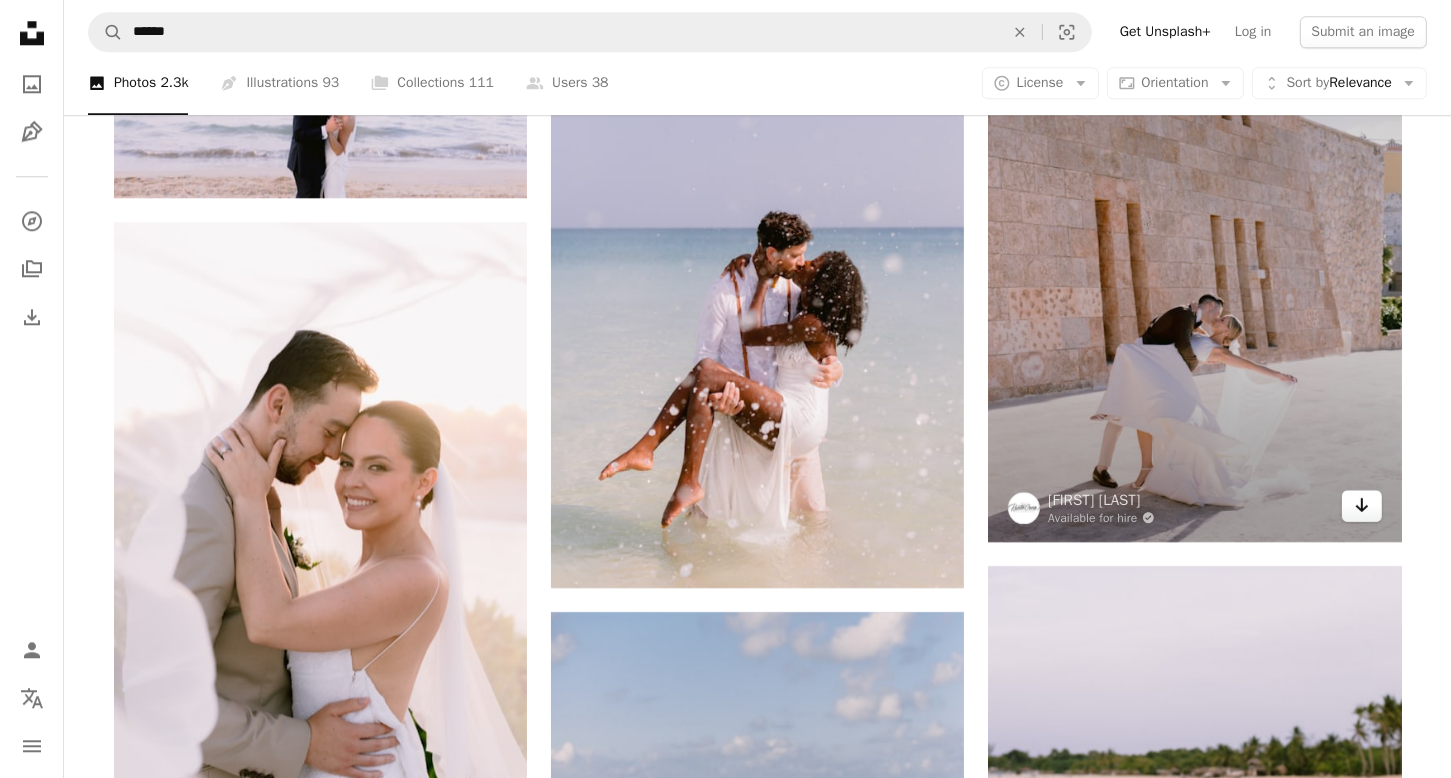 click 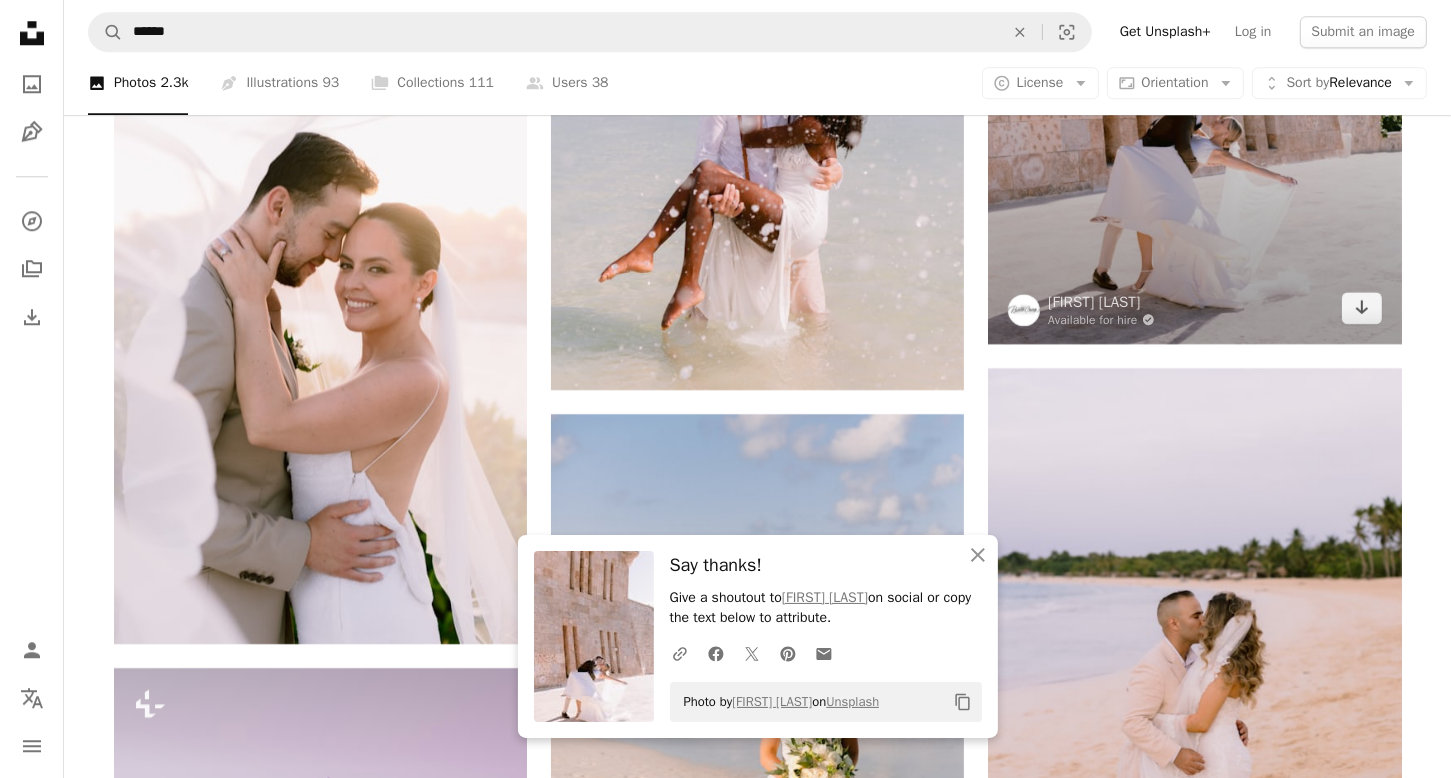 scroll, scrollTop: 5400, scrollLeft: 0, axis: vertical 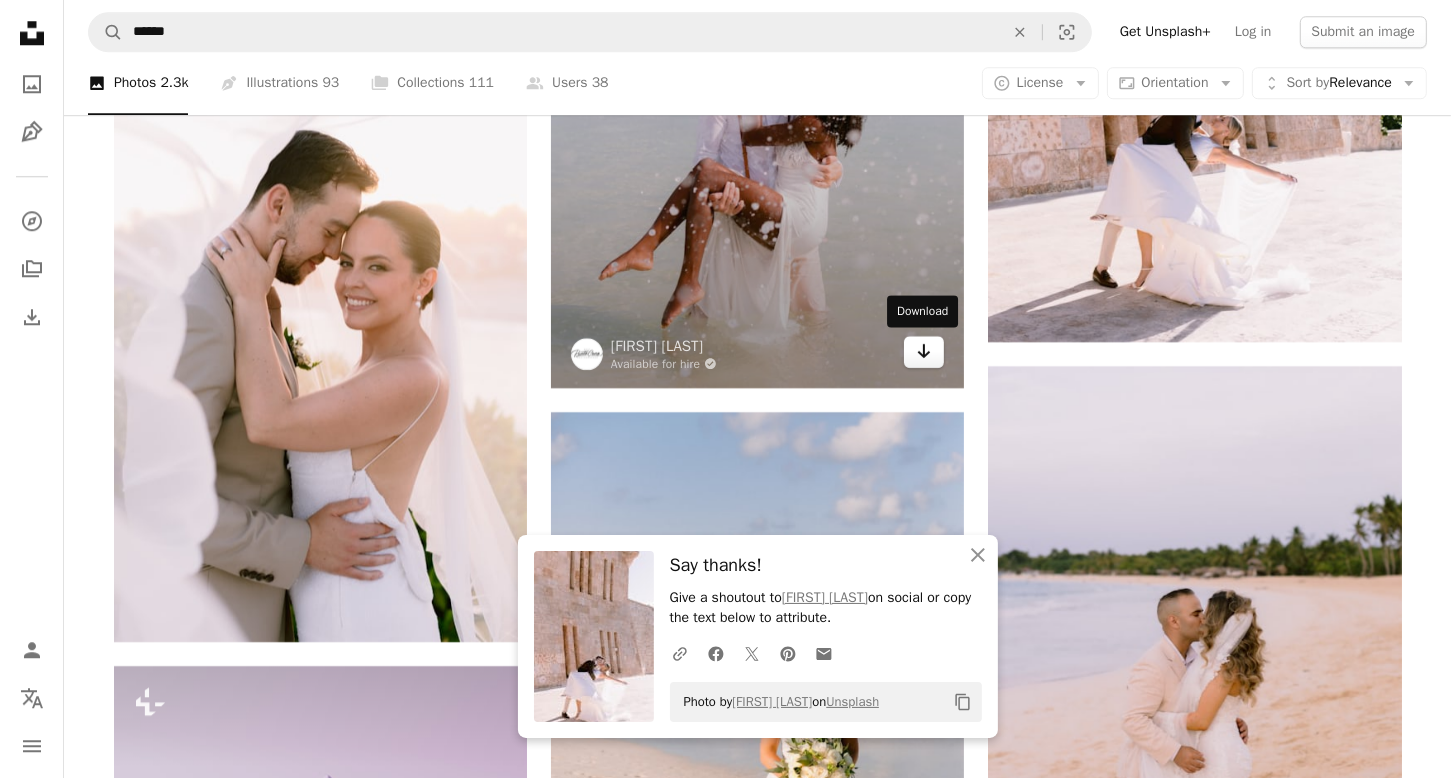 click 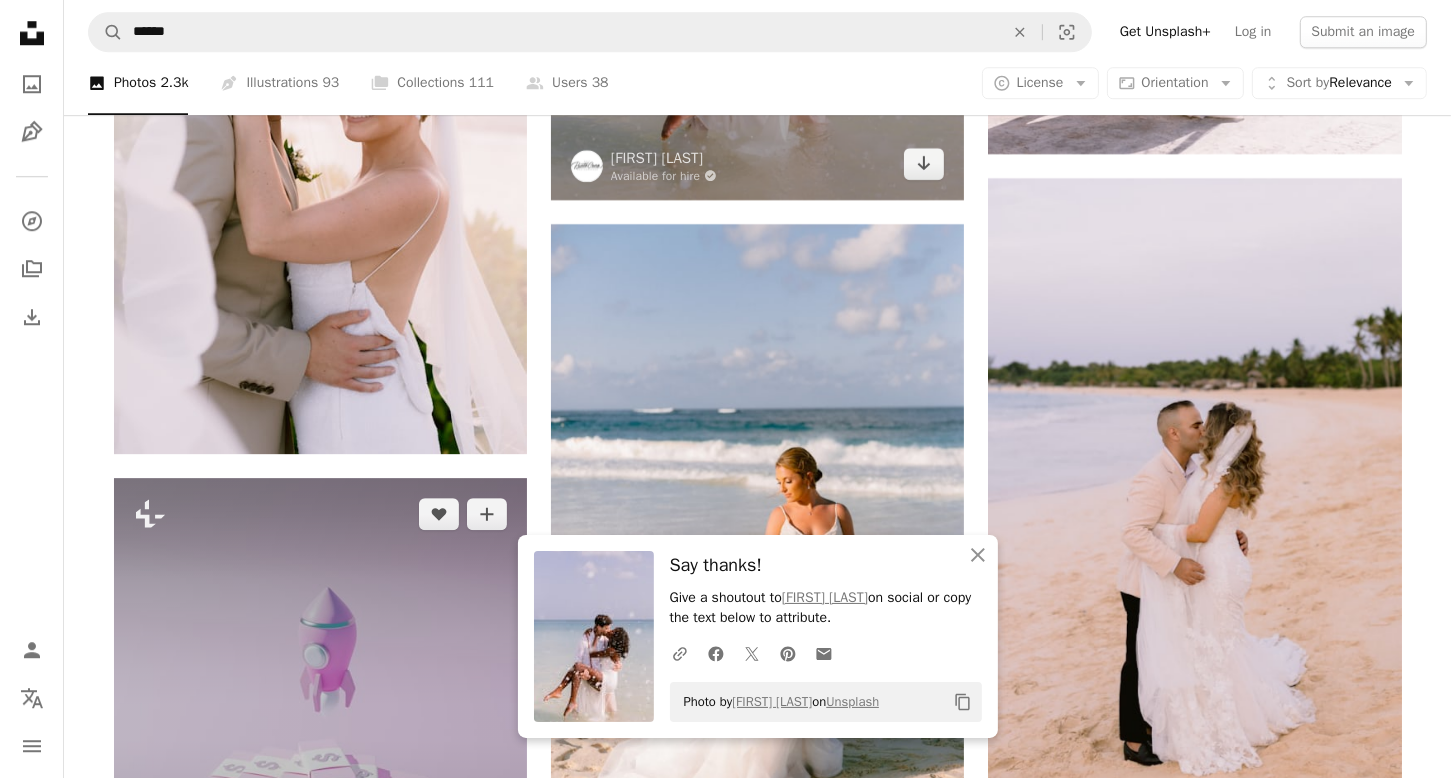 scroll, scrollTop: 5600, scrollLeft: 0, axis: vertical 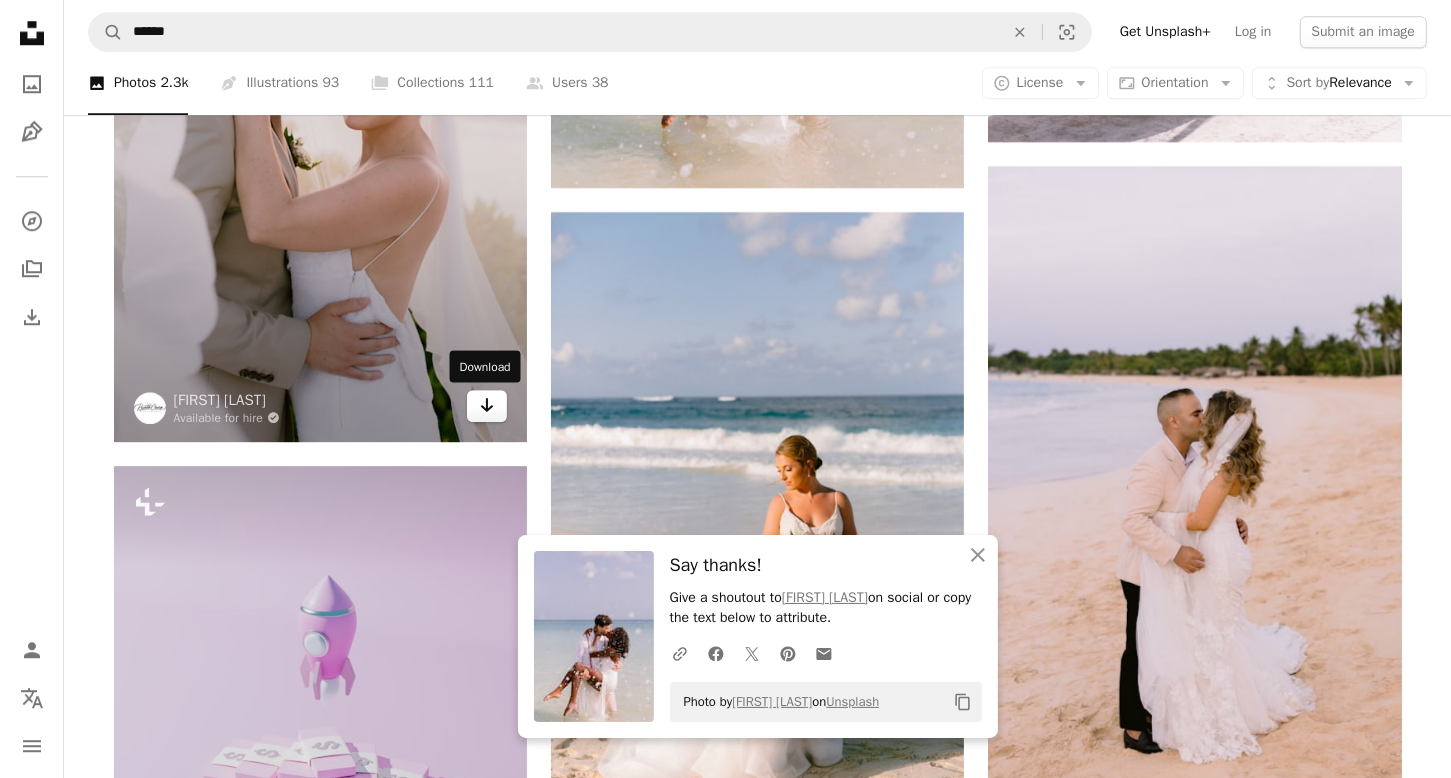 click on "Arrow pointing down" 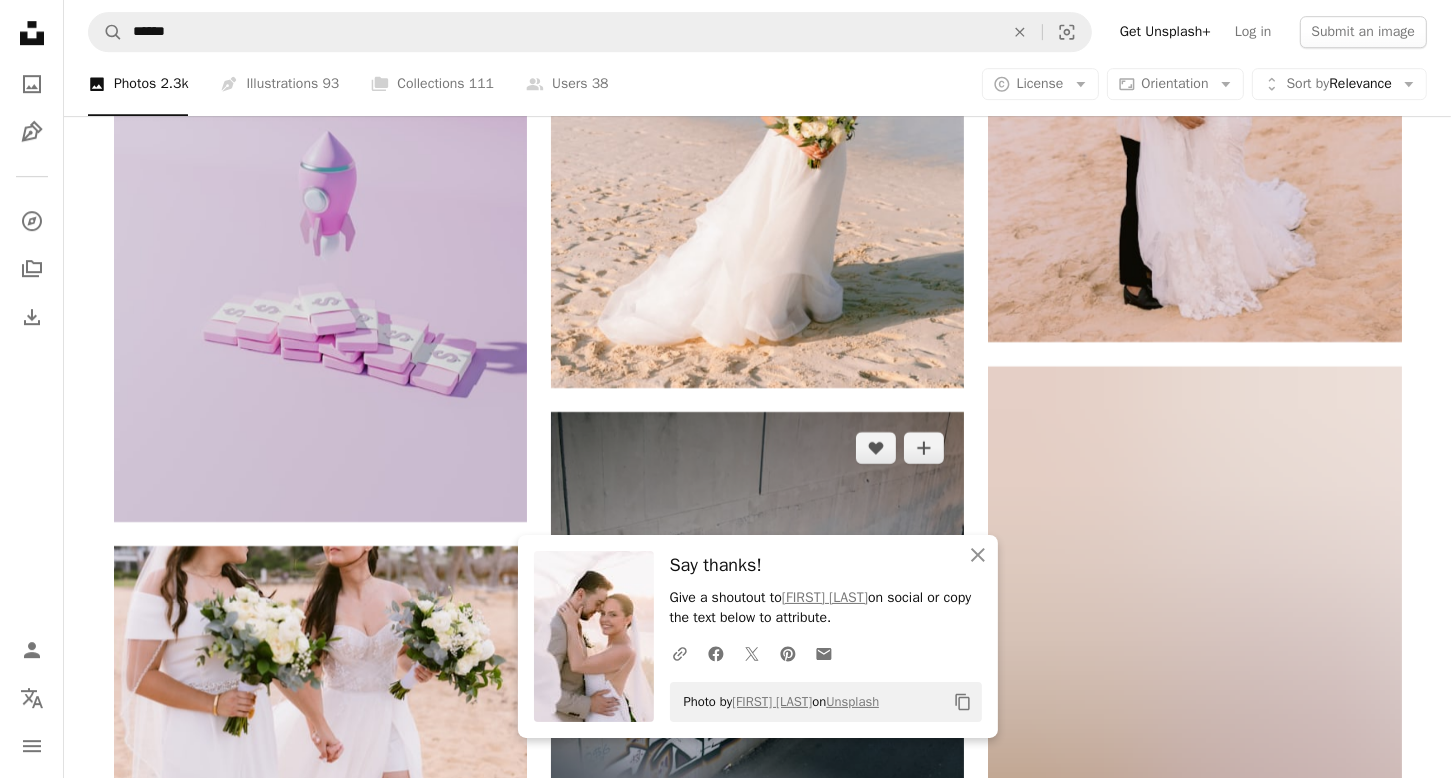 scroll, scrollTop: 6100, scrollLeft: 0, axis: vertical 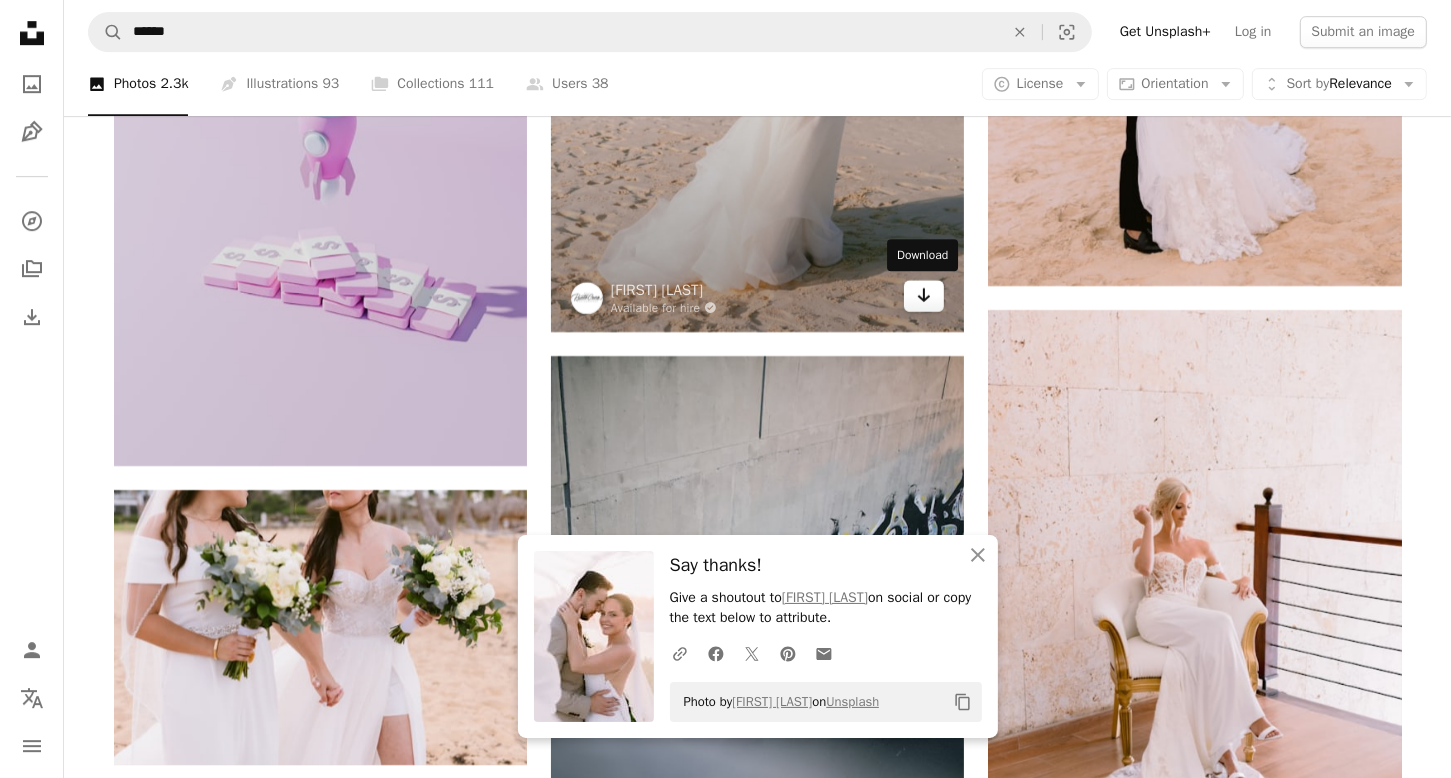 click on "Arrow pointing down" 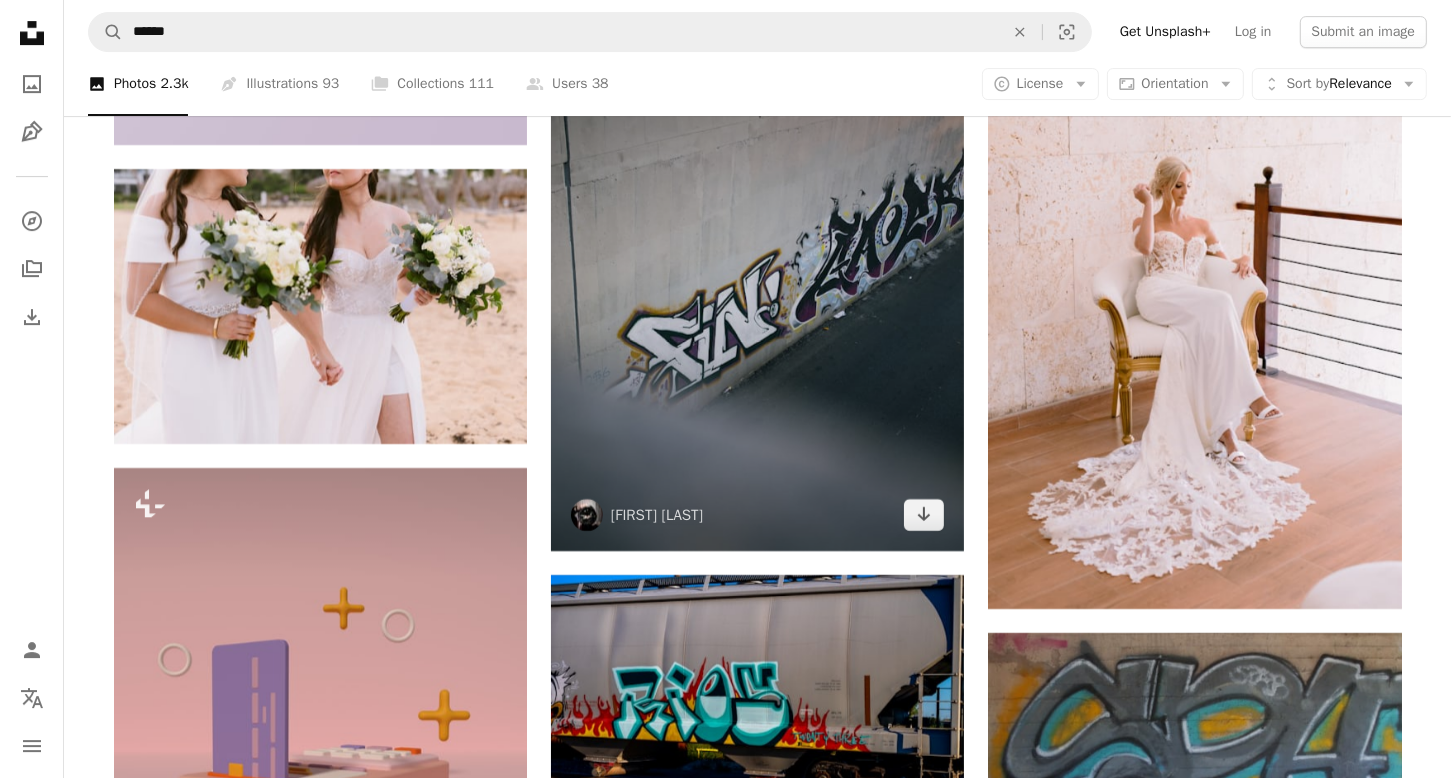 scroll, scrollTop: 6500, scrollLeft: 0, axis: vertical 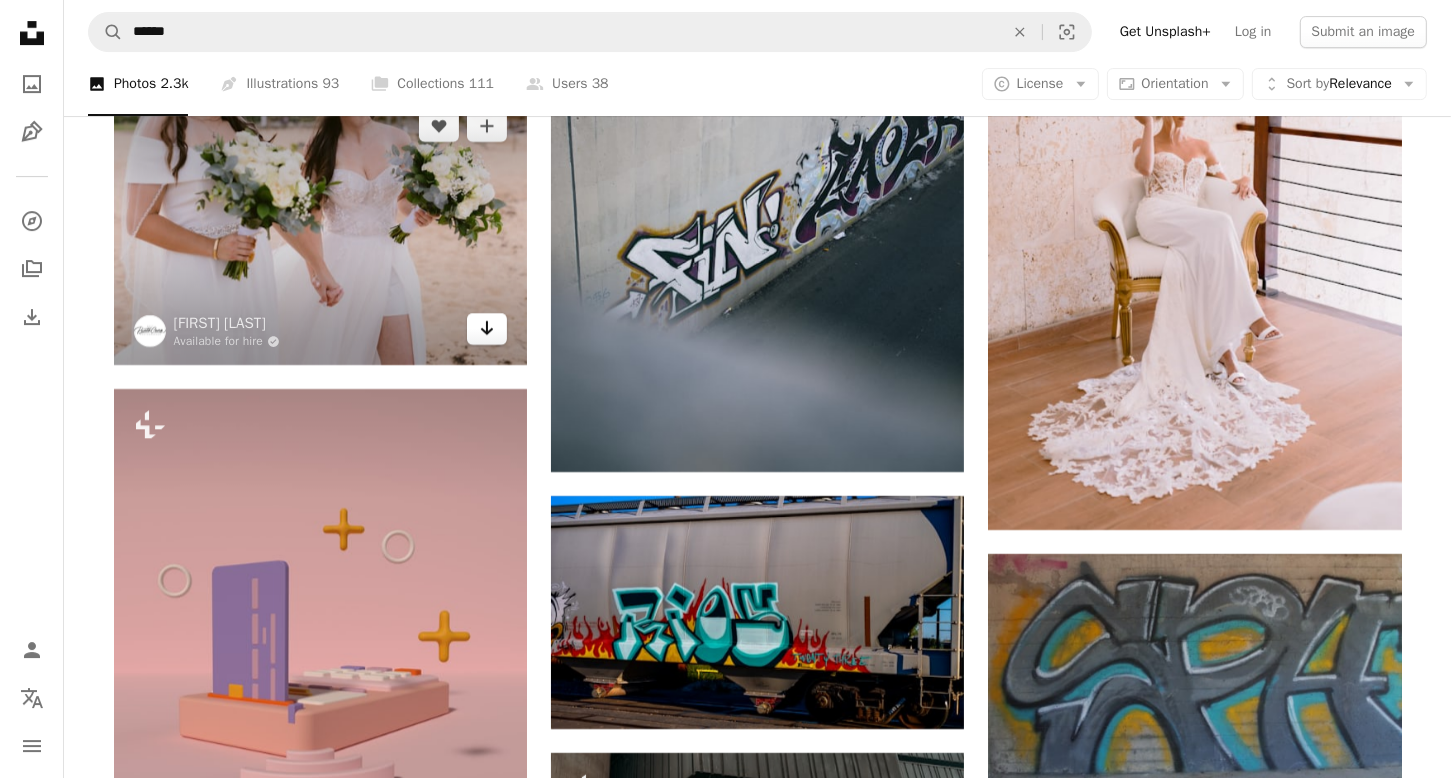 click on "Arrow pointing down" 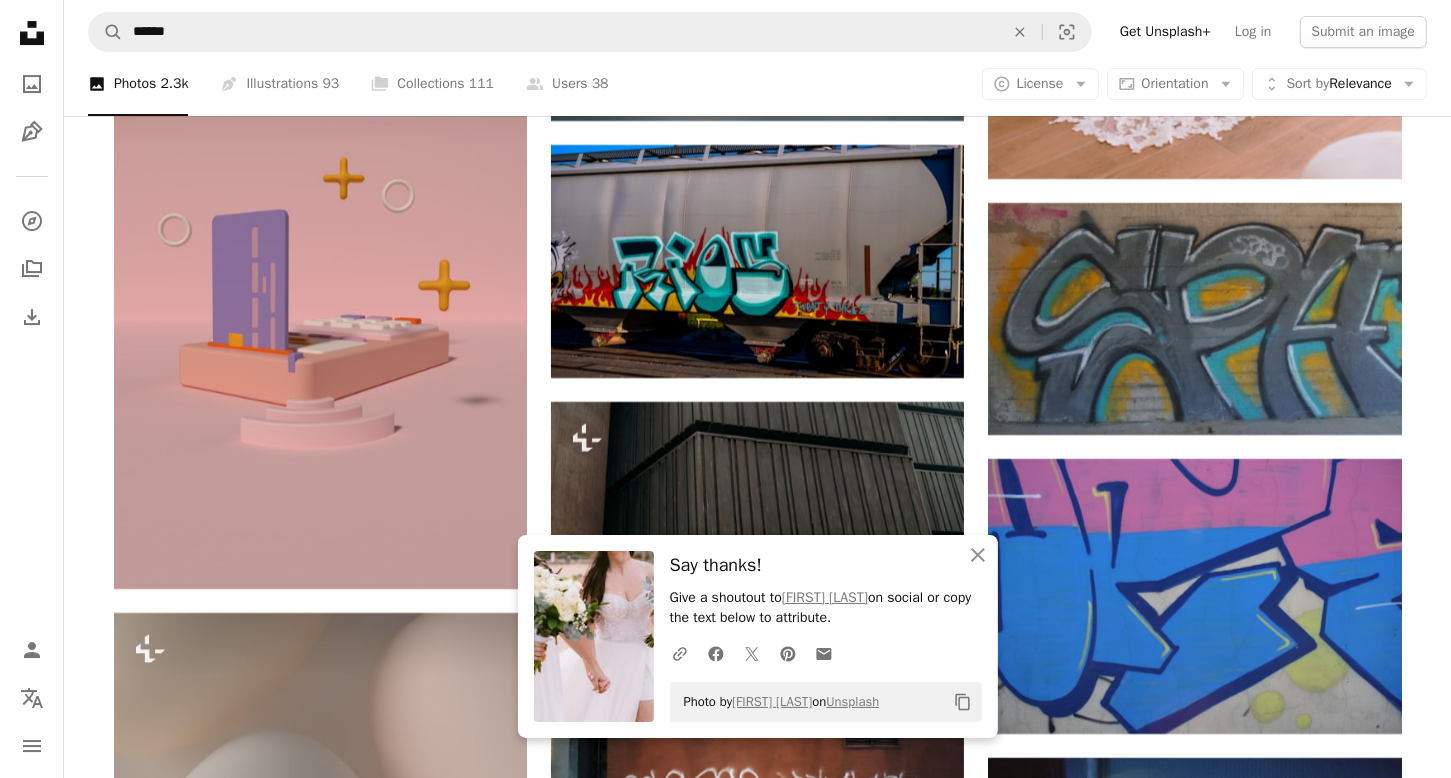 scroll, scrollTop: 6900, scrollLeft: 0, axis: vertical 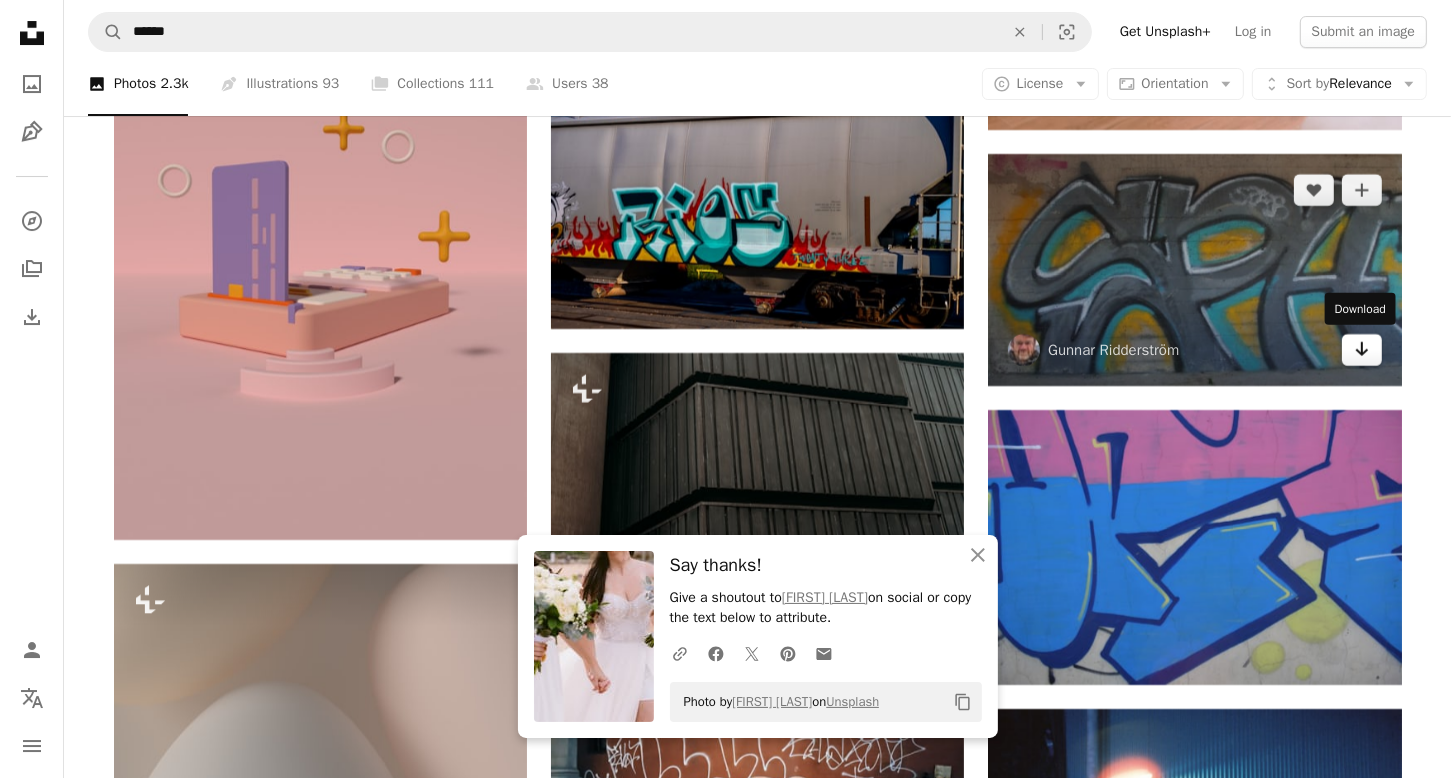 click 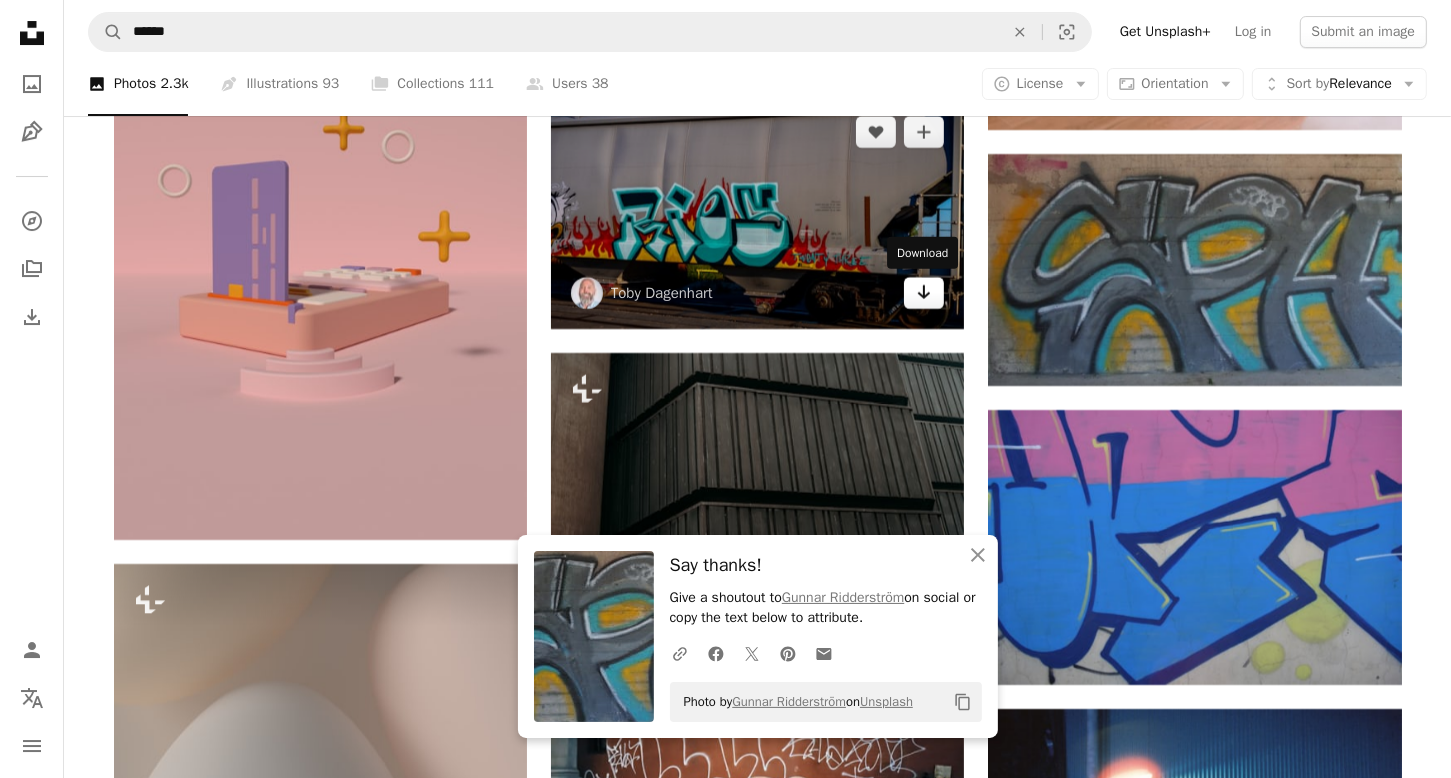 click on "Arrow pointing down" 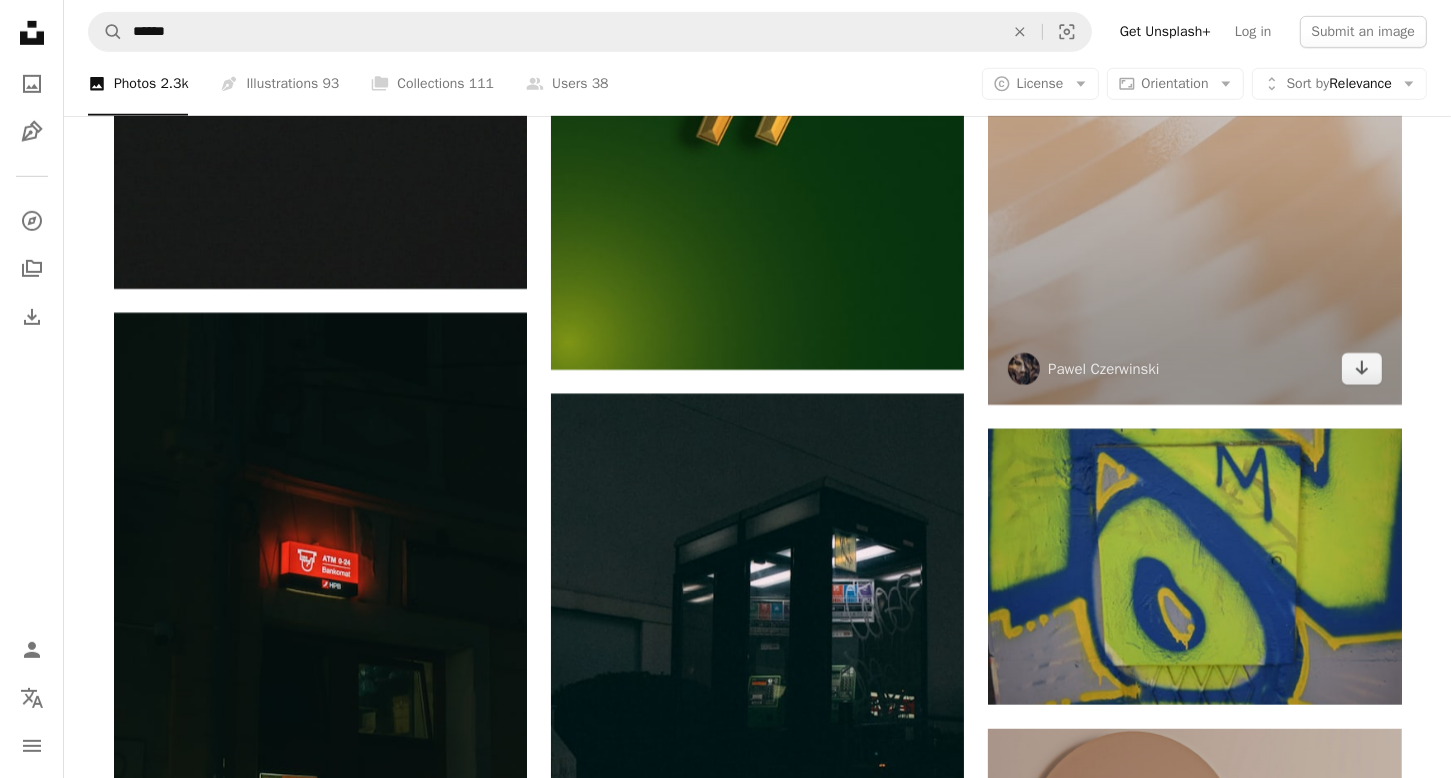 scroll, scrollTop: 8300, scrollLeft: 0, axis: vertical 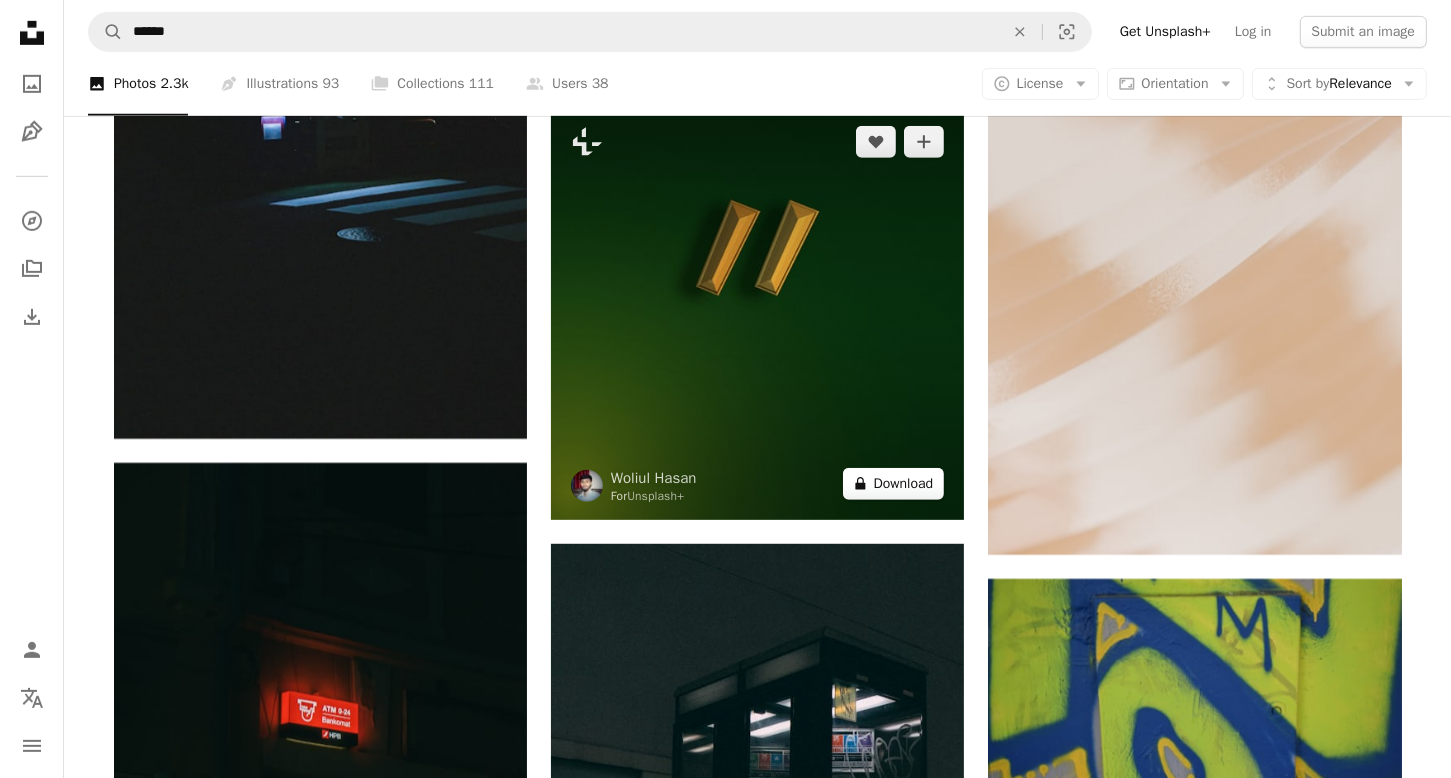 click on "A lock Download" at bounding box center (894, 484) 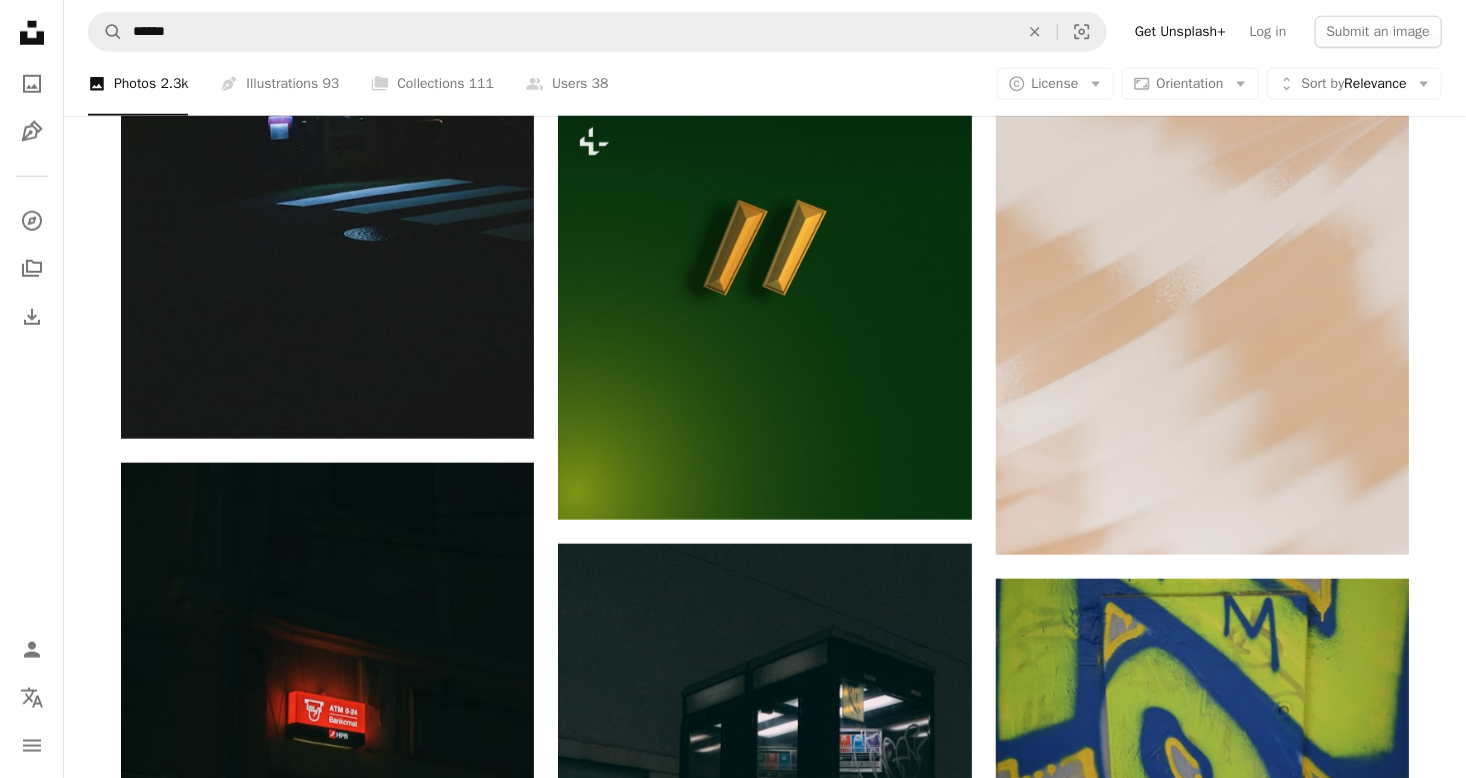 click on "An X shape Premium, ready to use images. Get unlimited access. A plus sign Members-only content added monthly A plus sign Unlimited royalty-free downloads A plus sign Illustrations  New A plus sign Enhanced legal protections yearly 66%  off monthly $12   $4 USD per month * Get  Unsplash+ * When paid annually, billed upfront  $48 Taxes where applicable. Renews automatically. Cancel anytime." at bounding box center (733, 5596) 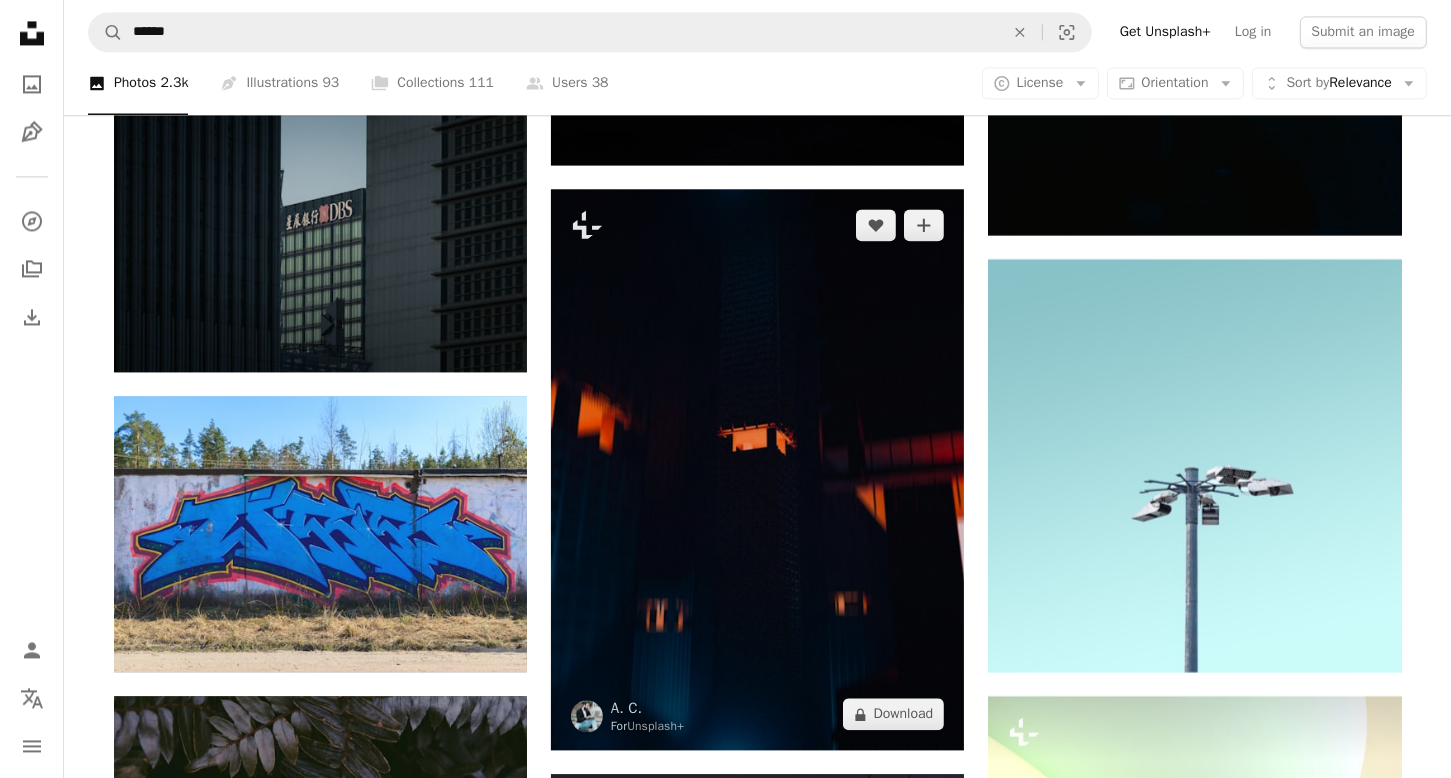 scroll, scrollTop: 11500, scrollLeft: 0, axis: vertical 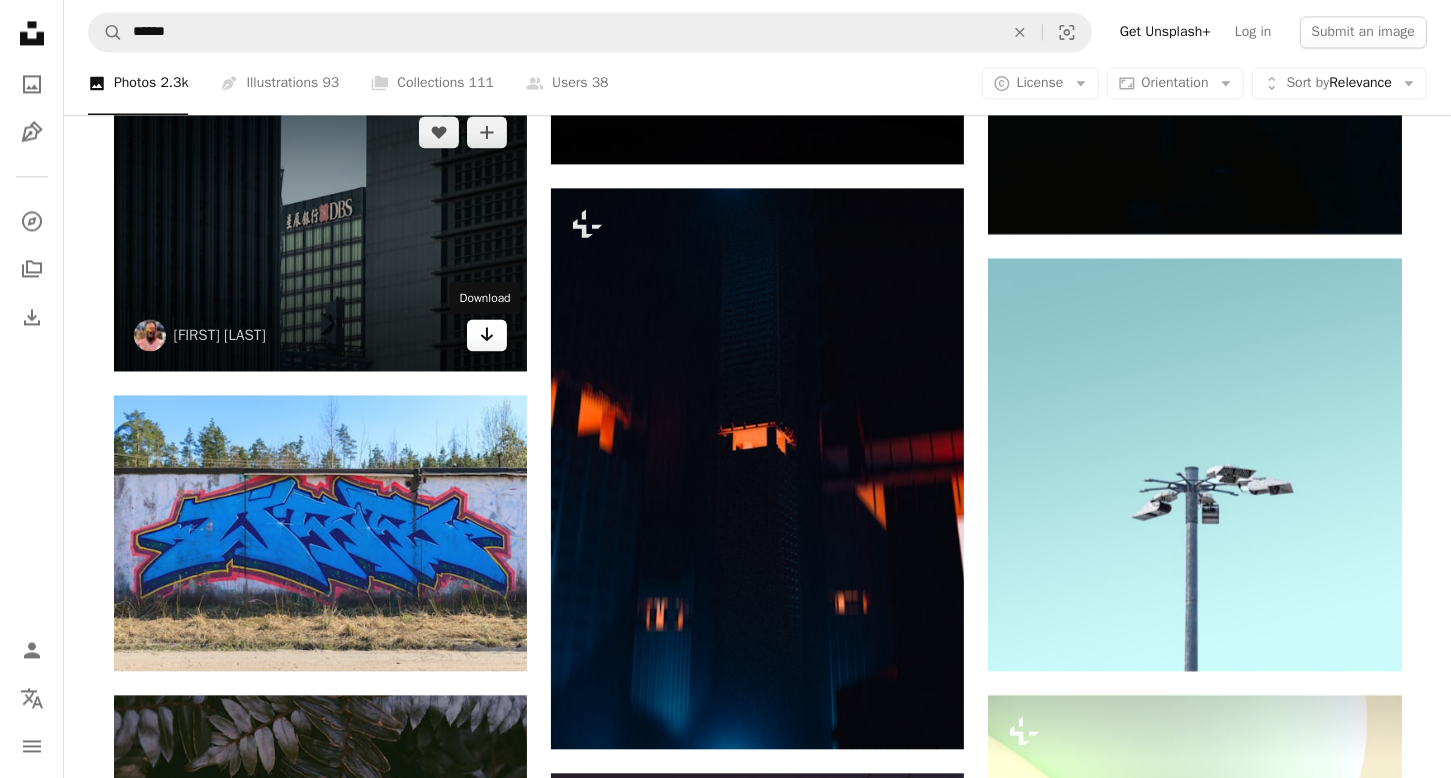click on "Arrow pointing down" at bounding box center (487, 335) 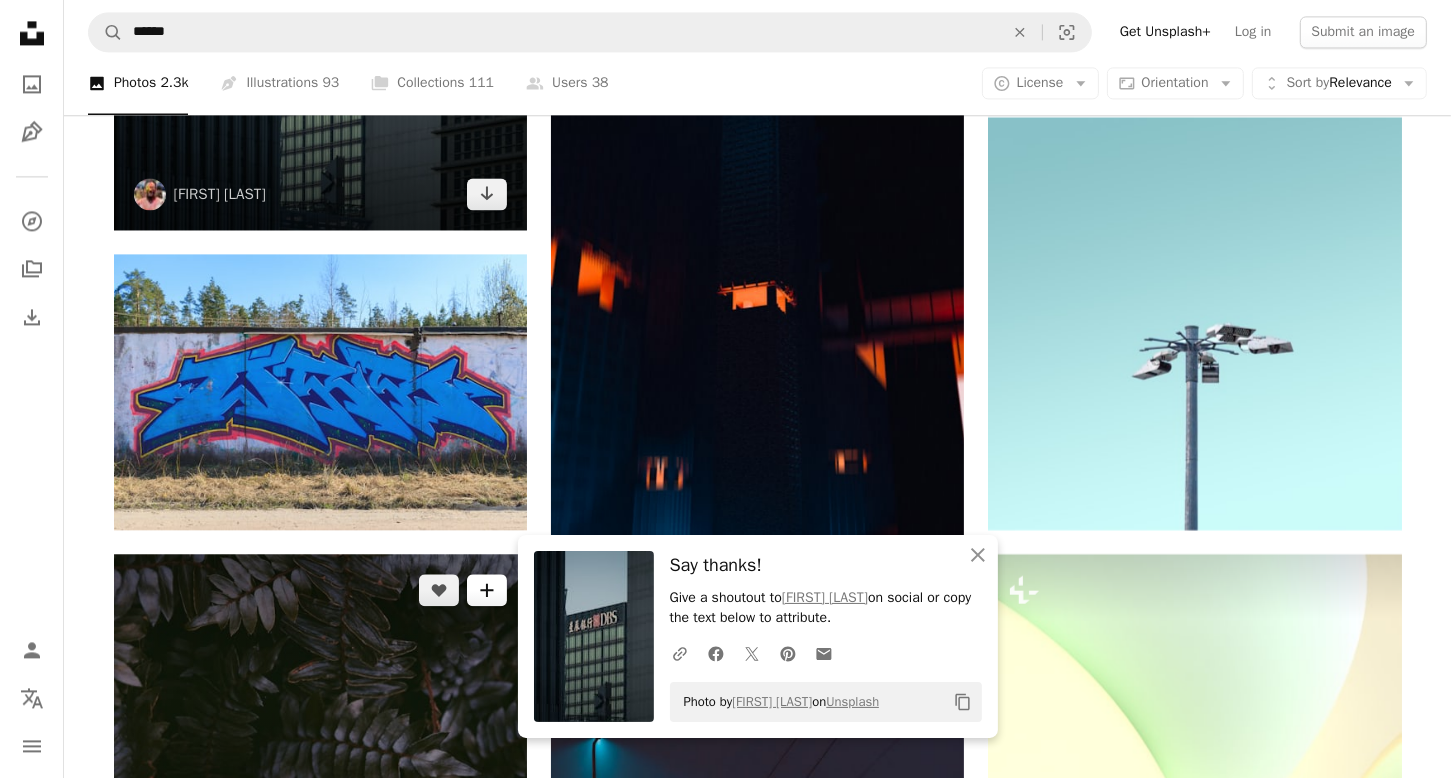 scroll, scrollTop: 11800, scrollLeft: 0, axis: vertical 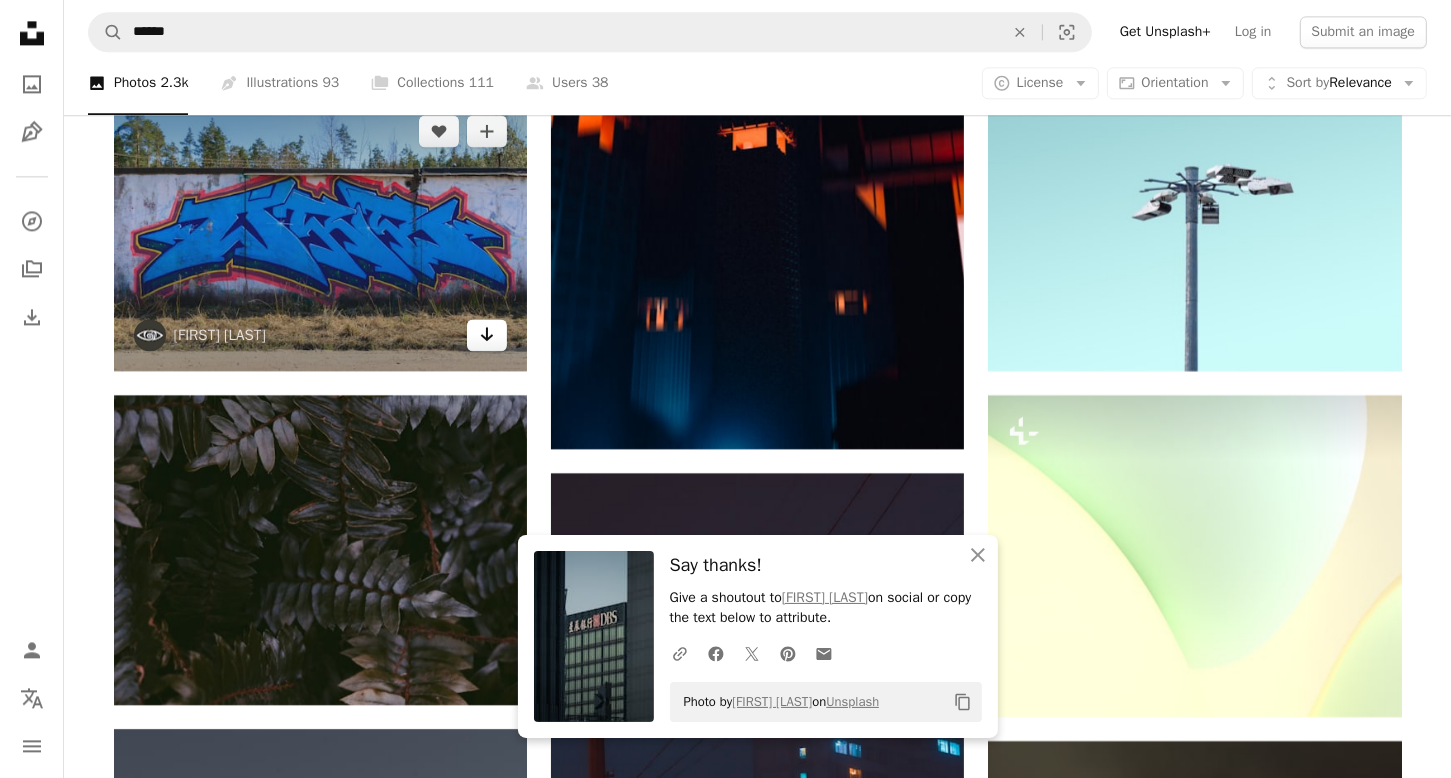 click on "Arrow pointing down" 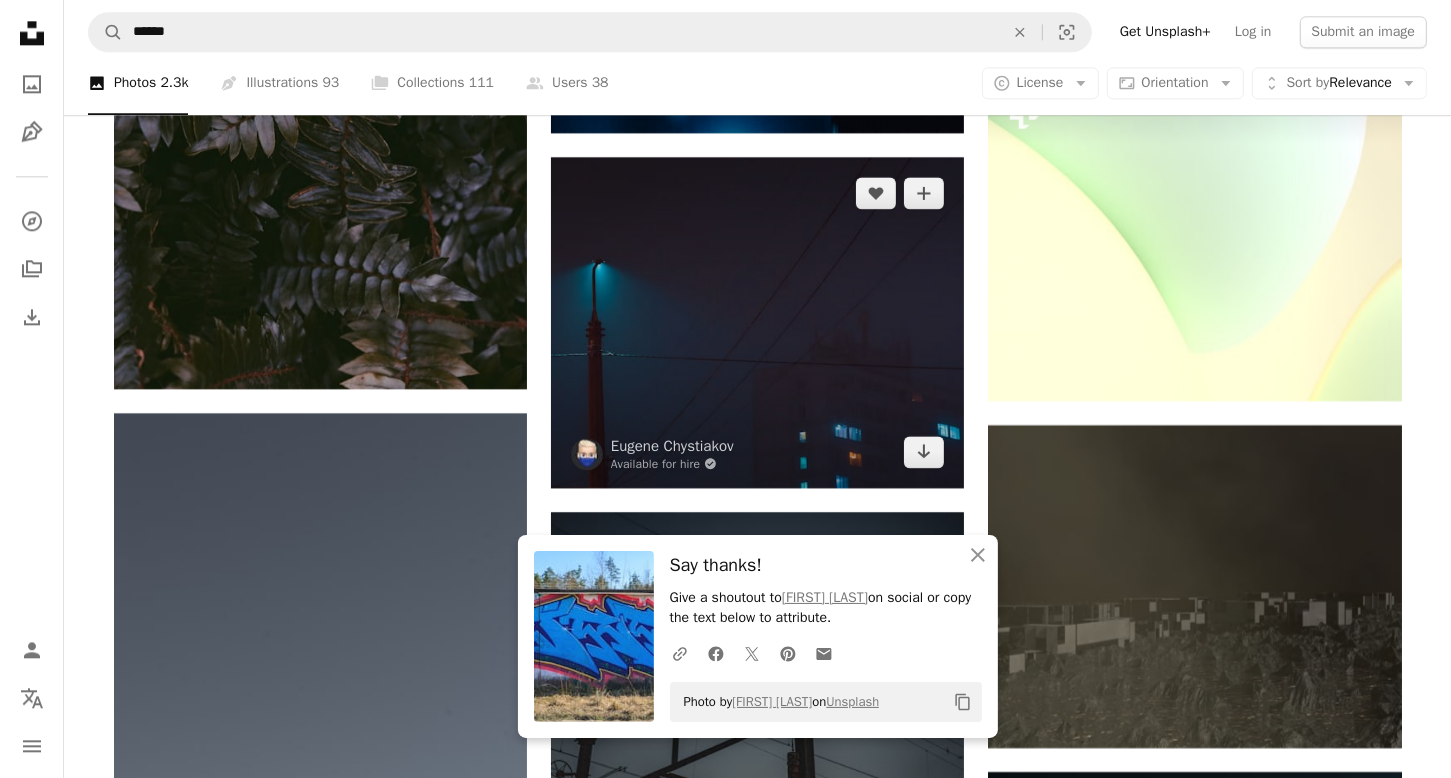 scroll, scrollTop: 12100, scrollLeft: 0, axis: vertical 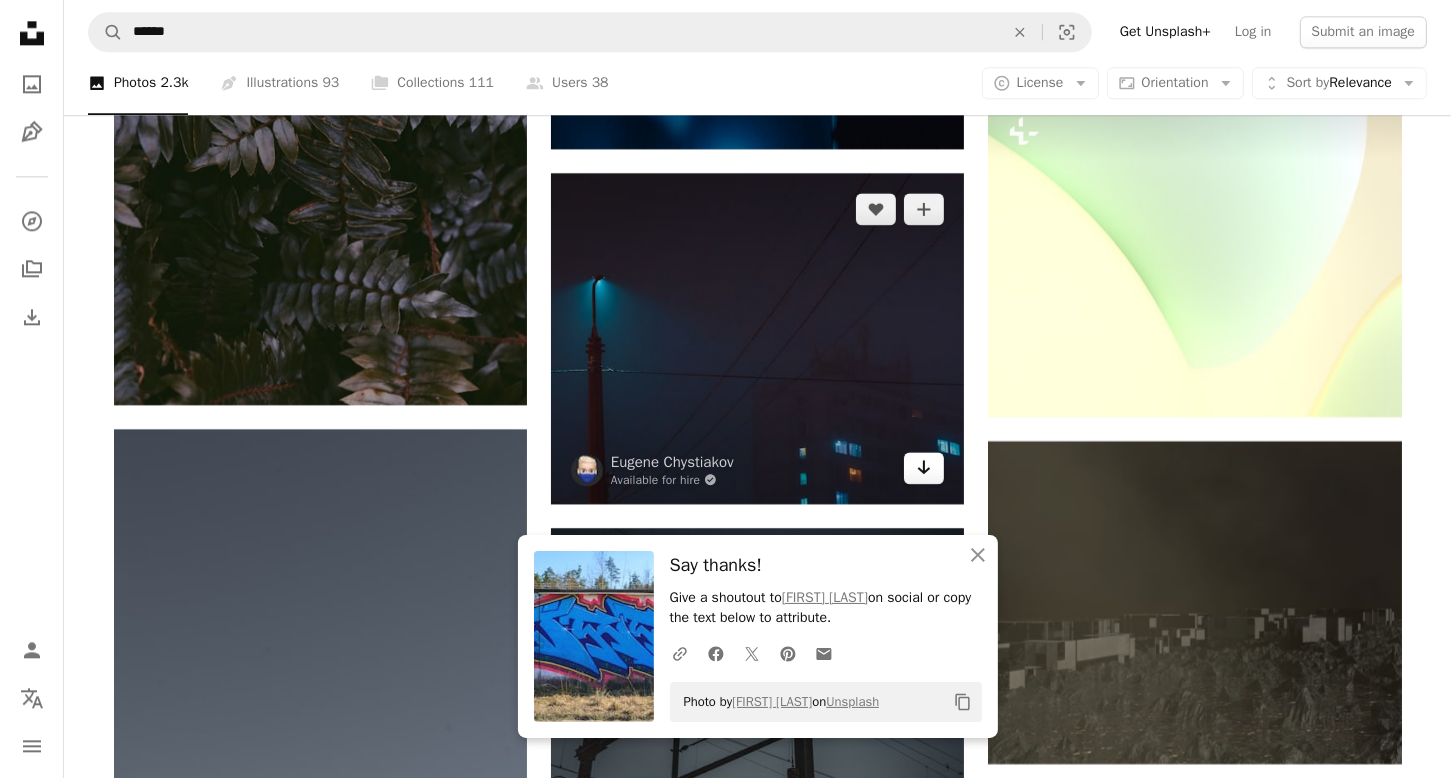 click on "Arrow pointing down" 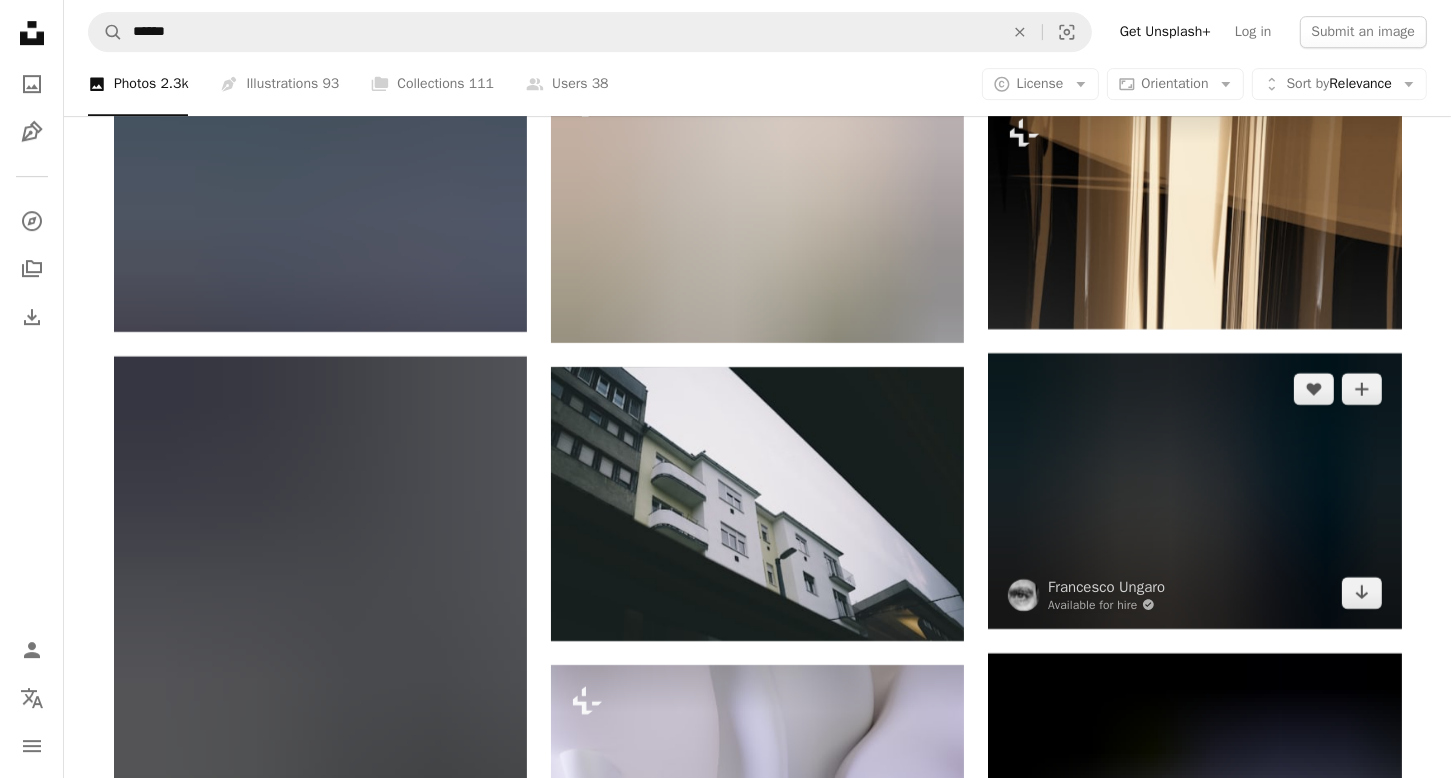 scroll, scrollTop: 13600, scrollLeft: 0, axis: vertical 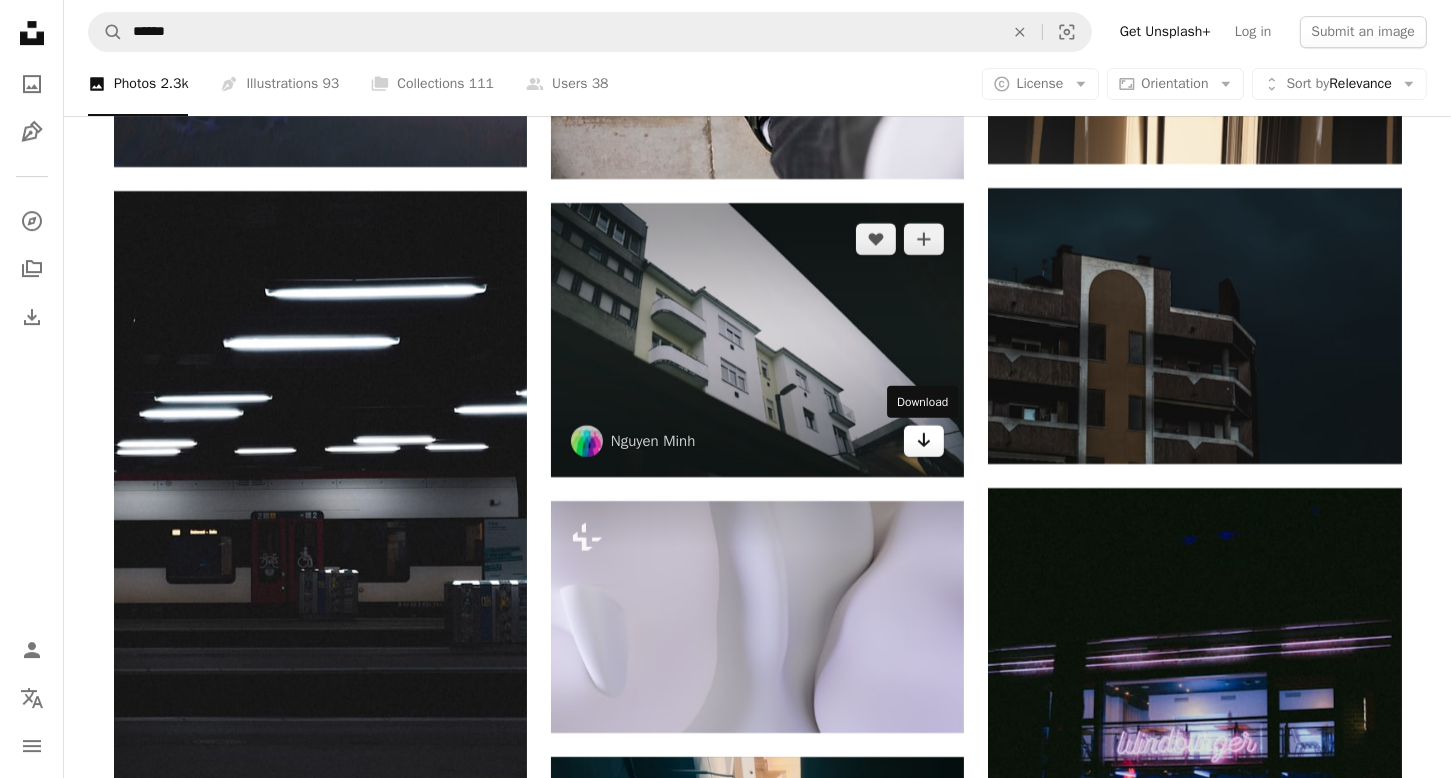 click on "Arrow pointing down" 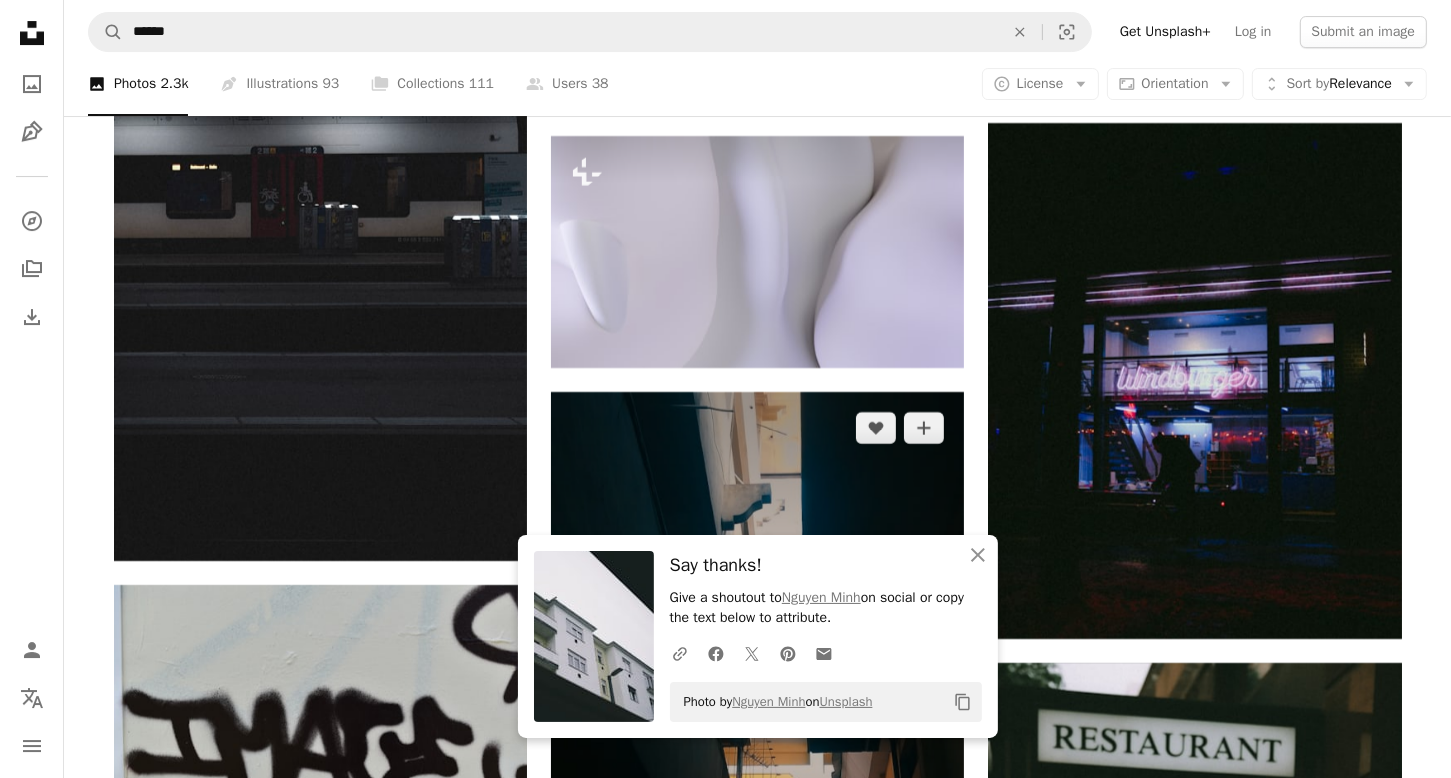 scroll, scrollTop: 14000, scrollLeft: 0, axis: vertical 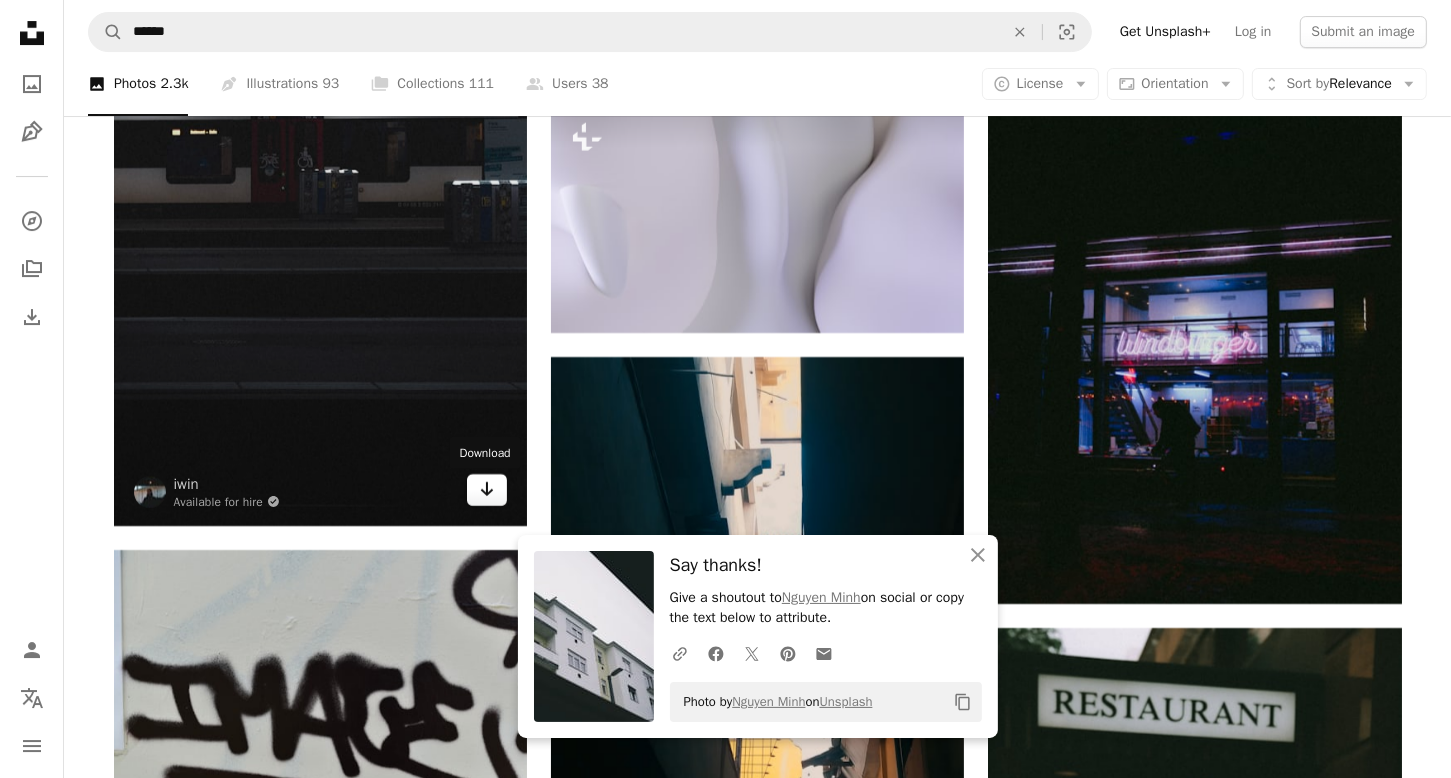 click on "Arrow pointing down" 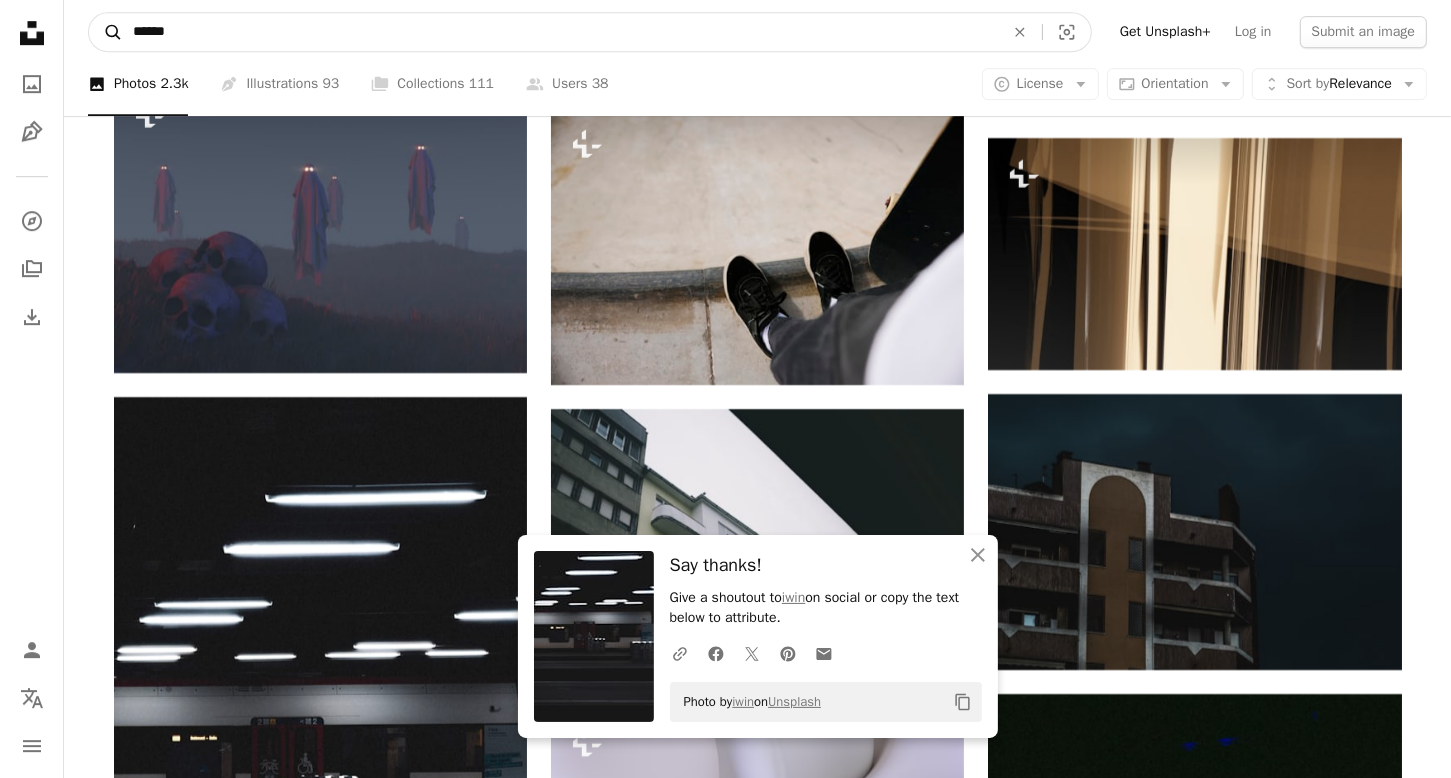 drag, startPoint x: 192, startPoint y: 41, endPoint x: 101, endPoint y: 16, distance: 94.371605 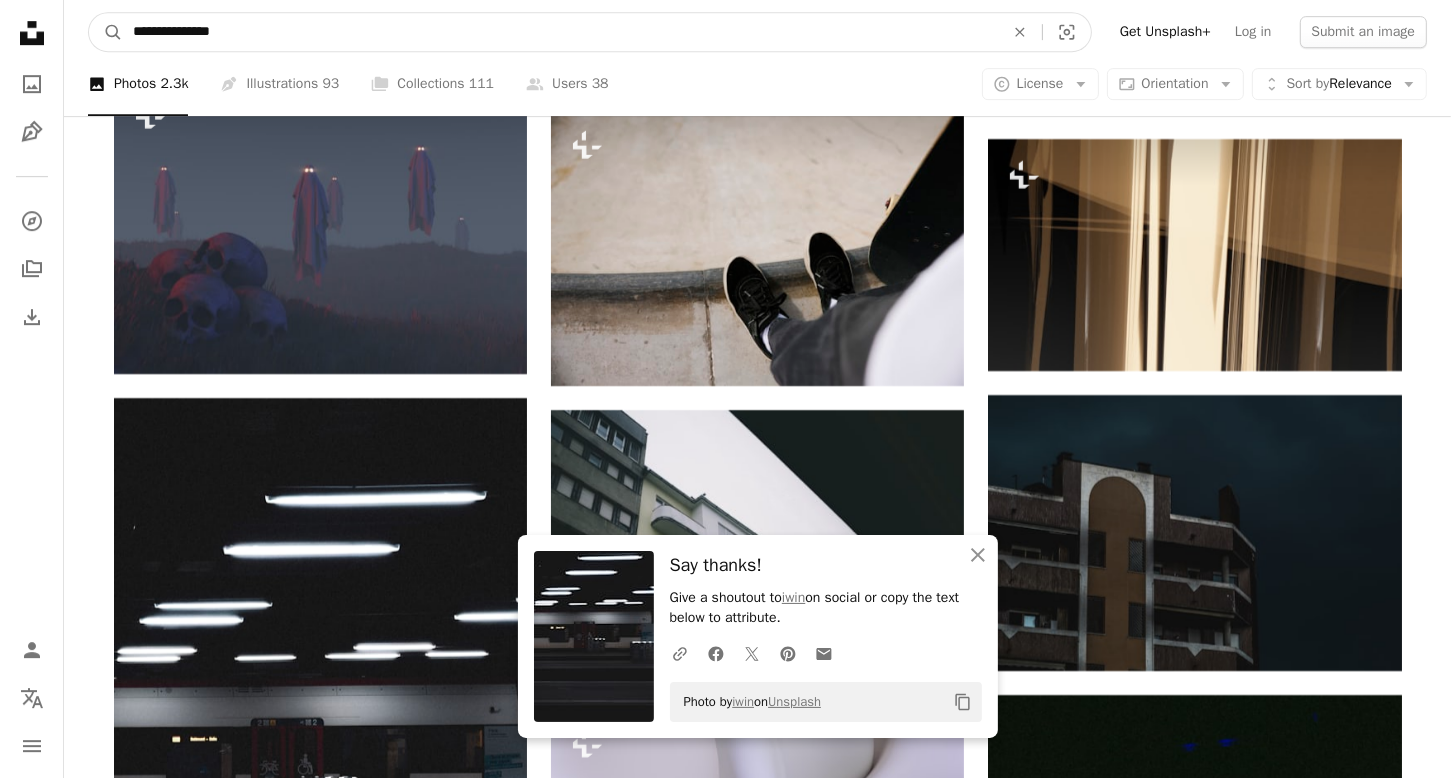 type on "**********" 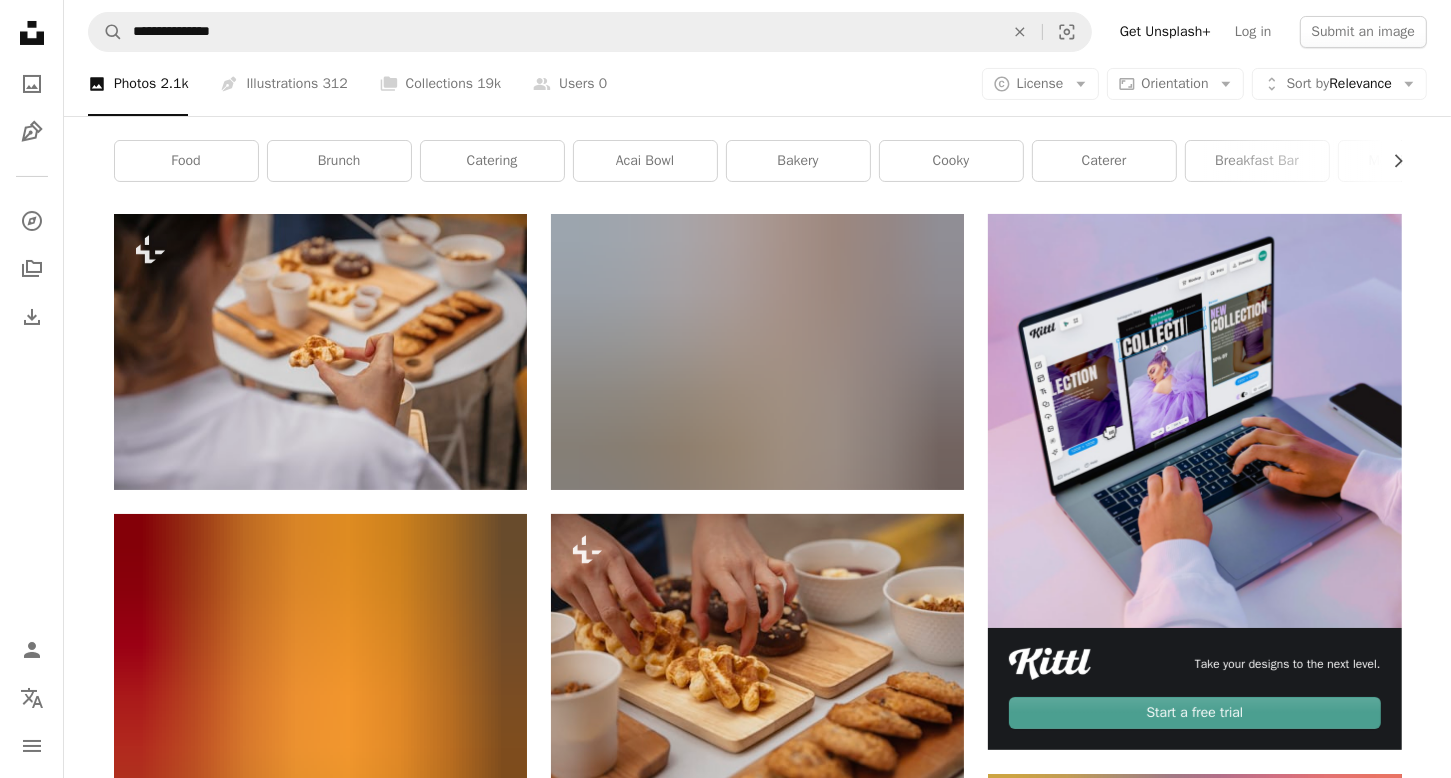 scroll, scrollTop: 300, scrollLeft: 0, axis: vertical 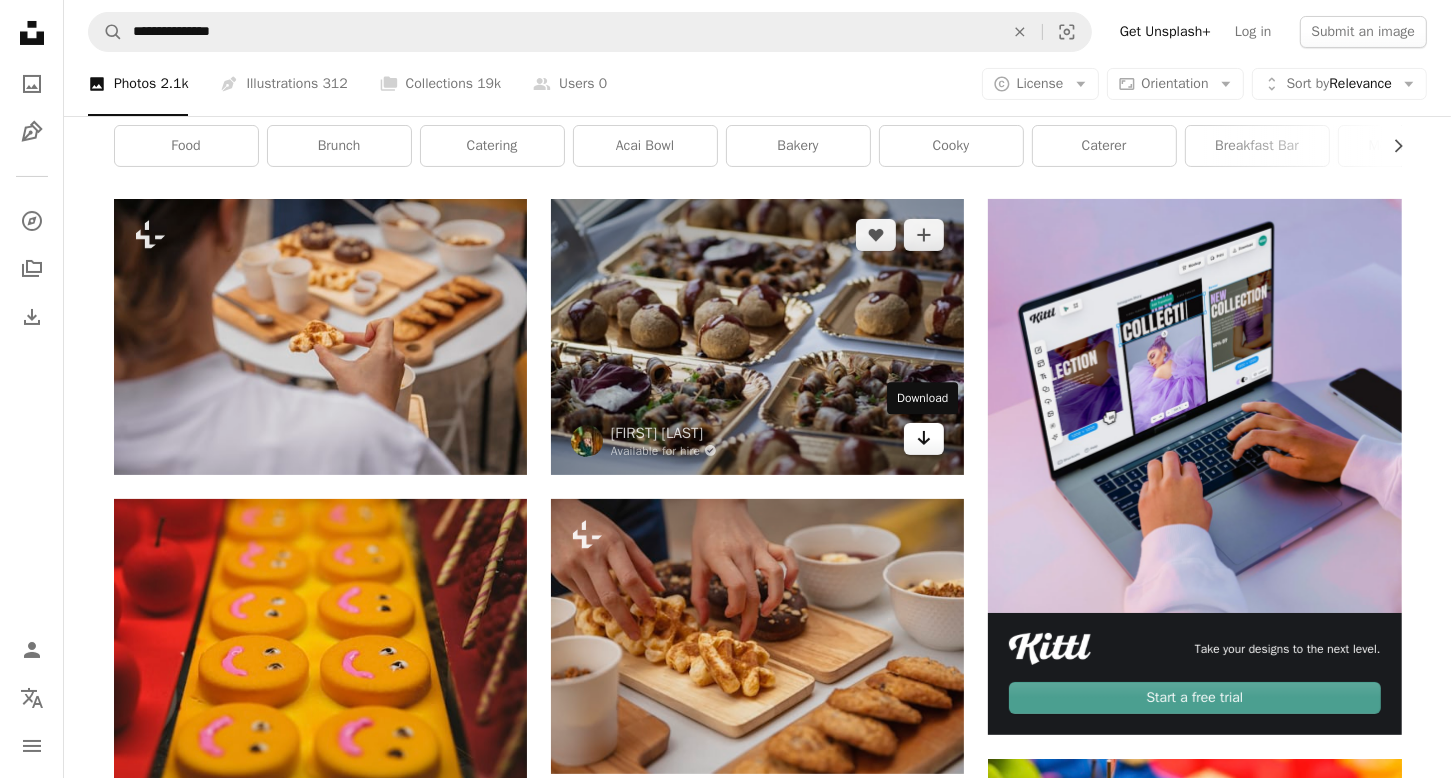 click 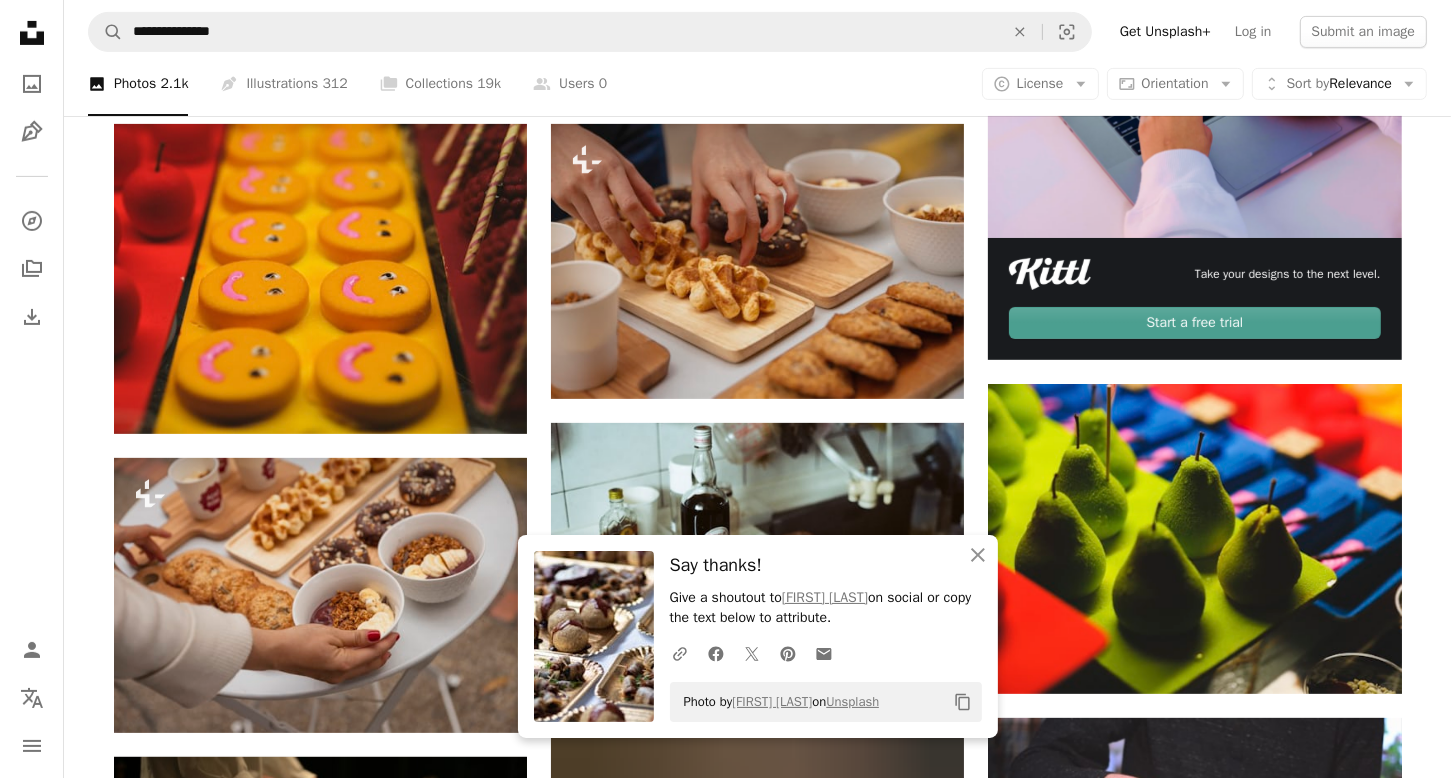 scroll, scrollTop: 700, scrollLeft: 0, axis: vertical 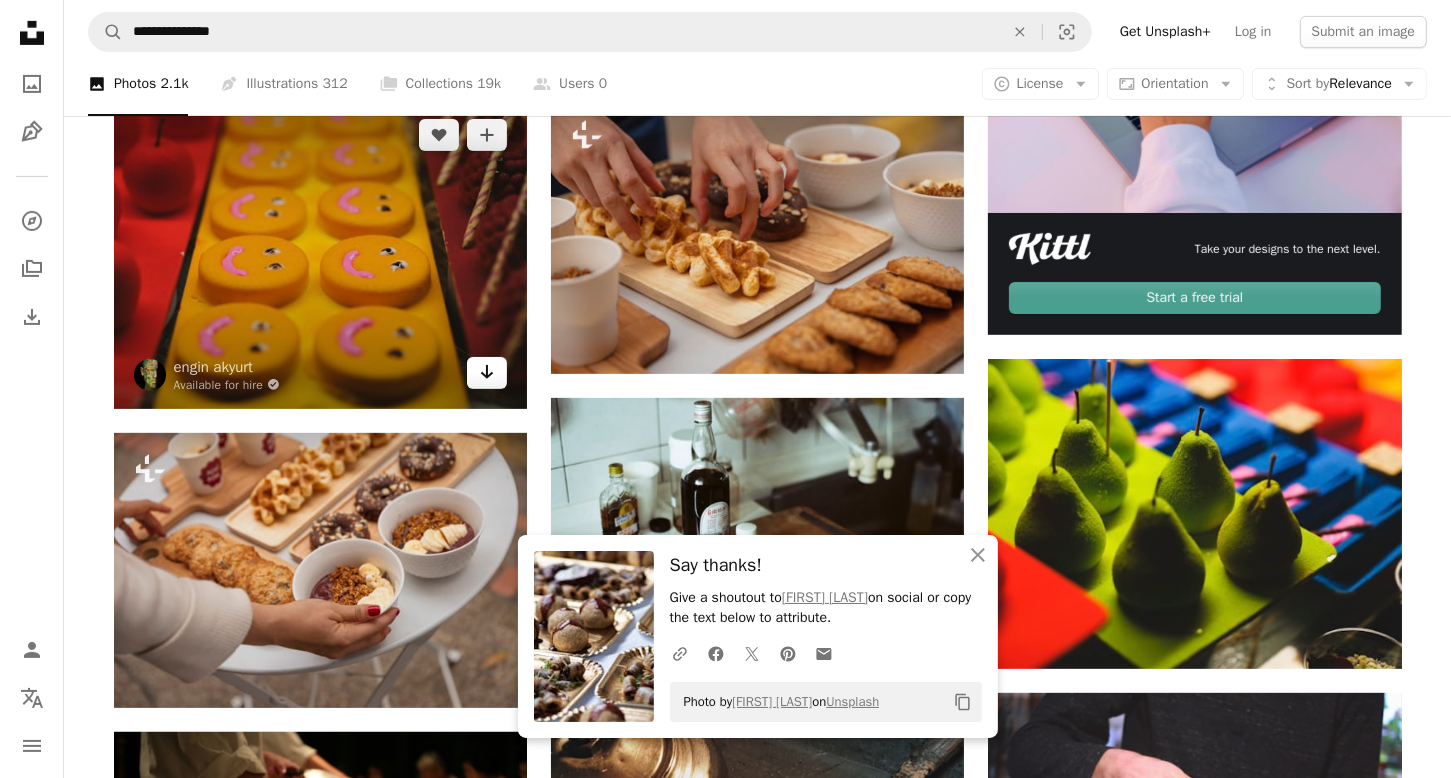 click on "Arrow pointing down" at bounding box center [487, 373] 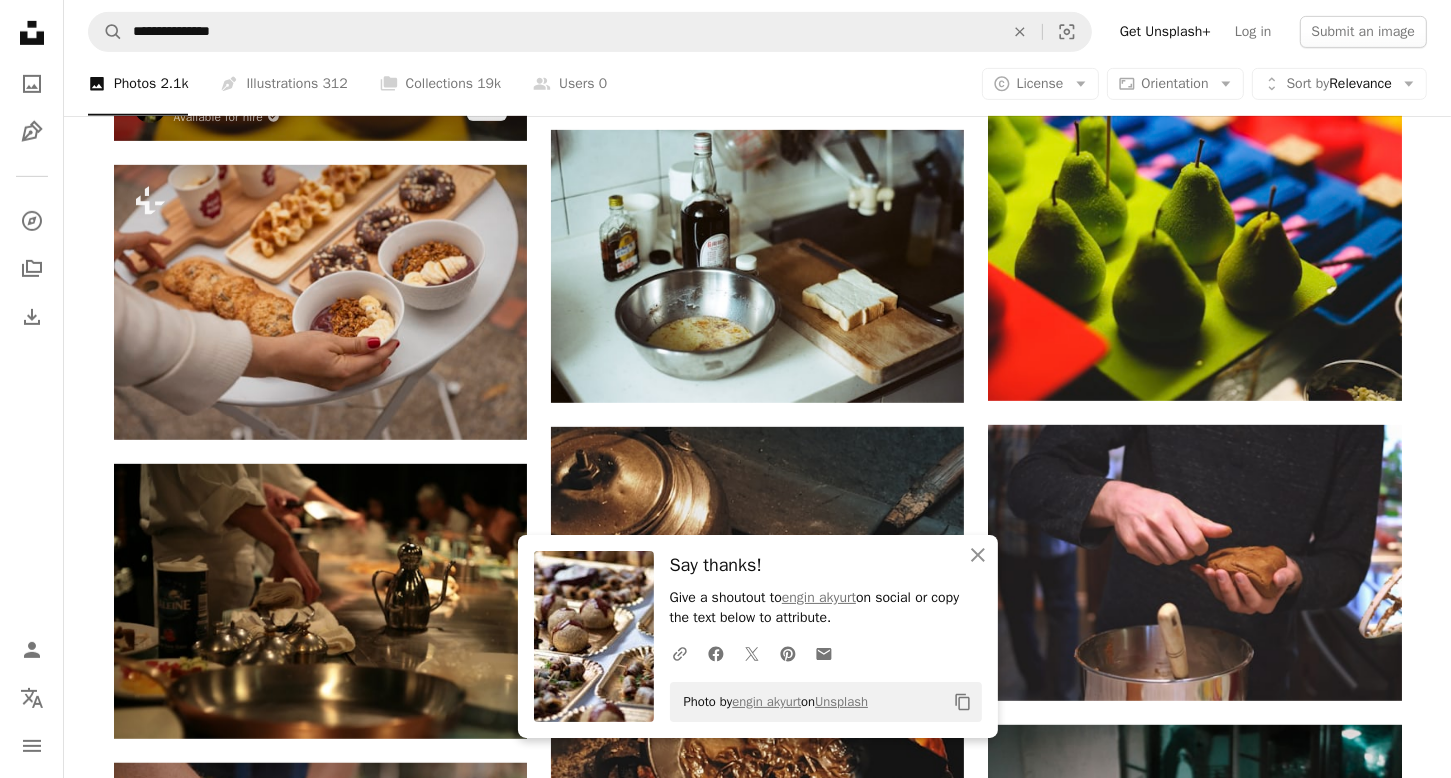 scroll, scrollTop: 1000, scrollLeft: 0, axis: vertical 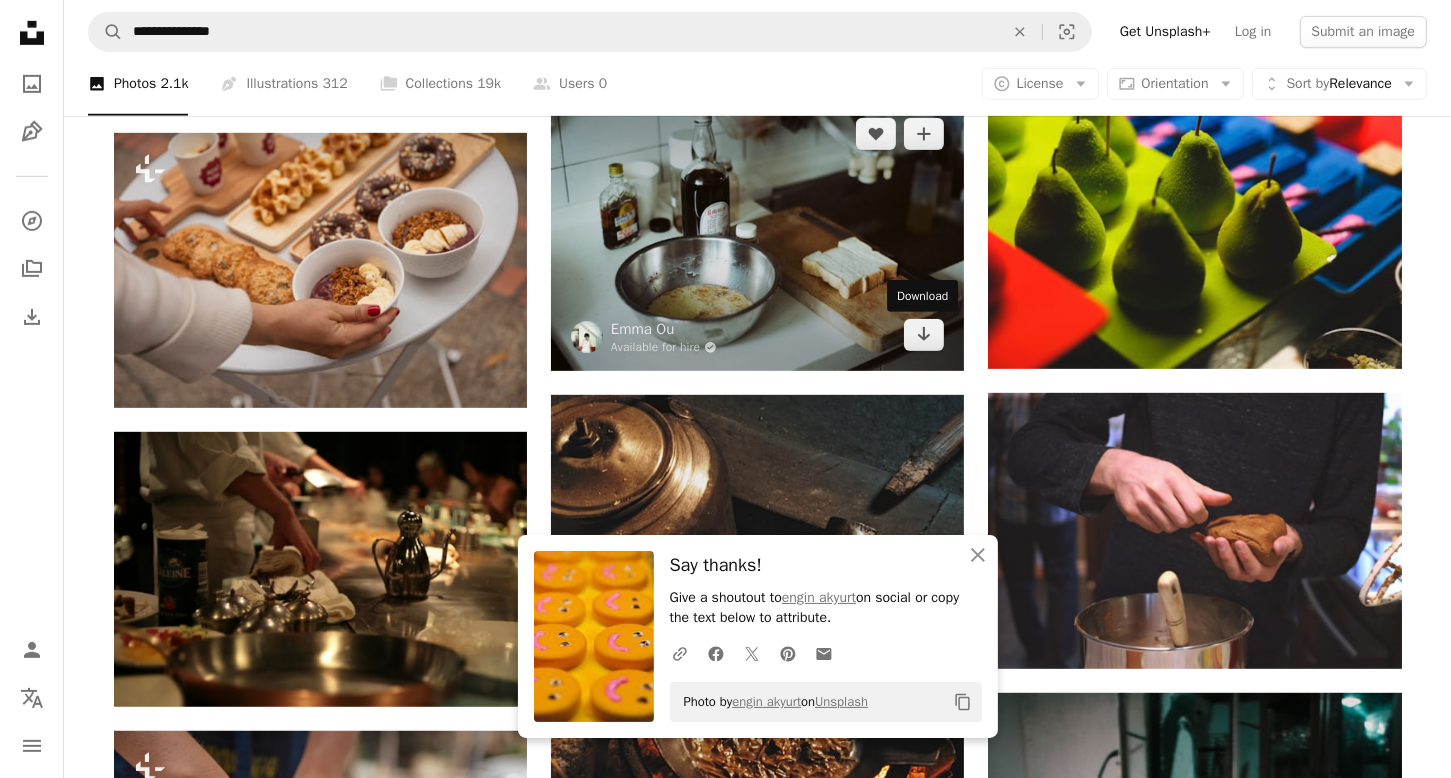 drag, startPoint x: 923, startPoint y: 337, endPoint x: 892, endPoint y: 341, distance: 31.257 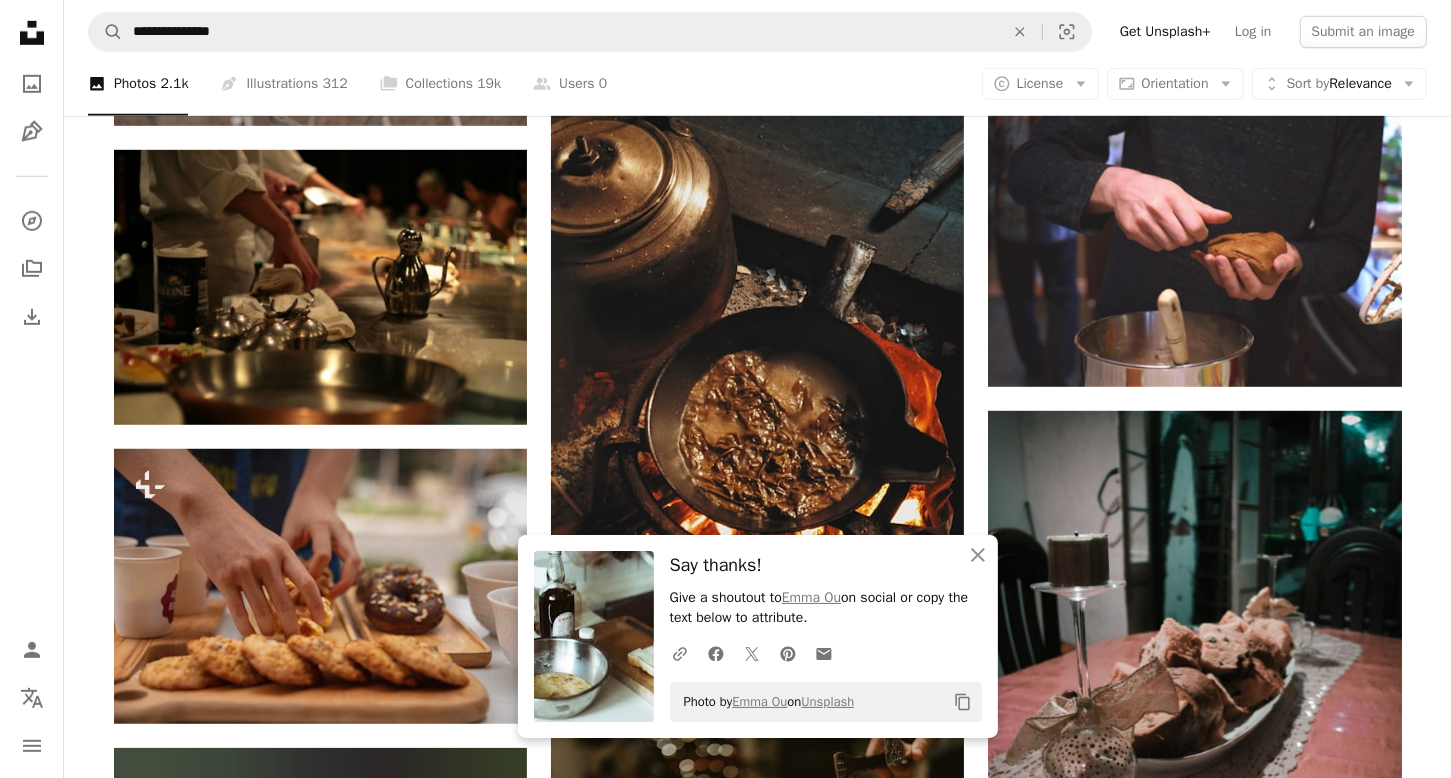 scroll, scrollTop: 1300, scrollLeft: 0, axis: vertical 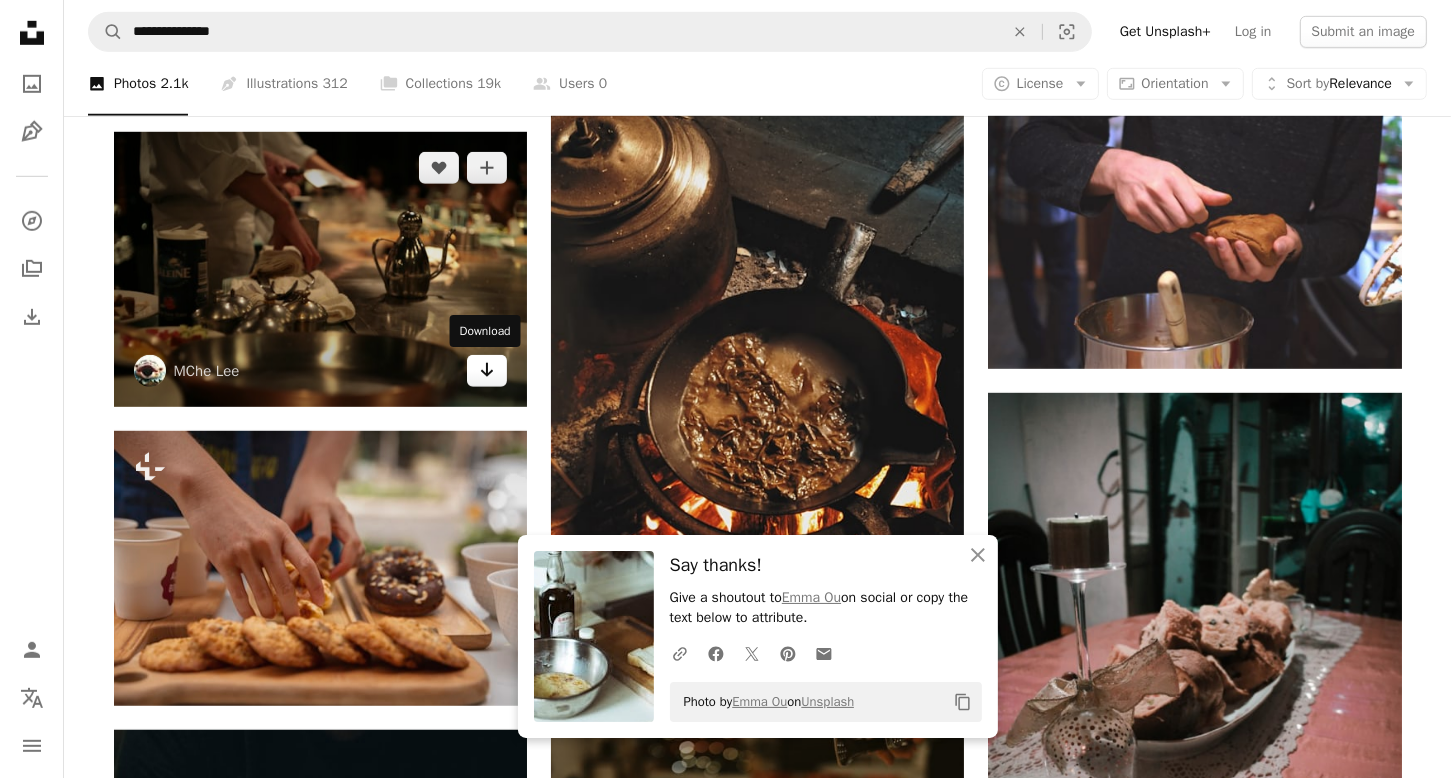 click 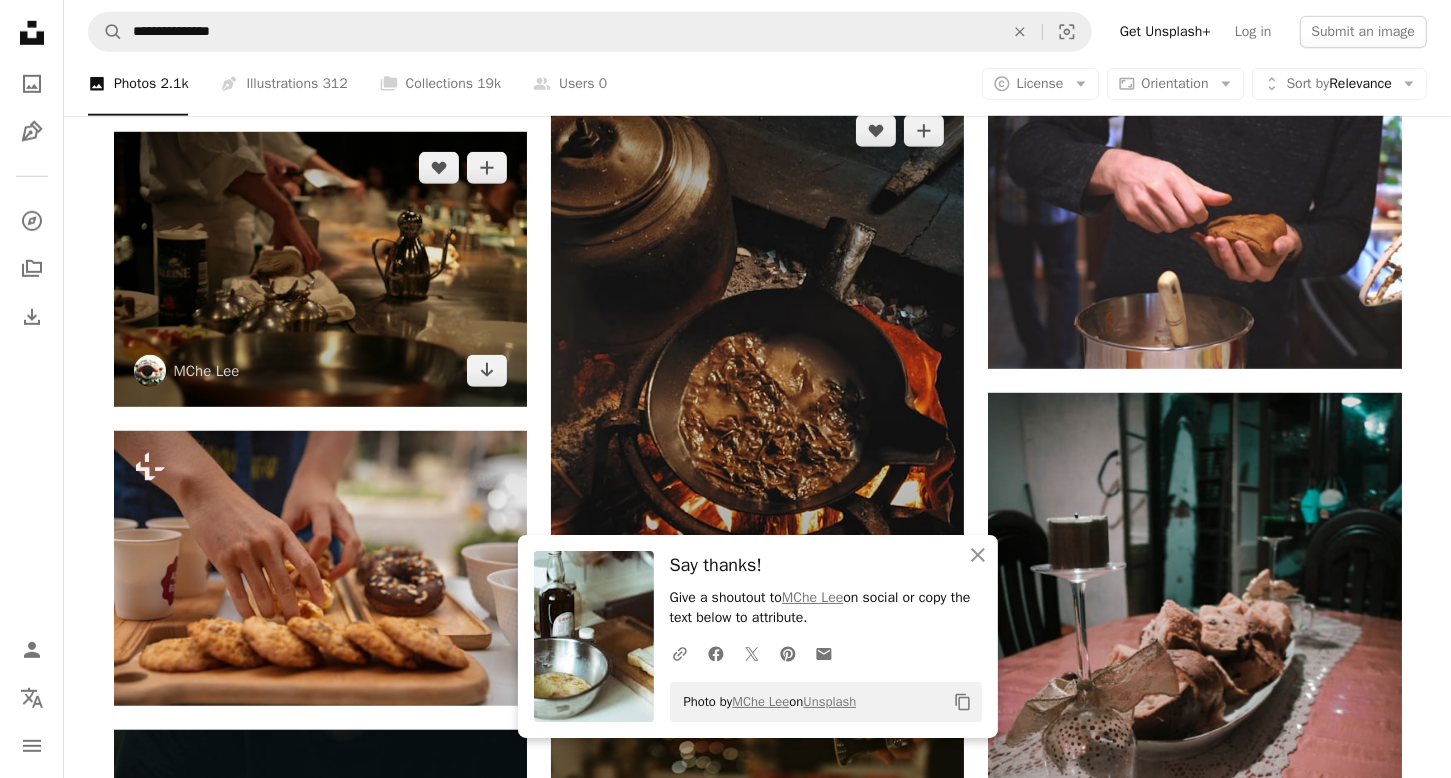 scroll, scrollTop: 1500, scrollLeft: 0, axis: vertical 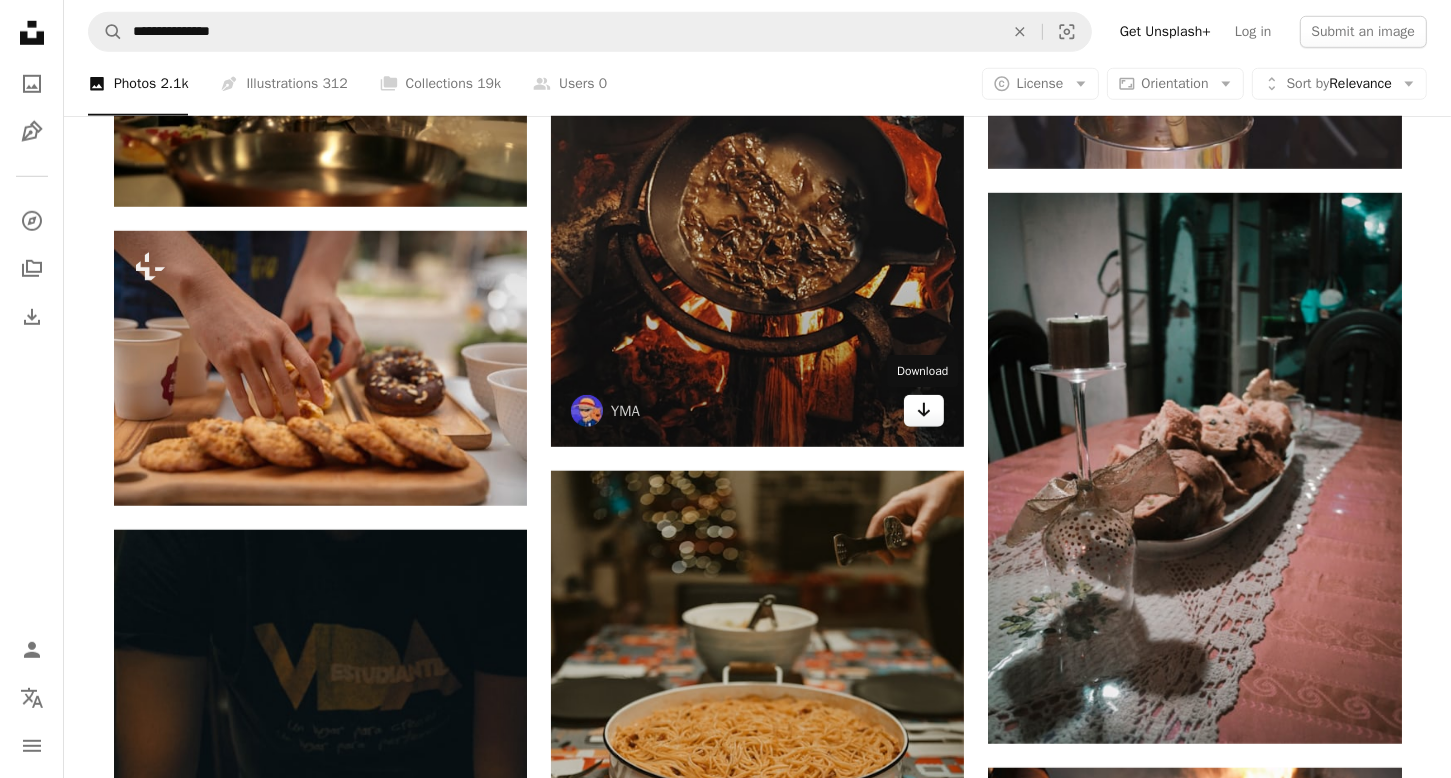 click 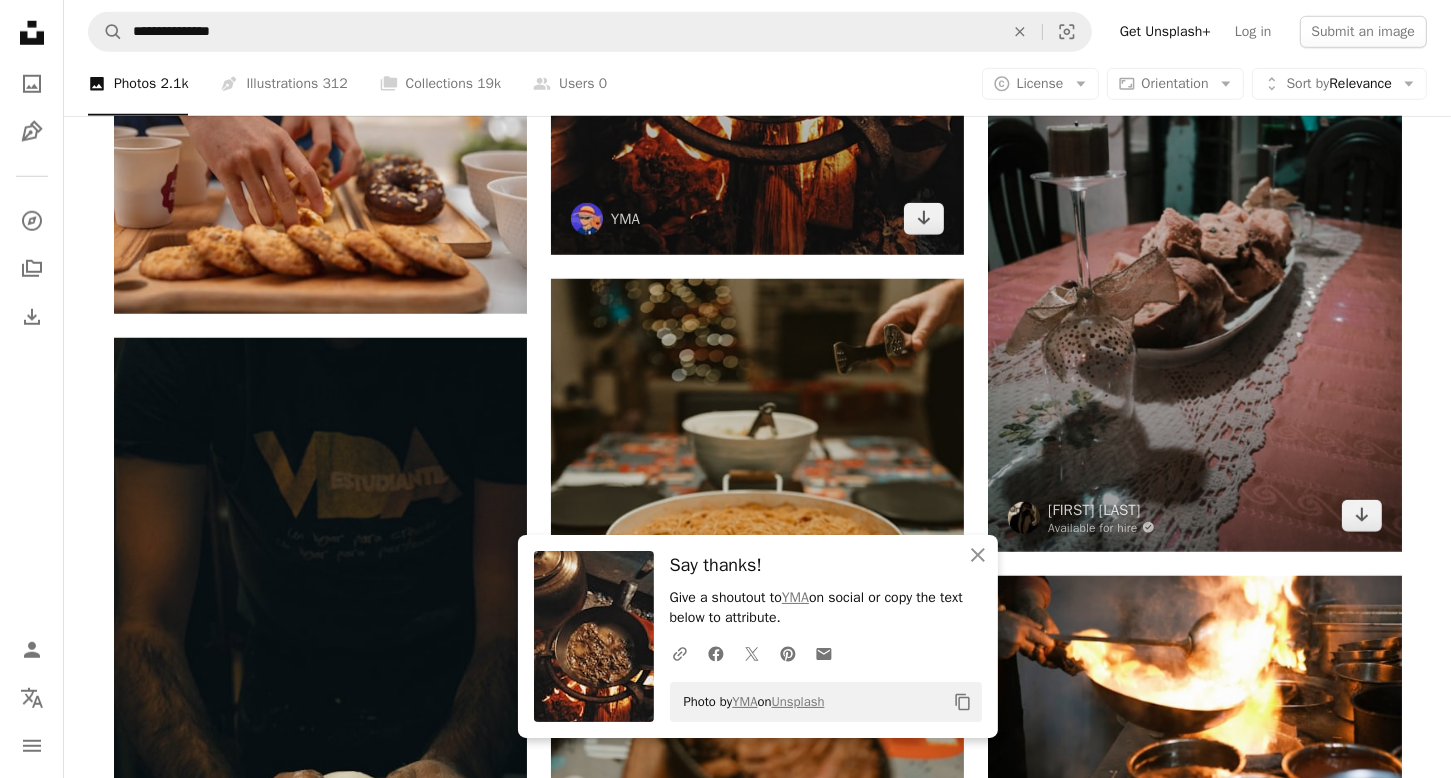 scroll, scrollTop: 1700, scrollLeft: 0, axis: vertical 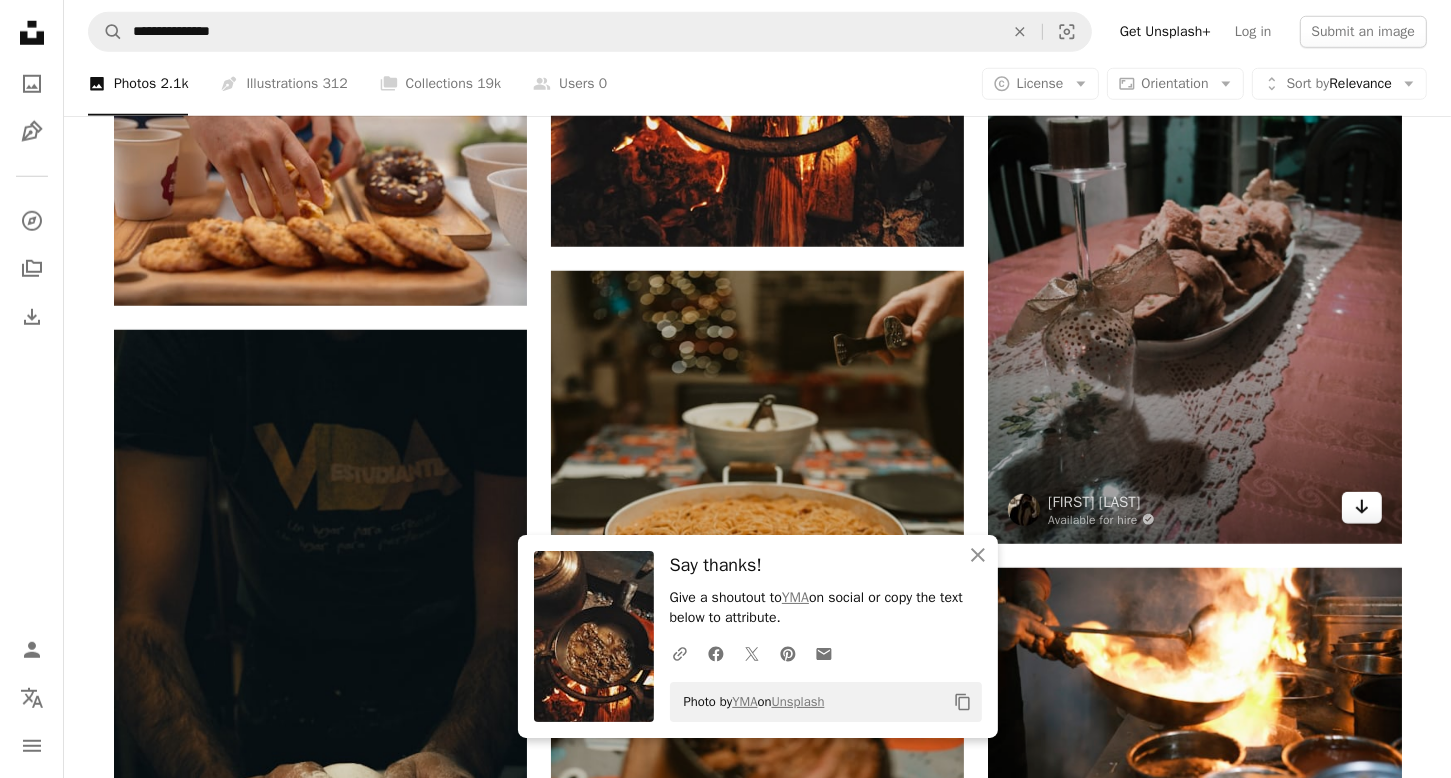click on "Arrow pointing down" 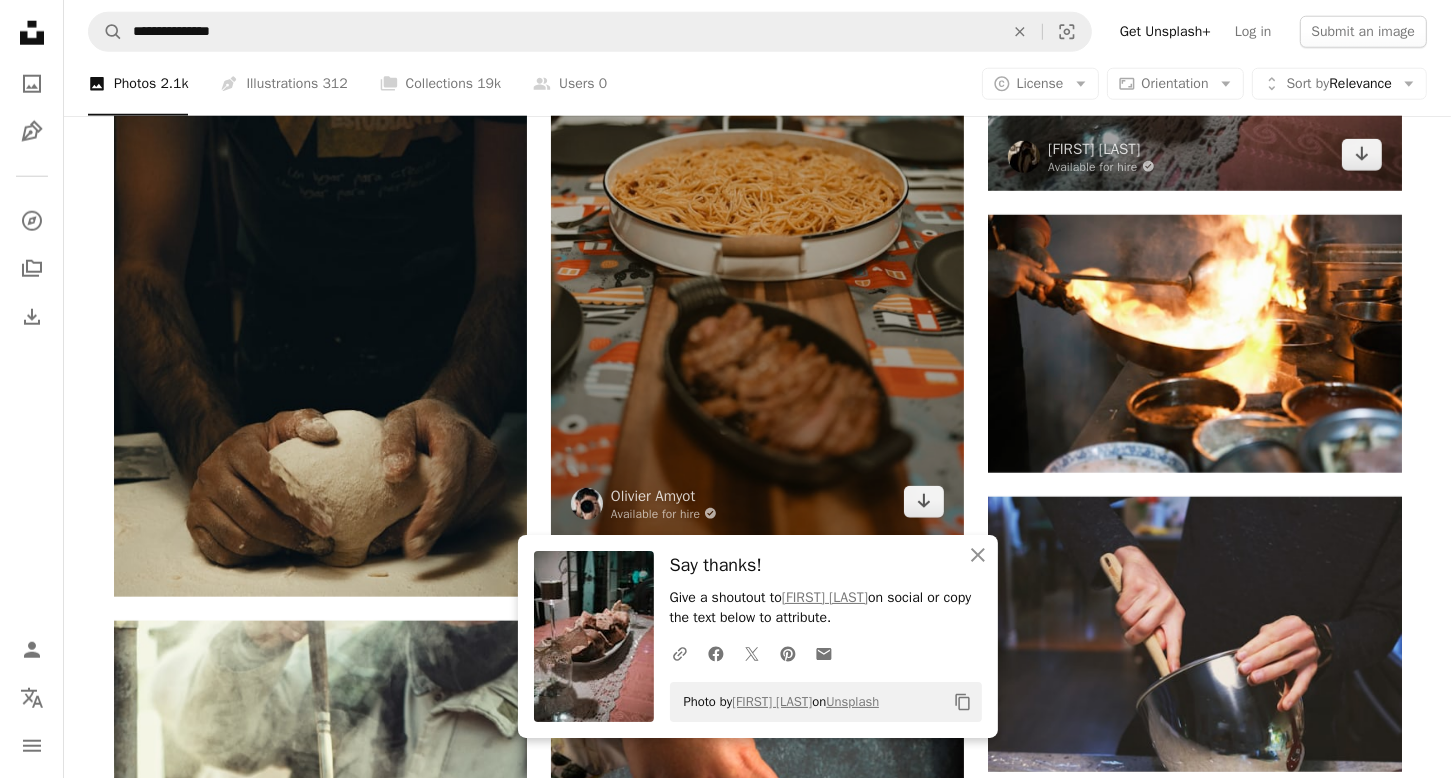 scroll, scrollTop: 2100, scrollLeft: 0, axis: vertical 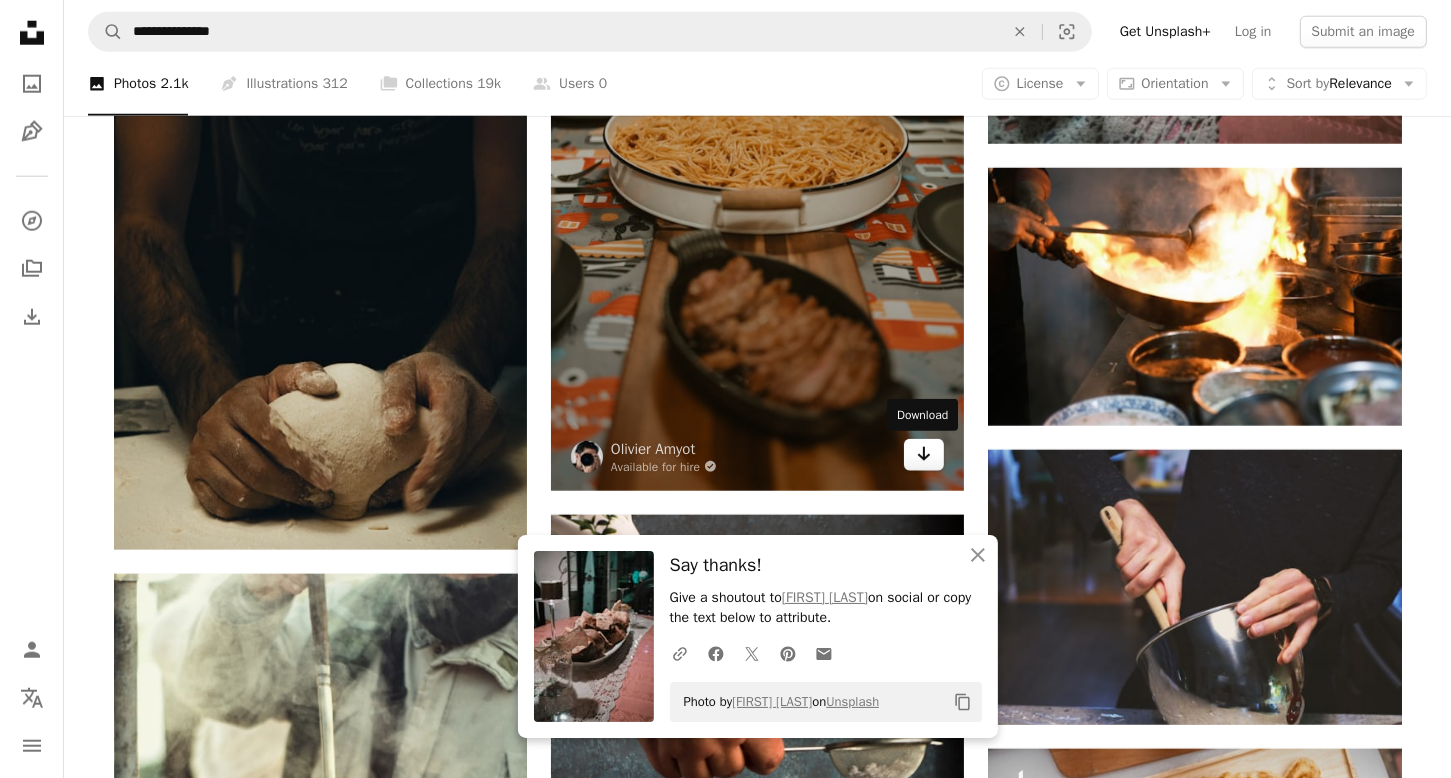 drag, startPoint x: 928, startPoint y: 455, endPoint x: 911, endPoint y: 455, distance: 17 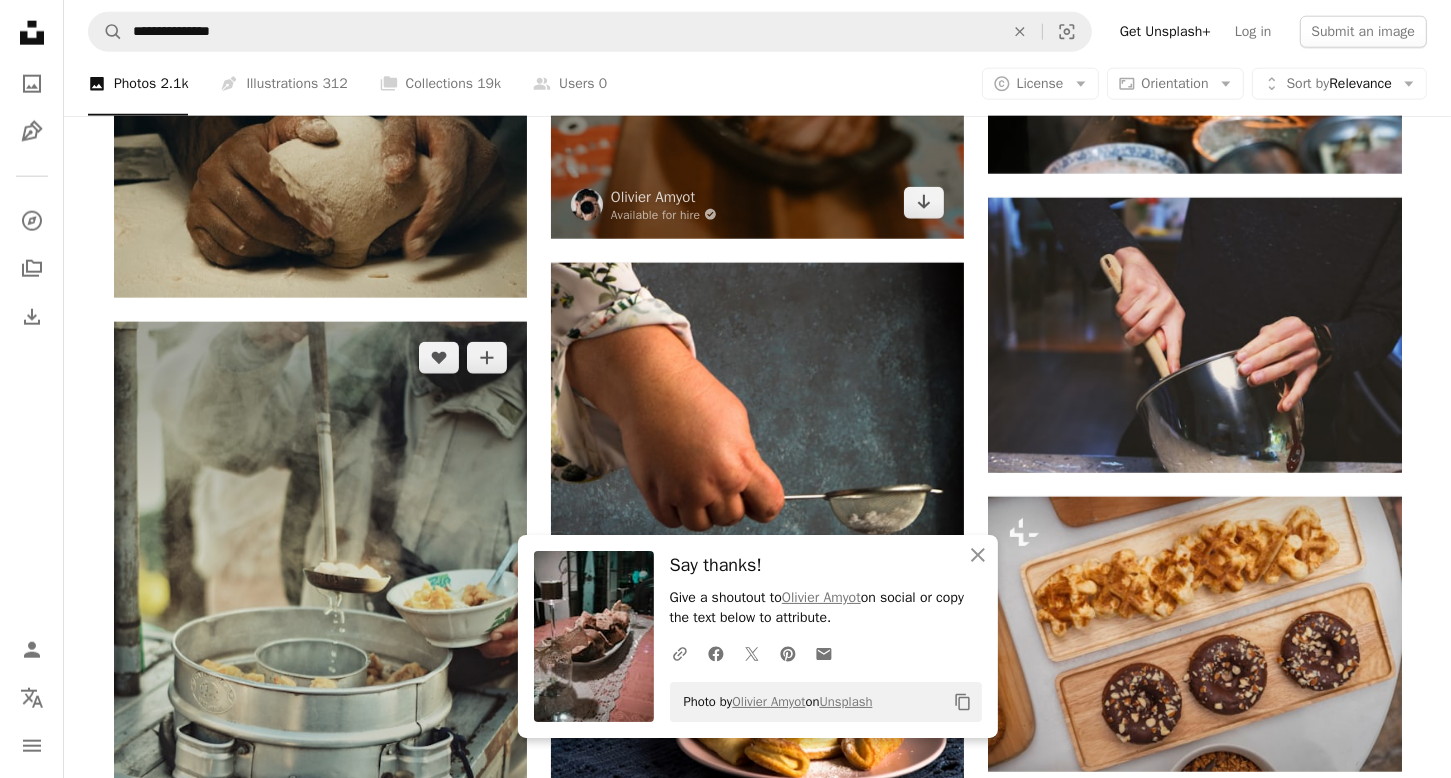 scroll, scrollTop: 2400, scrollLeft: 0, axis: vertical 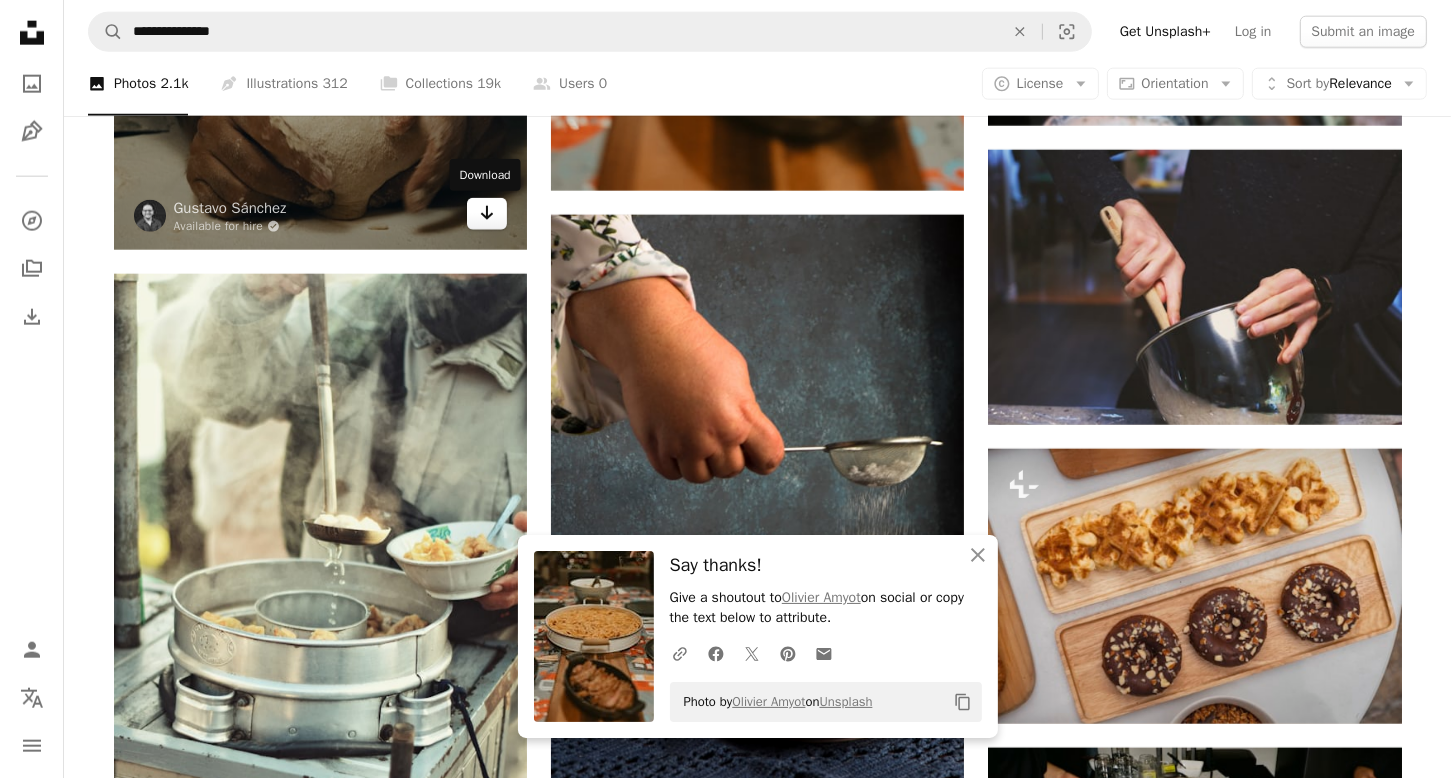 click on "Arrow pointing down" 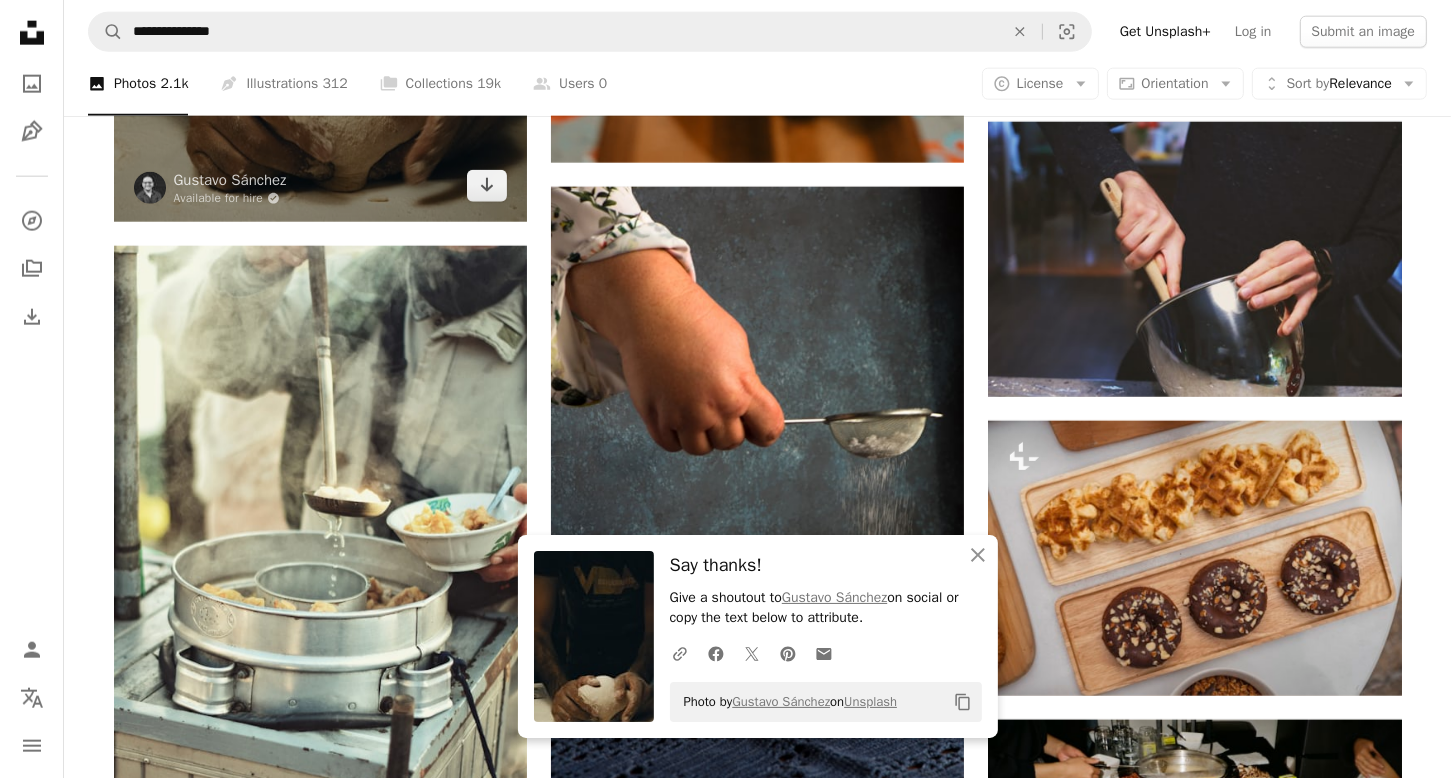 scroll, scrollTop: 2700, scrollLeft: 0, axis: vertical 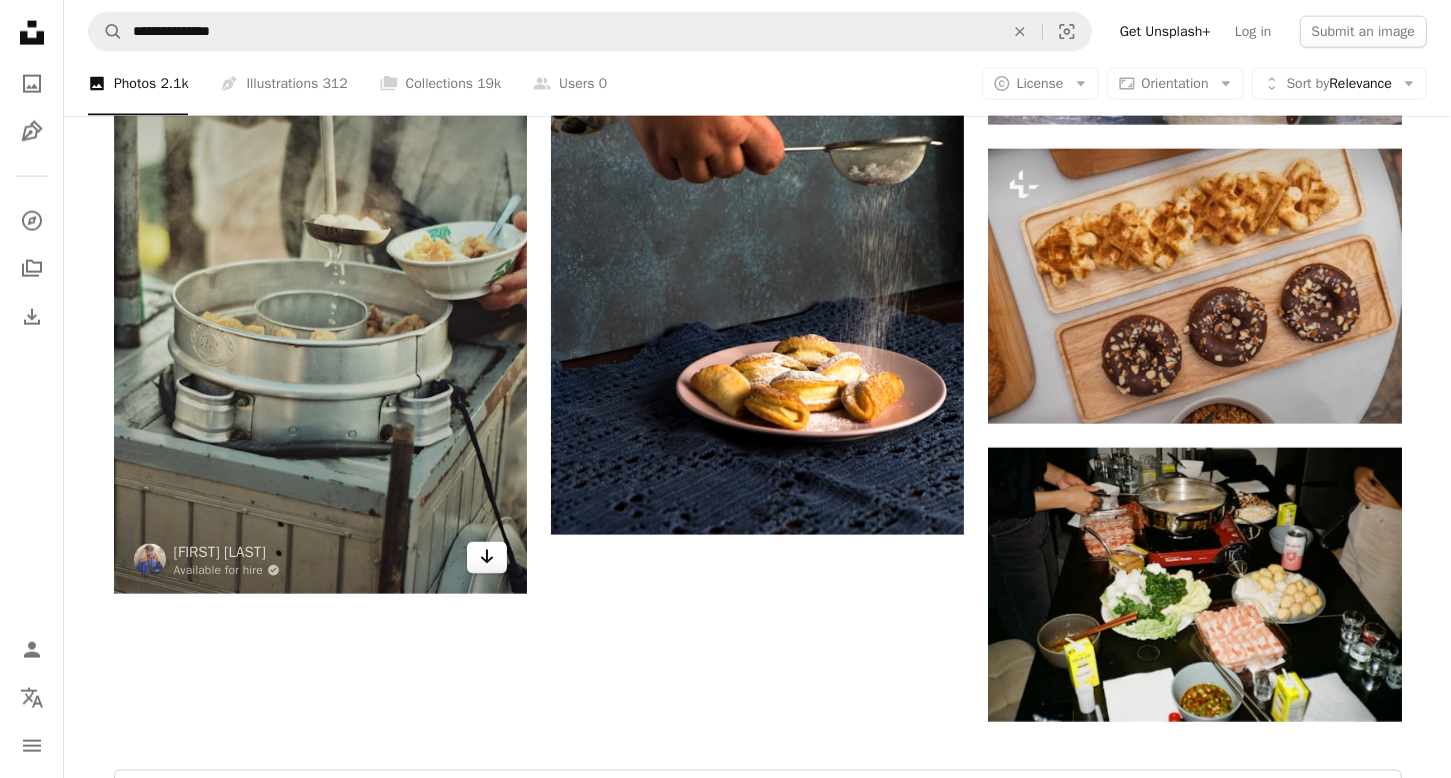 click on "Arrow pointing down" at bounding box center [487, 558] 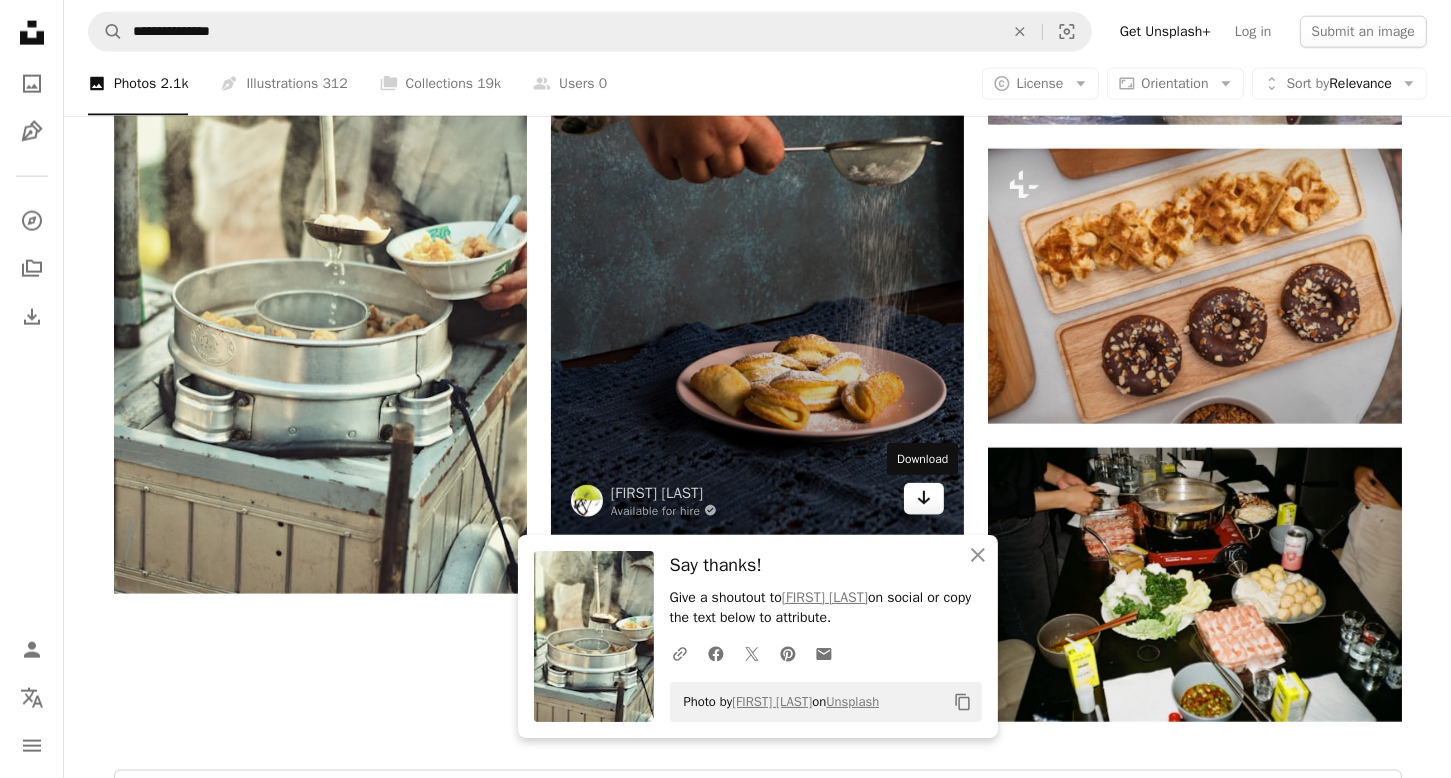 click 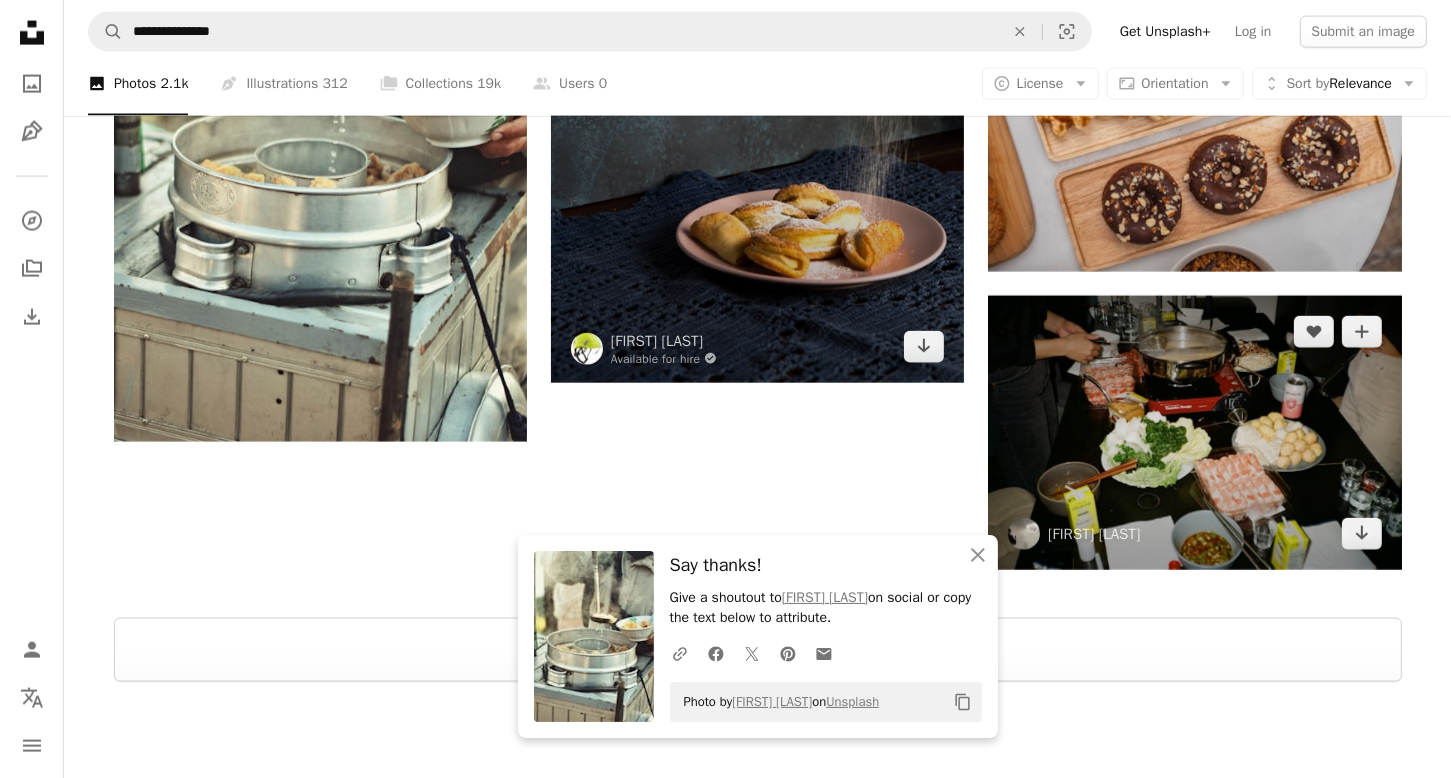 scroll, scrollTop: 2900, scrollLeft: 0, axis: vertical 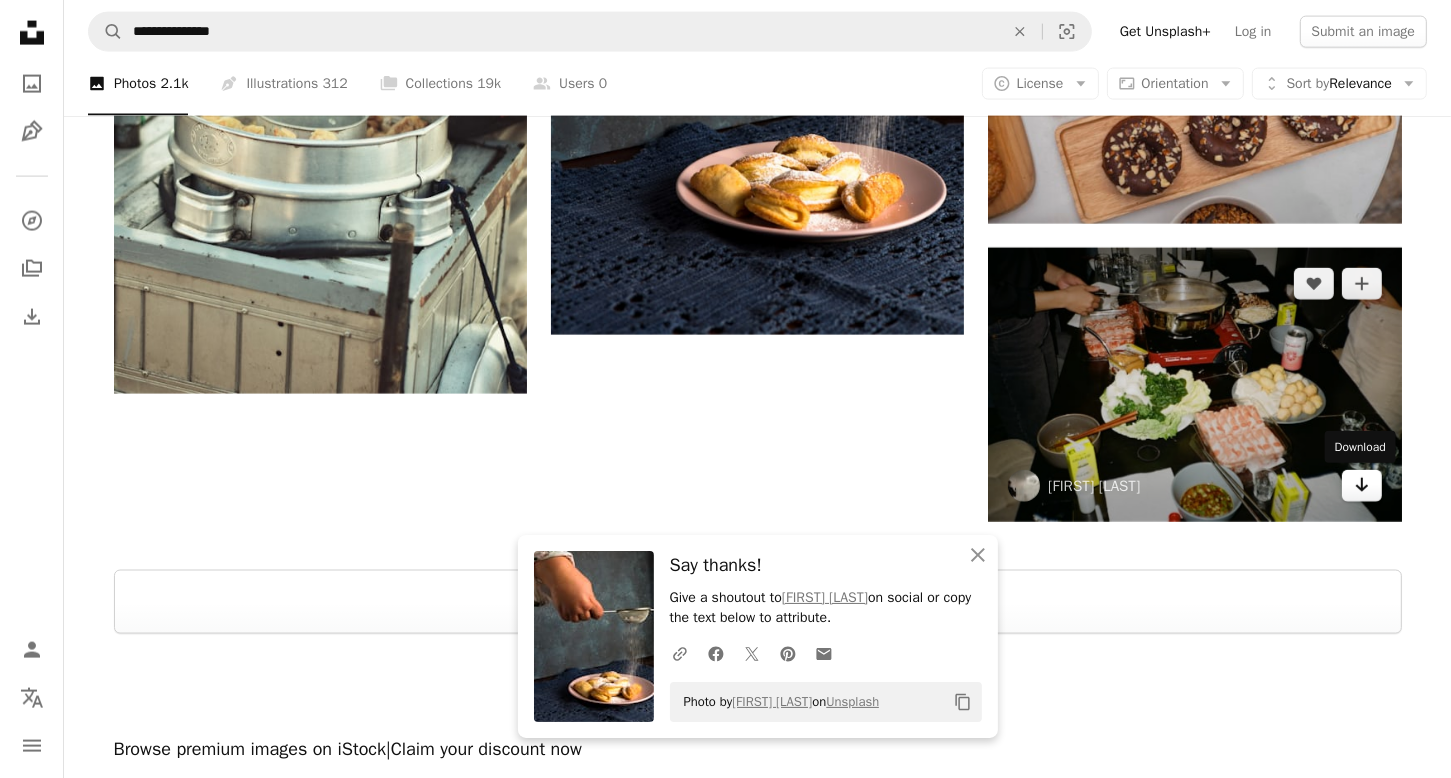 click 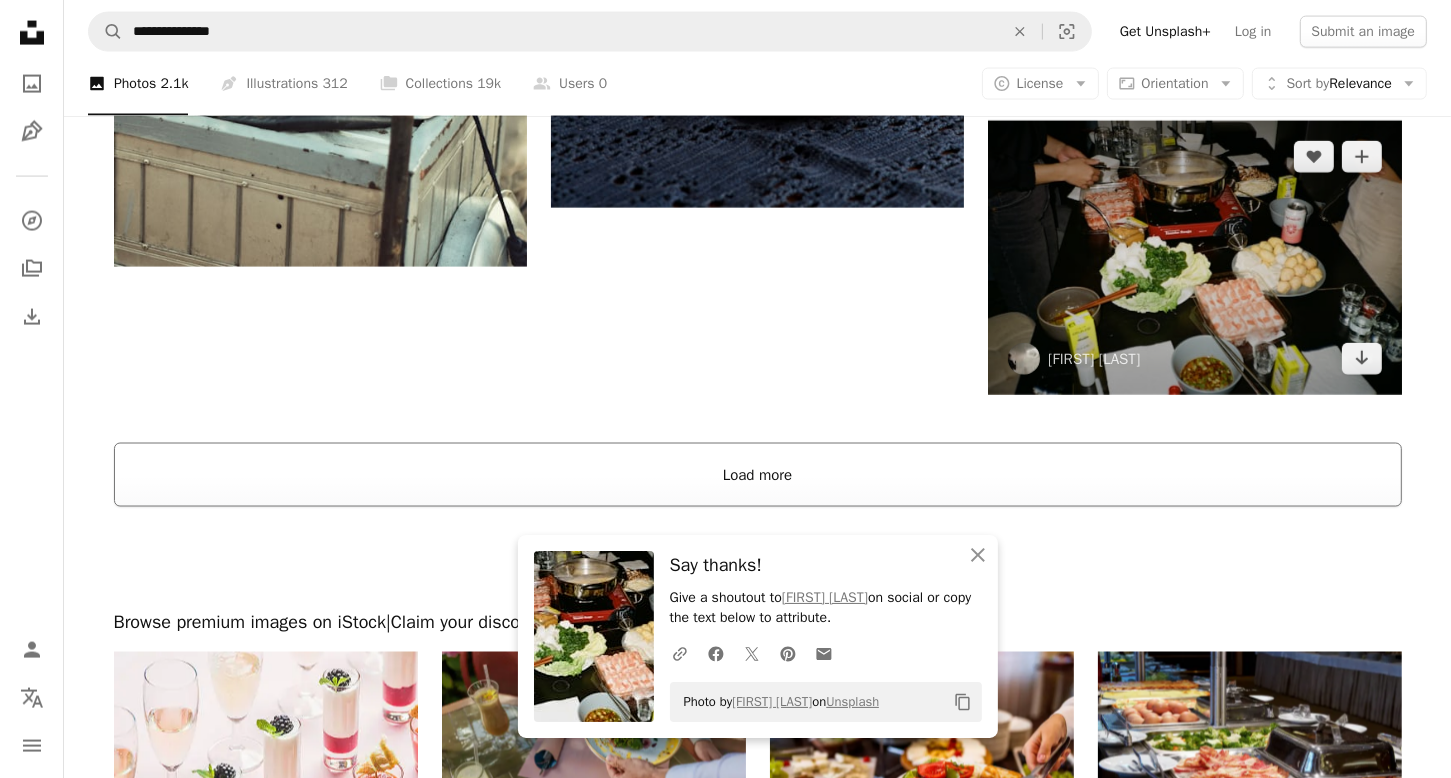 scroll, scrollTop: 3062, scrollLeft: 0, axis: vertical 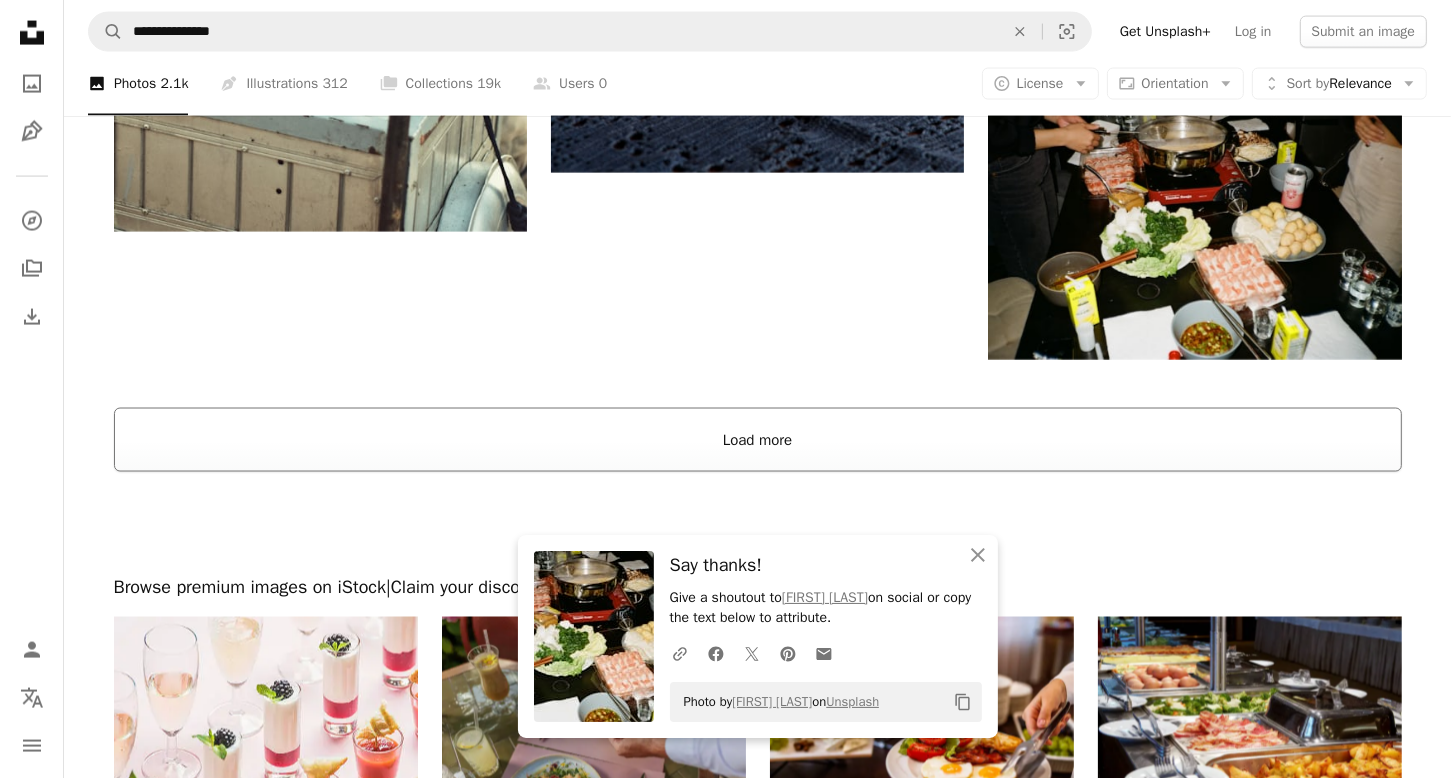 click on "Load more" at bounding box center (758, 440) 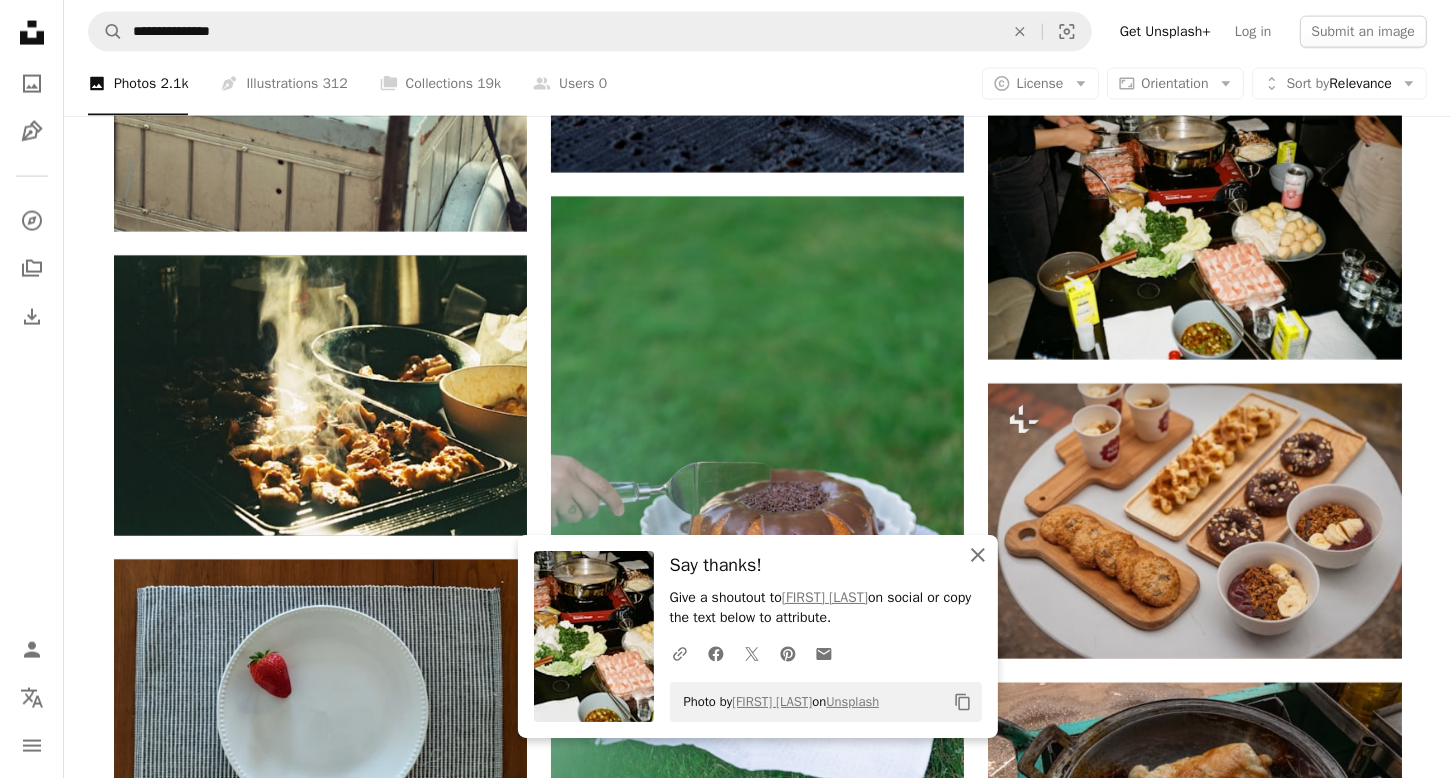 click 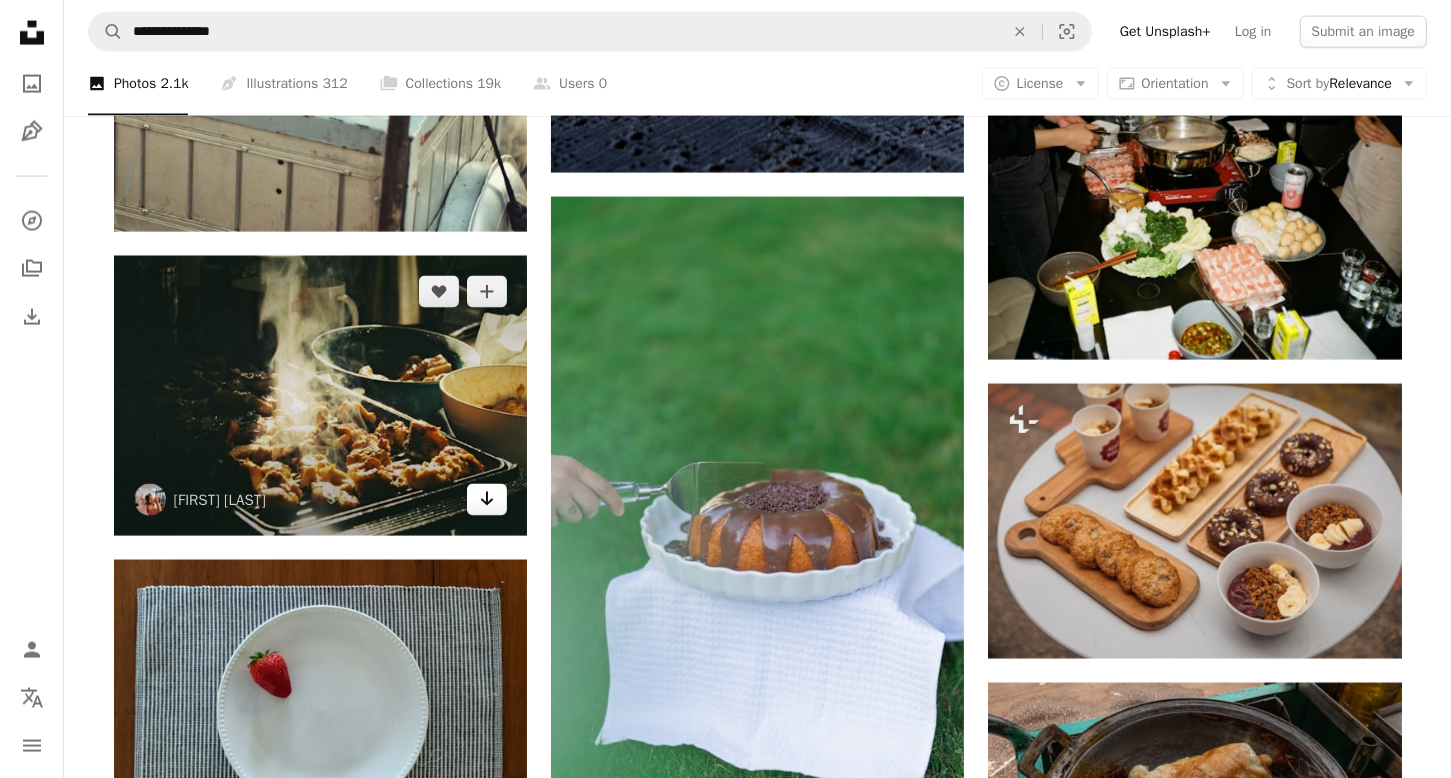 click 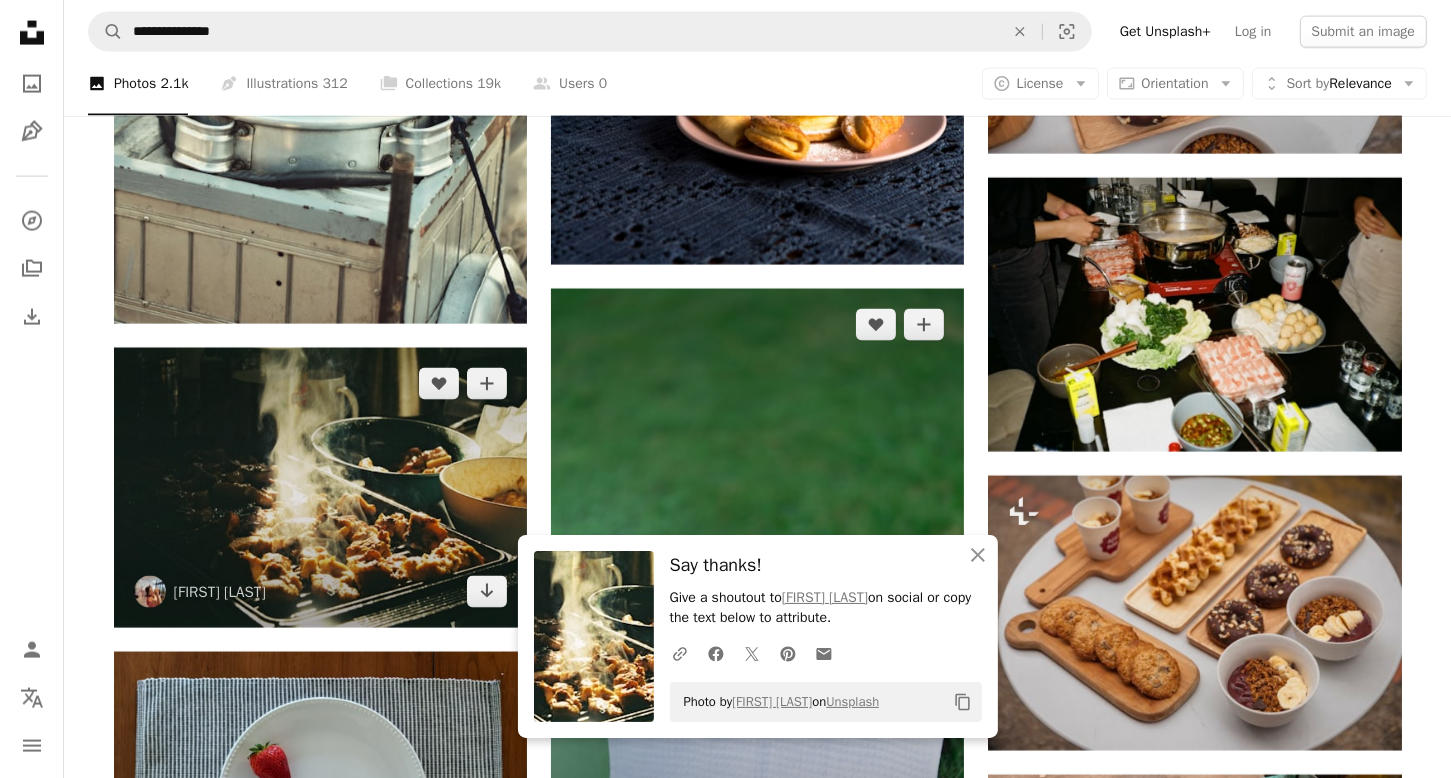 scroll, scrollTop: 2862, scrollLeft: 0, axis: vertical 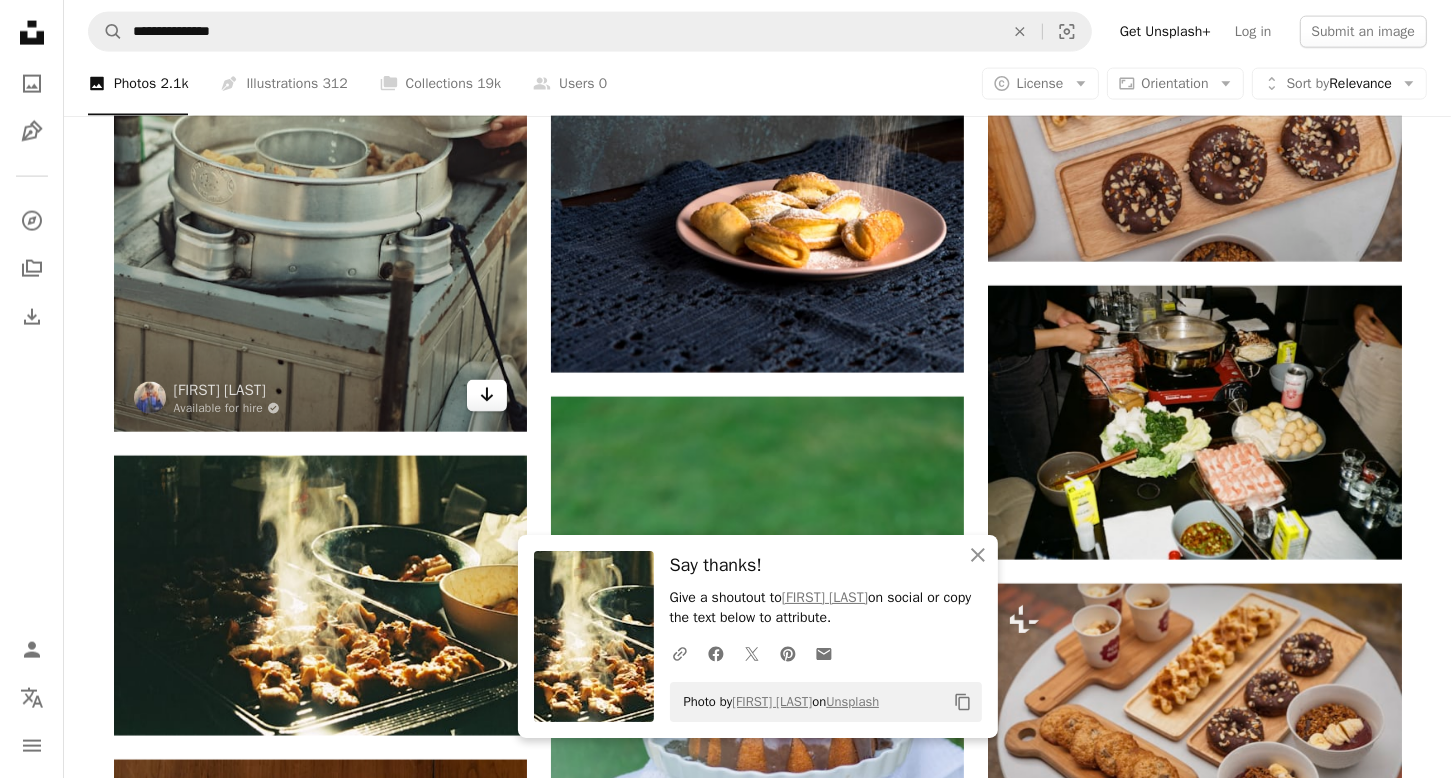 click on "Arrow pointing down" 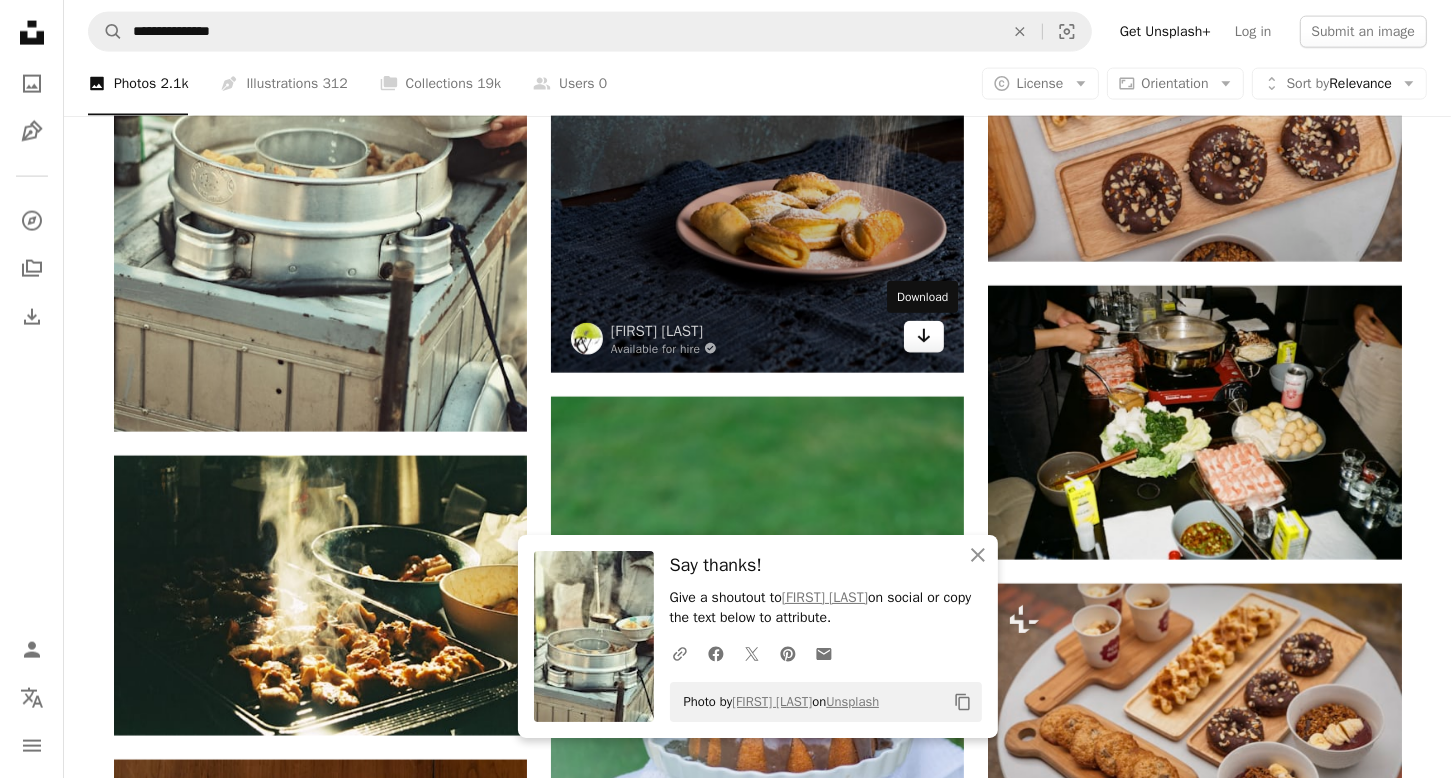 click on "Arrow pointing down" 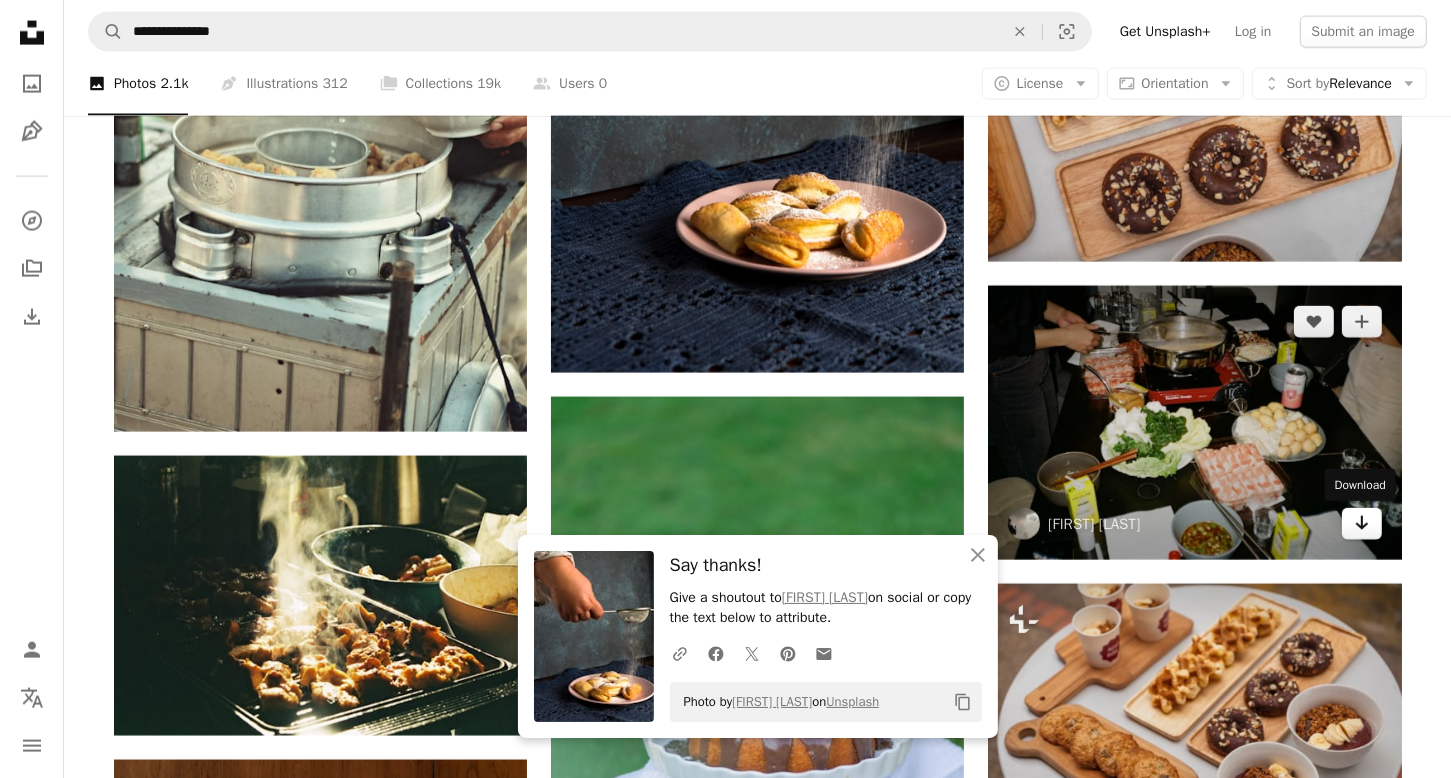 click on "Arrow pointing down" 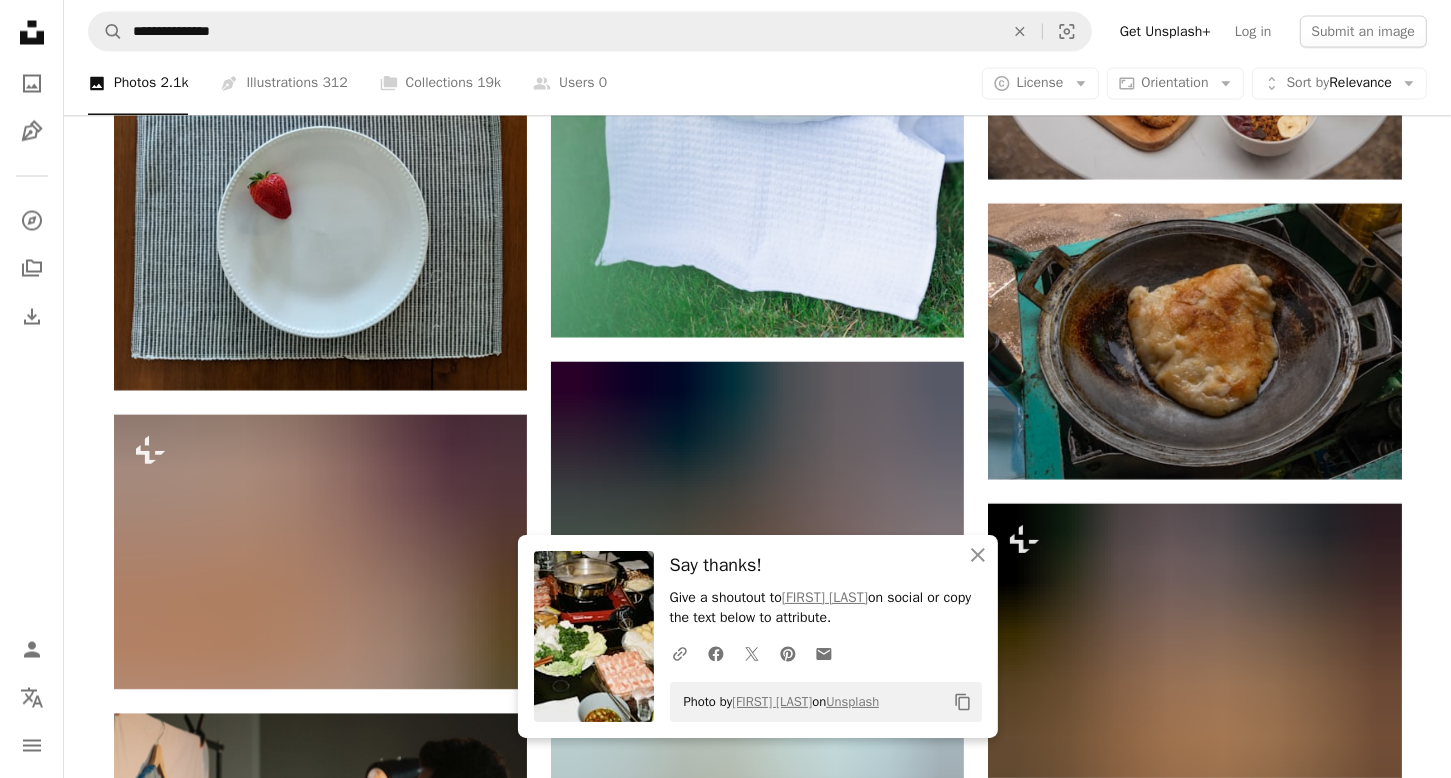 scroll, scrollTop: 3562, scrollLeft: 0, axis: vertical 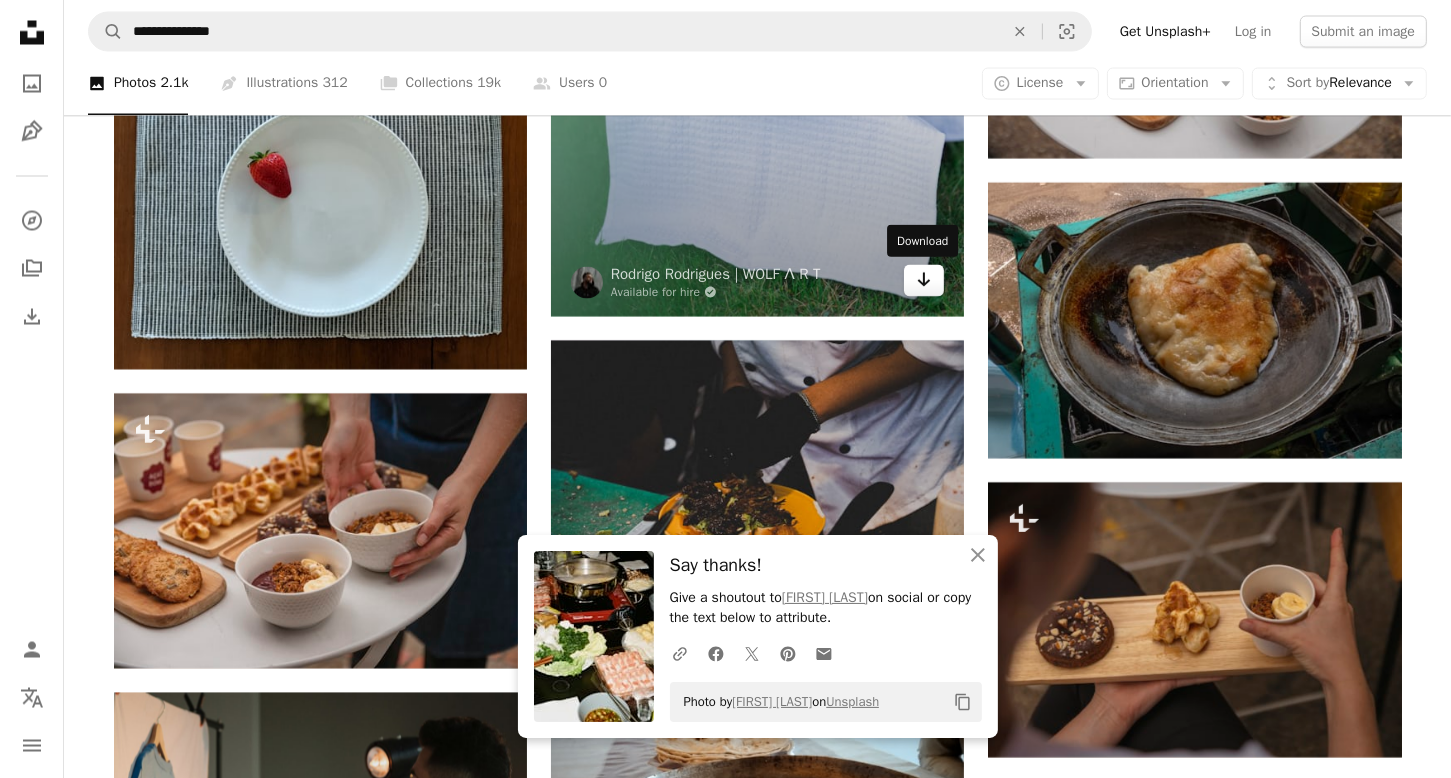 click on "Arrow pointing down" at bounding box center (924, 281) 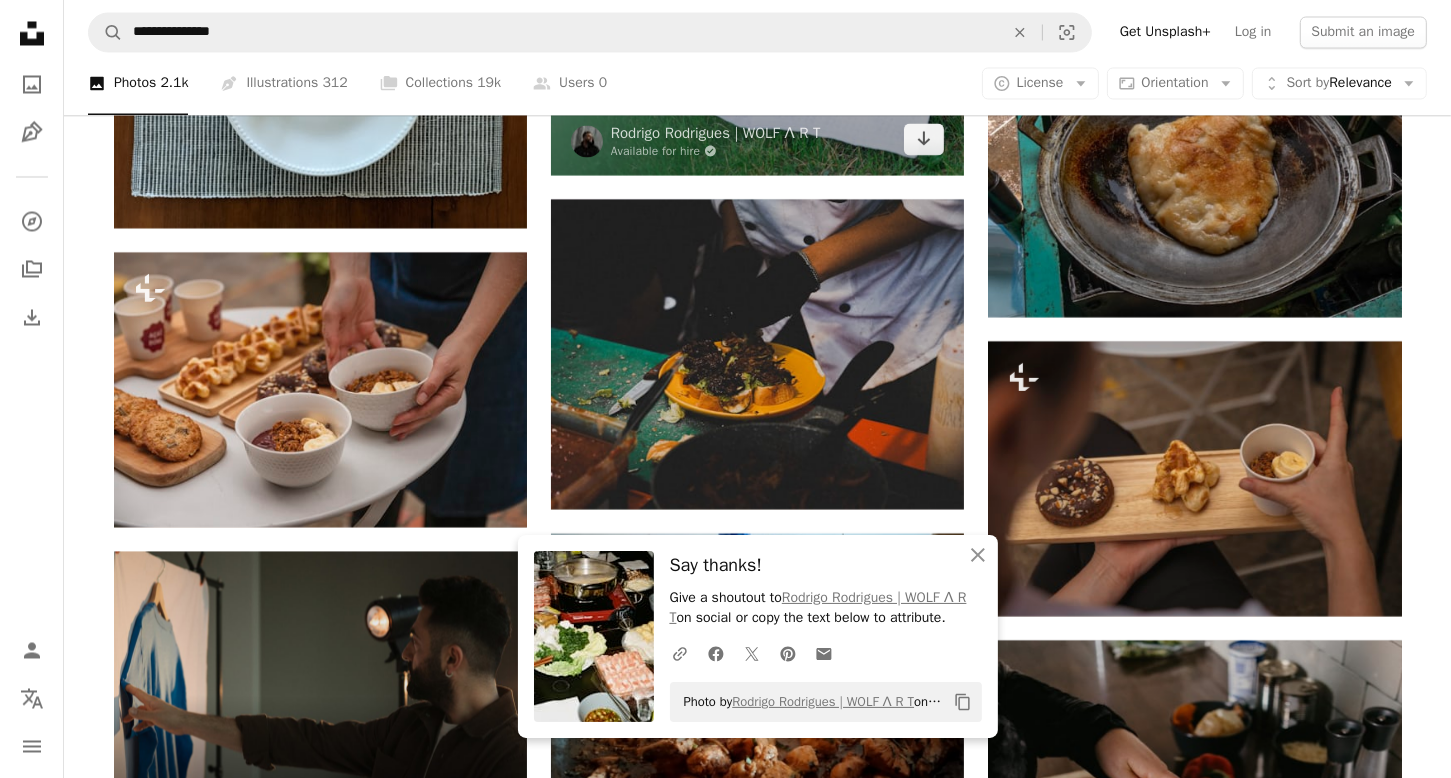 scroll, scrollTop: 3862, scrollLeft: 0, axis: vertical 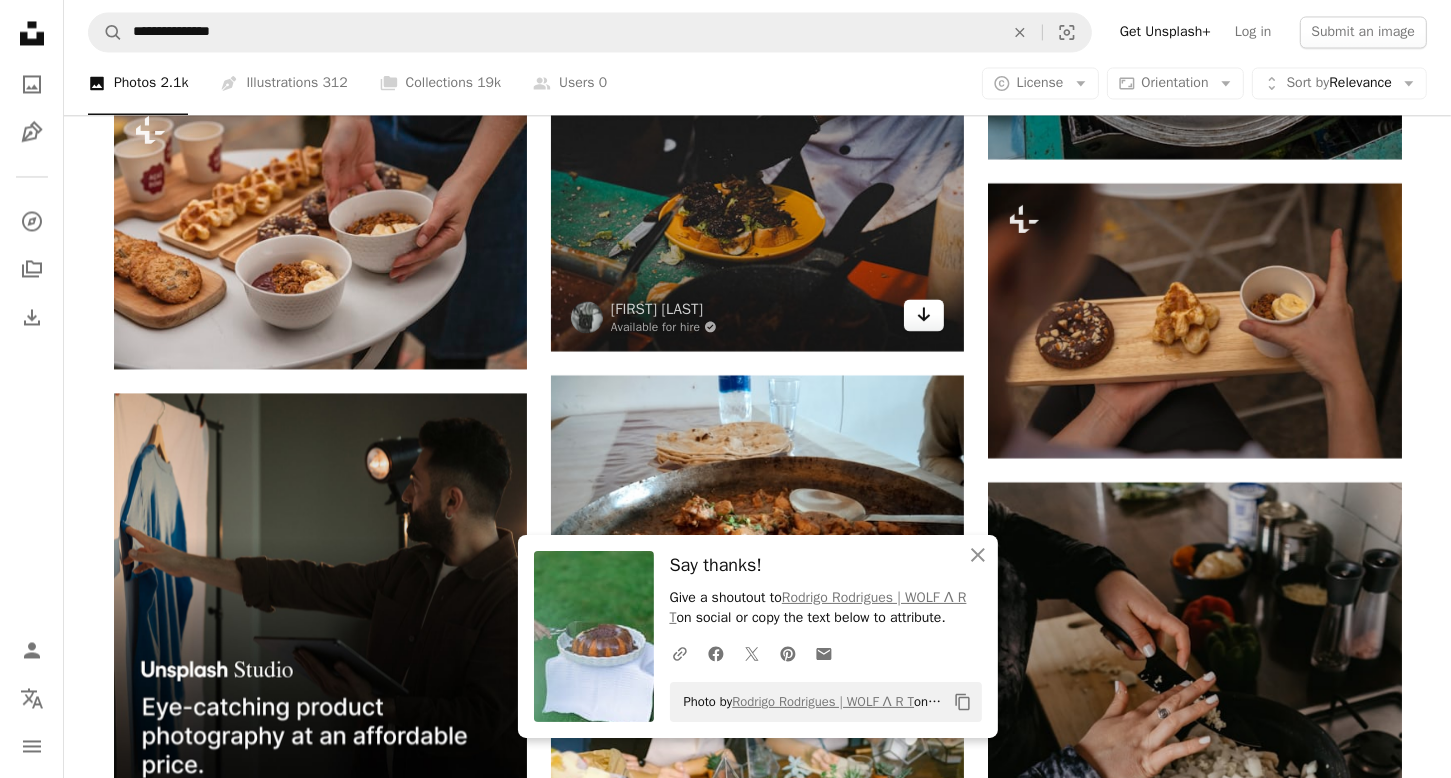 click on "Arrow pointing down" 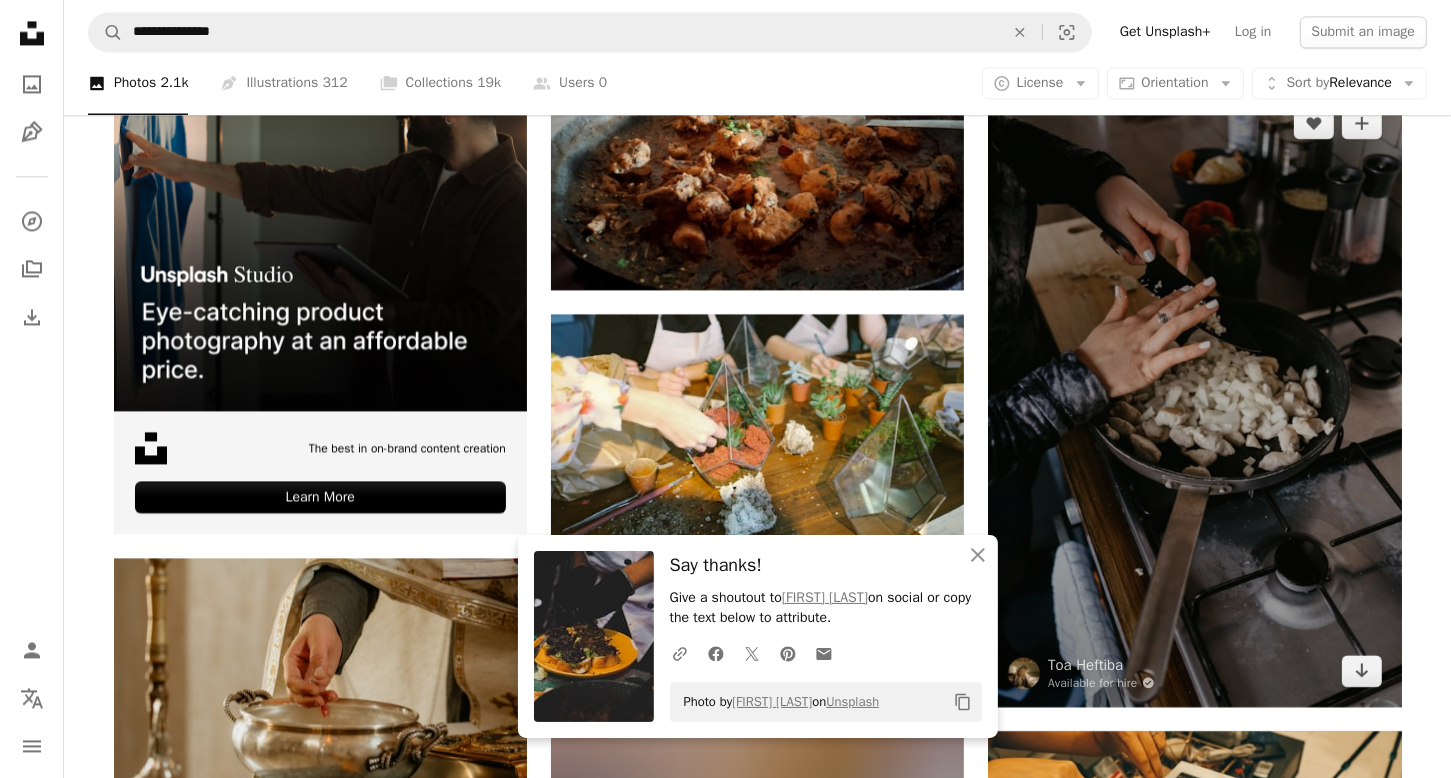 scroll, scrollTop: 4262, scrollLeft: 0, axis: vertical 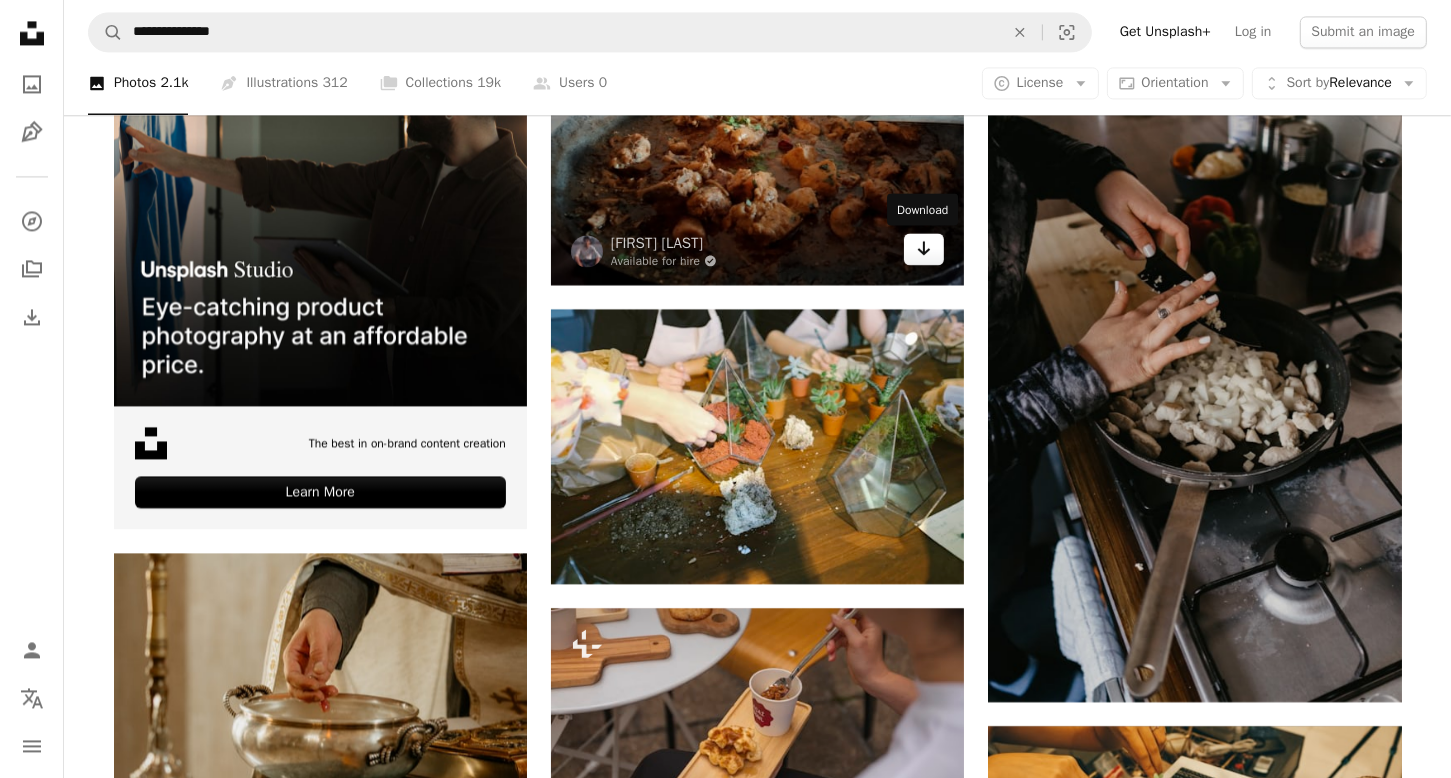 click on "Arrow pointing down" 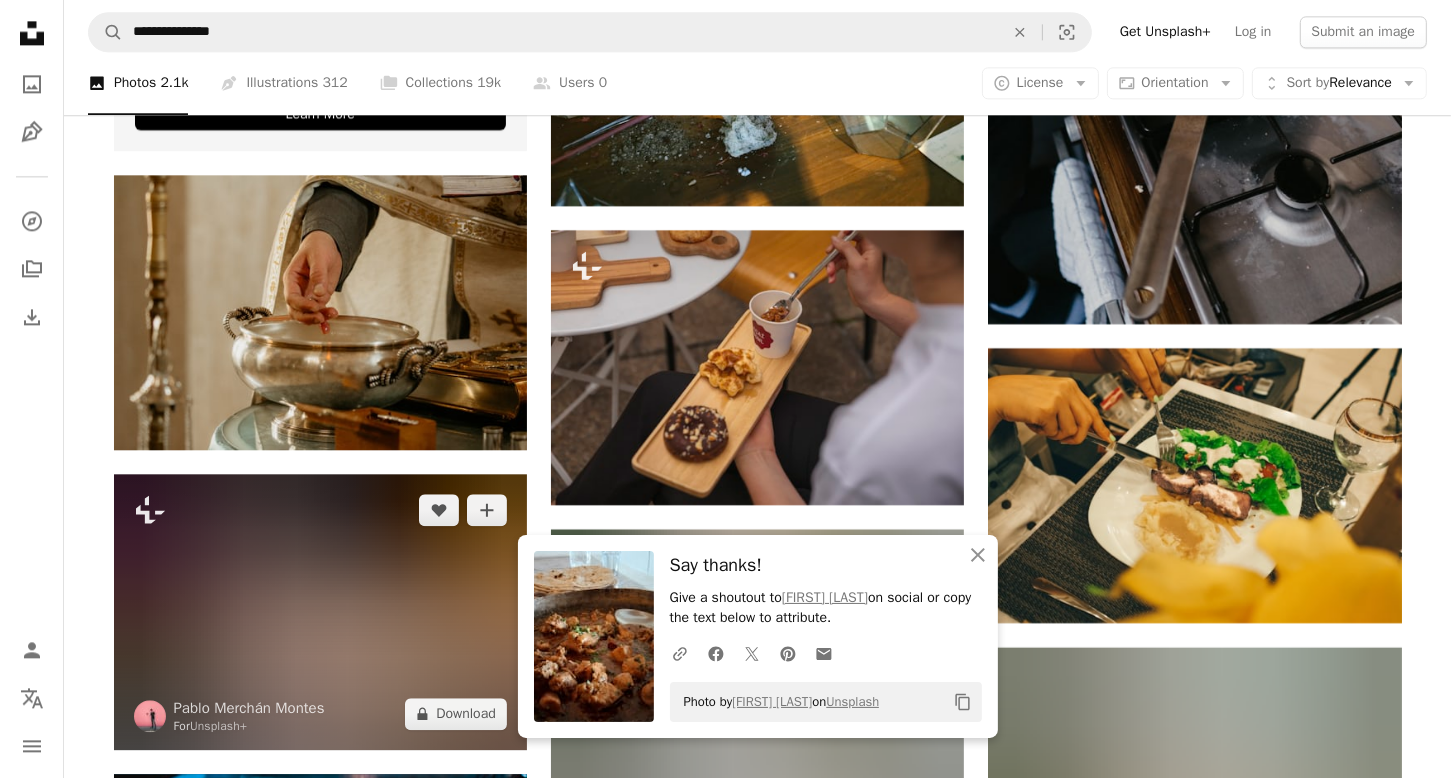 scroll, scrollTop: 4762, scrollLeft: 0, axis: vertical 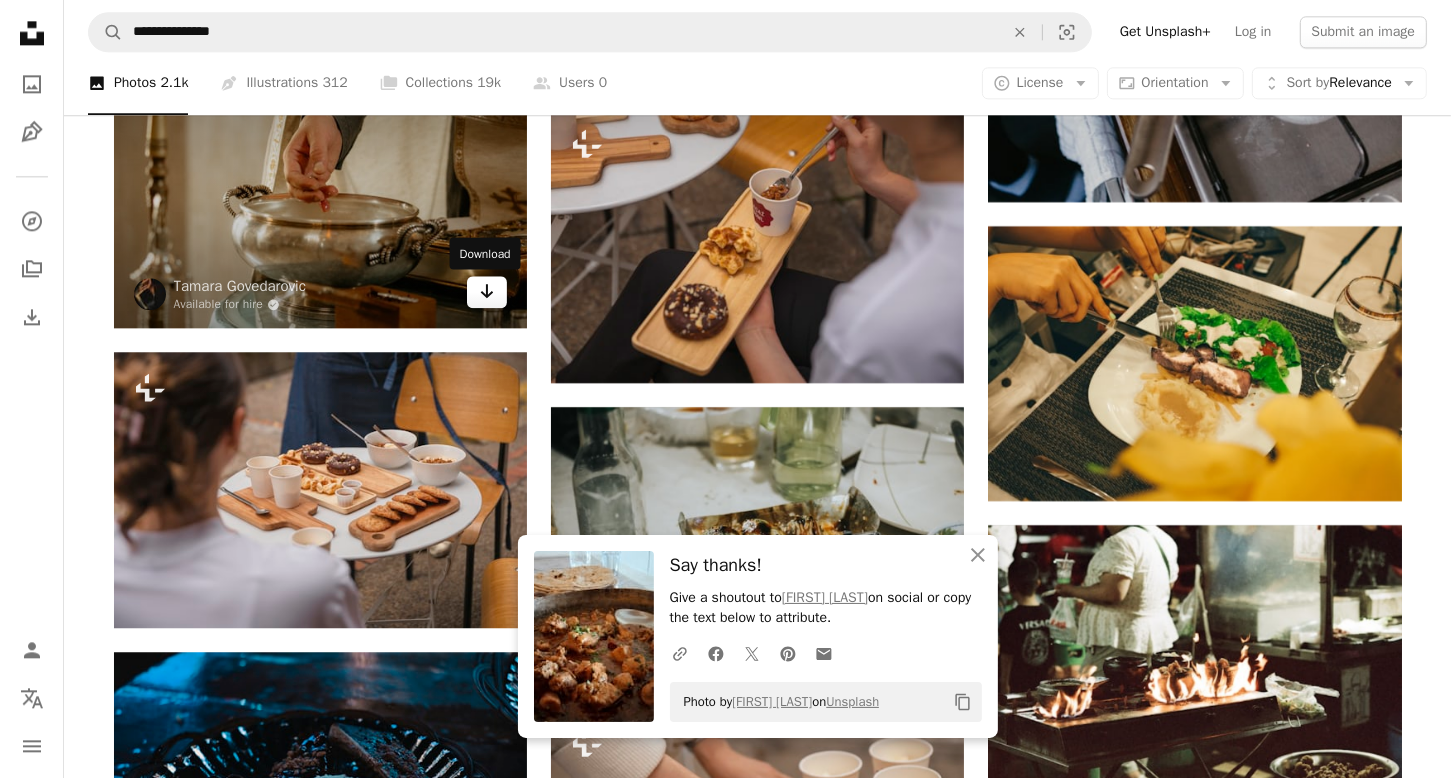 click on "Arrow pointing down" 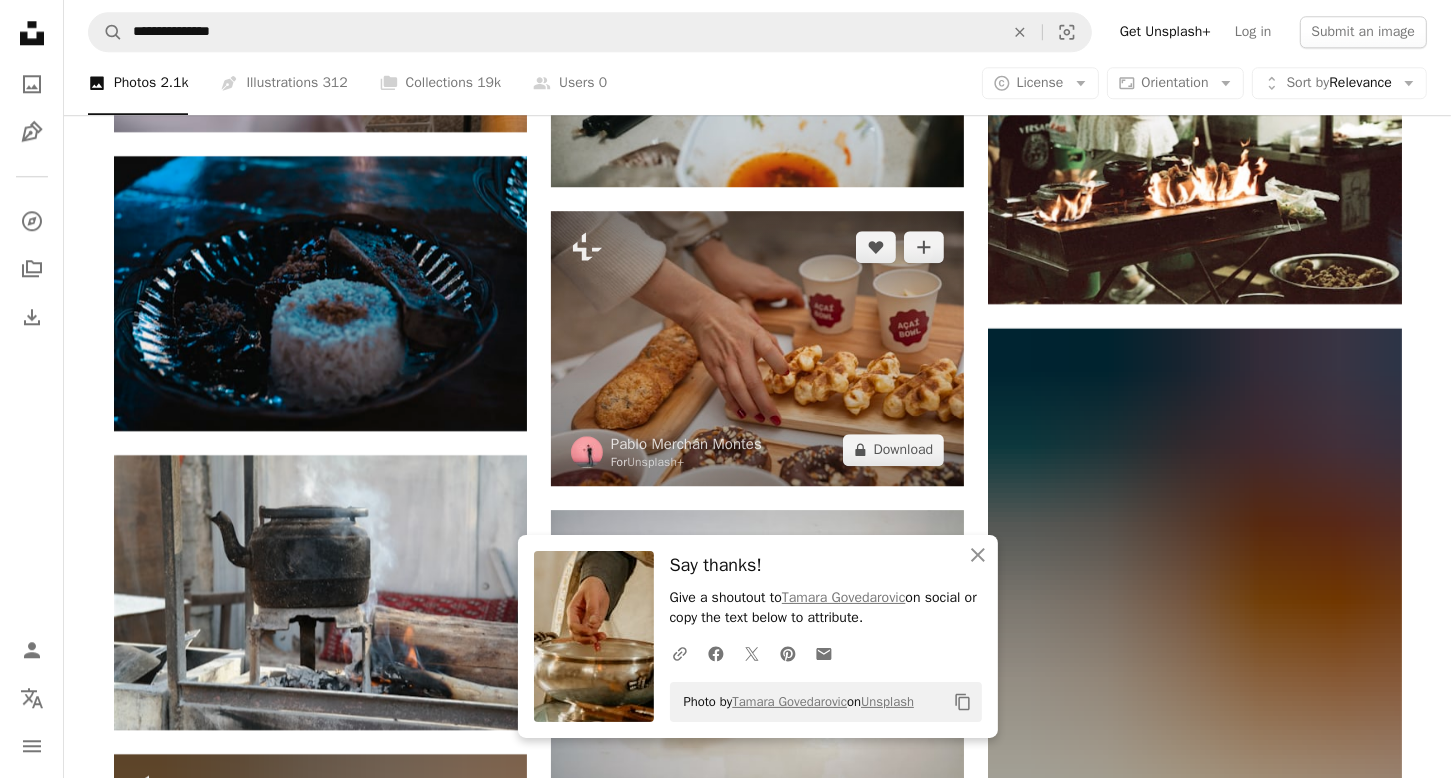 scroll, scrollTop: 5262, scrollLeft: 0, axis: vertical 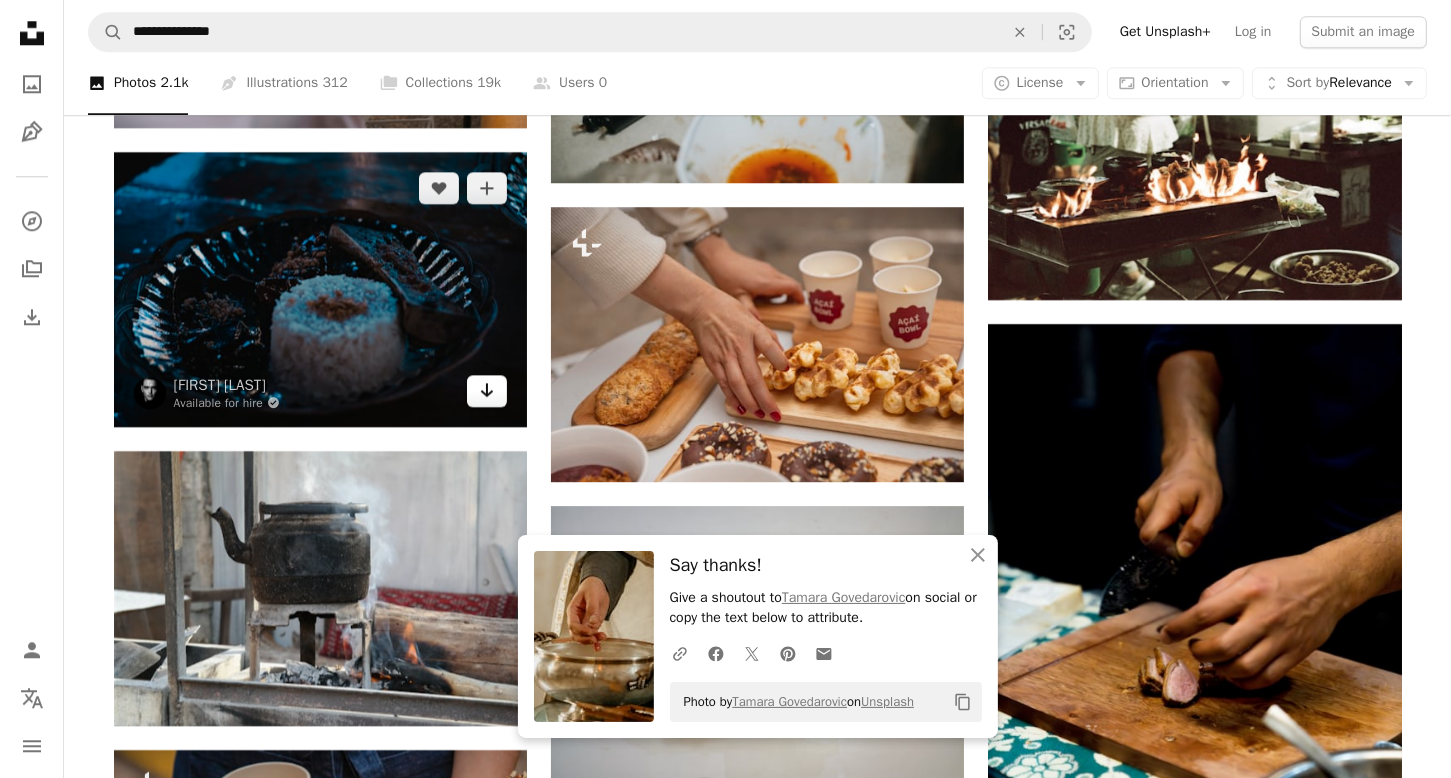 click on "Arrow pointing down" at bounding box center (487, 391) 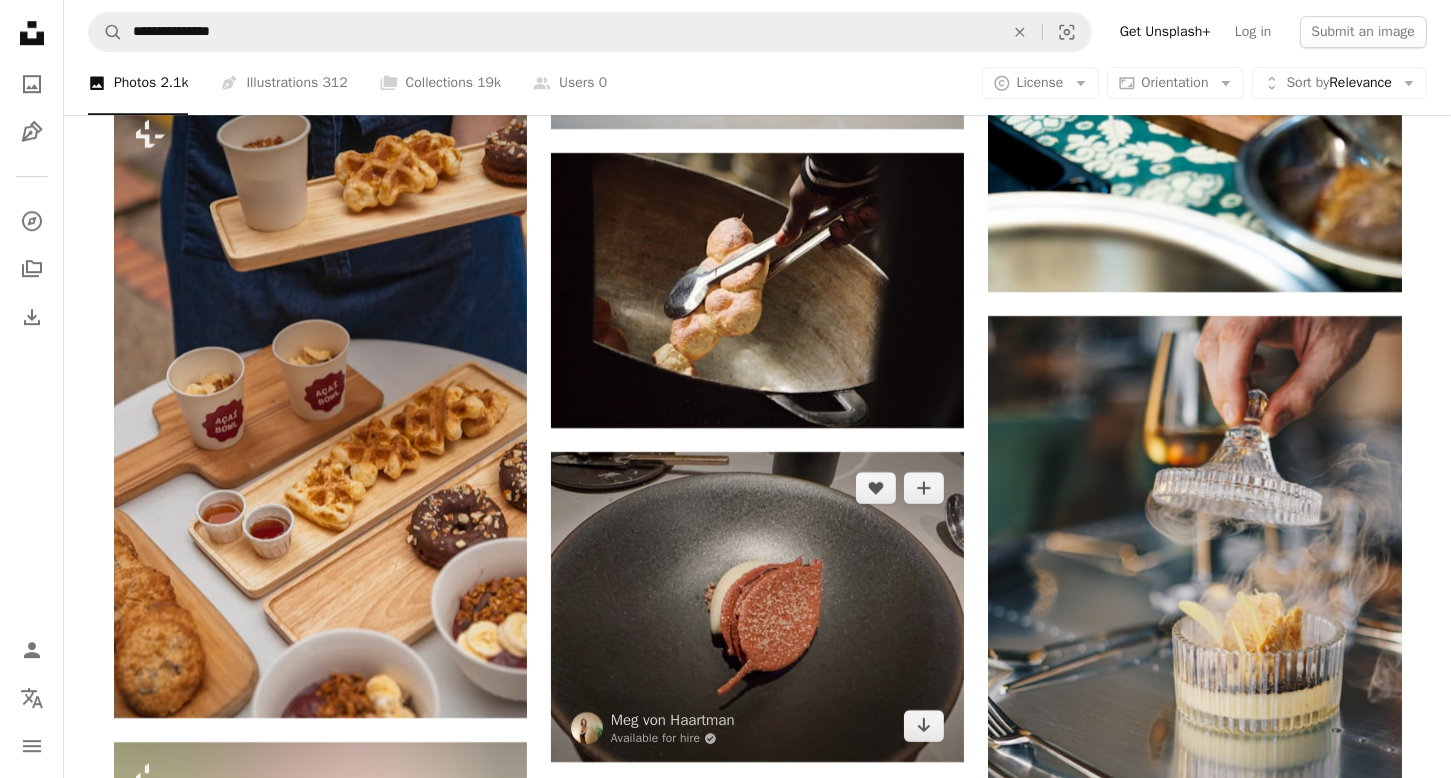 scroll, scrollTop: 5962, scrollLeft: 0, axis: vertical 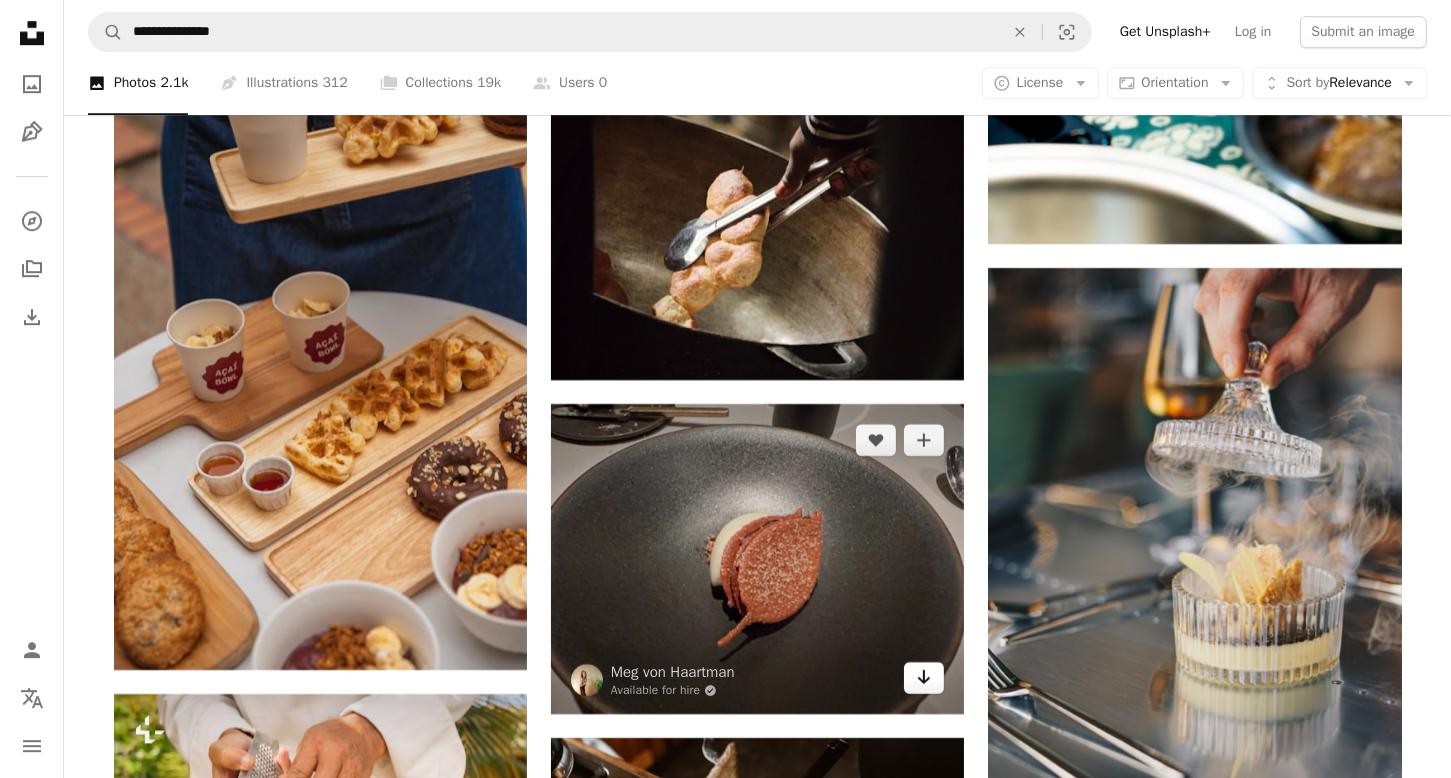click 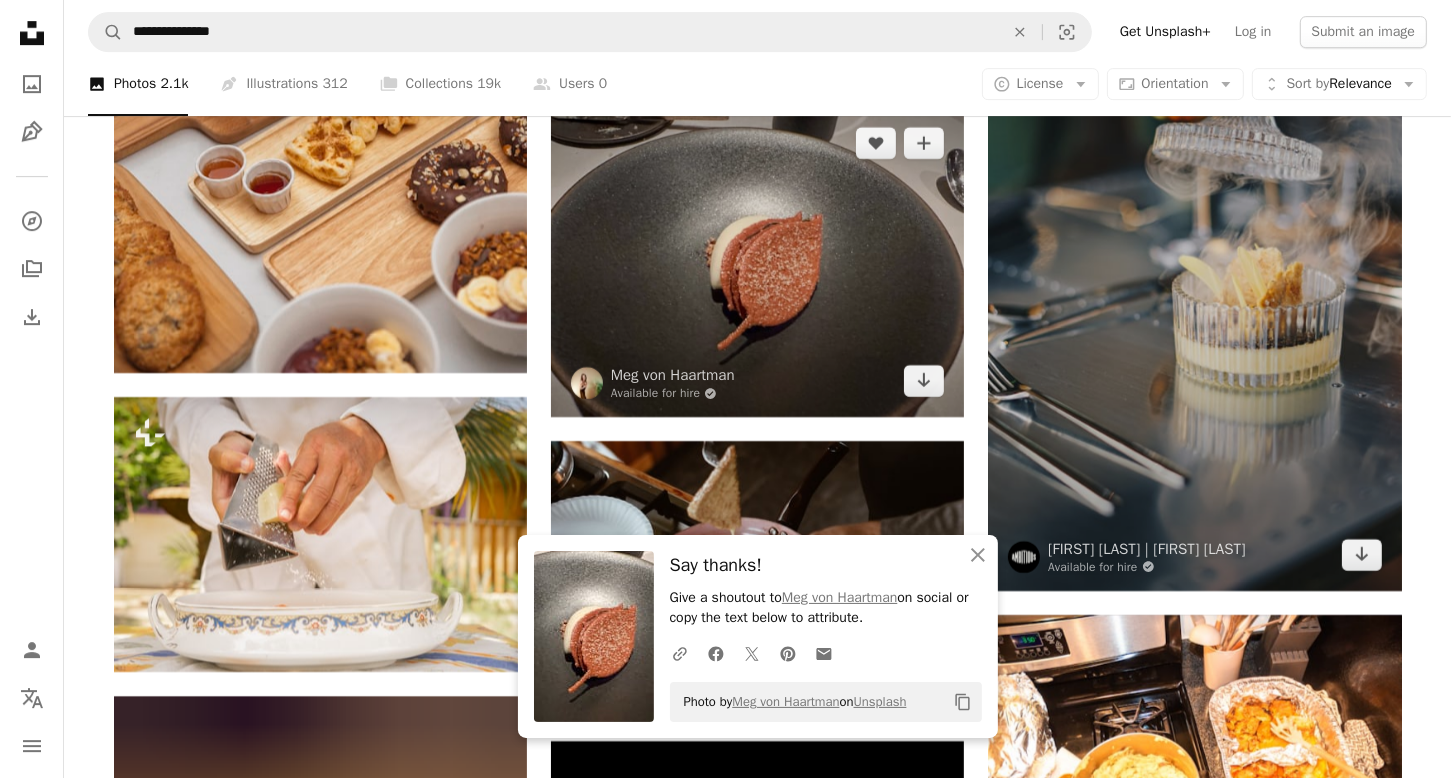 scroll, scrollTop: 6262, scrollLeft: 0, axis: vertical 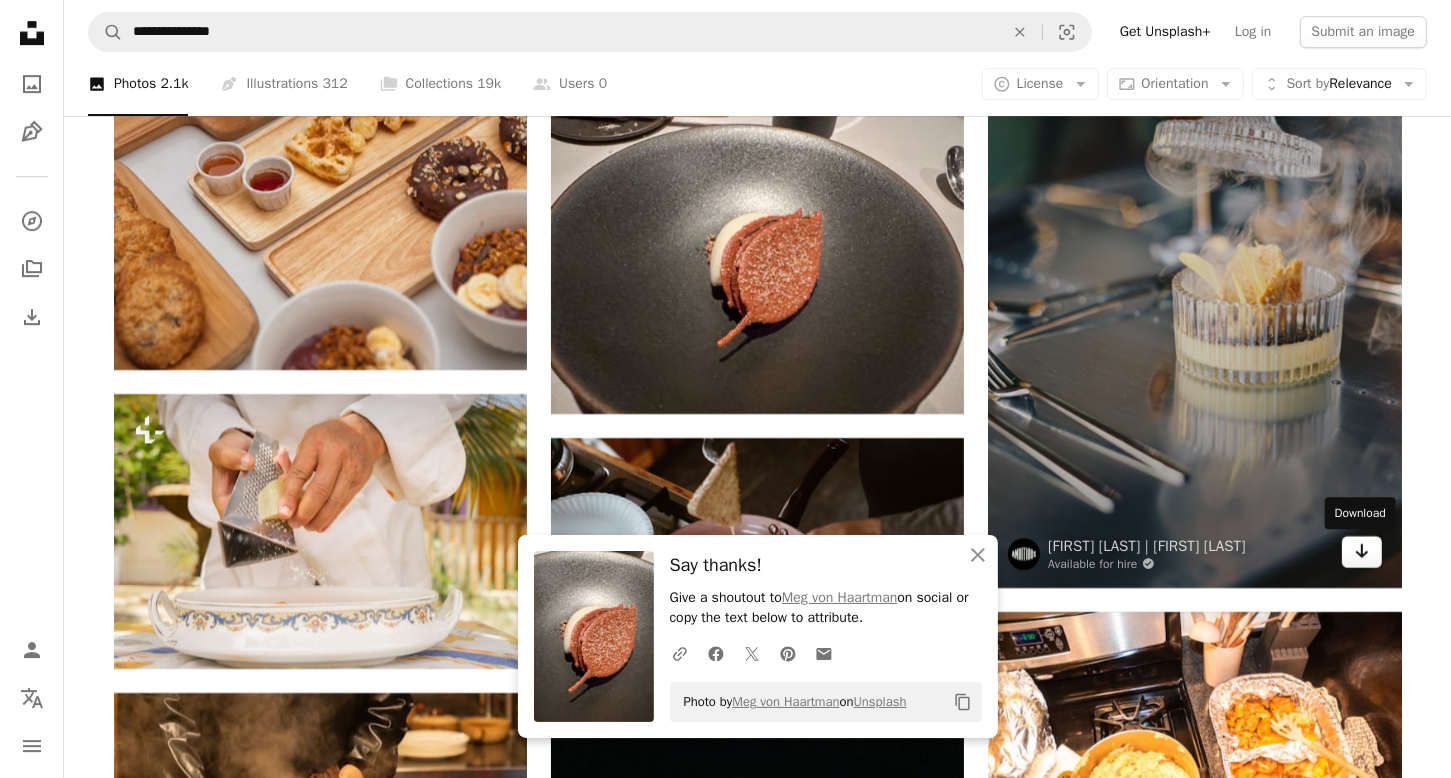 click on "Arrow pointing down" 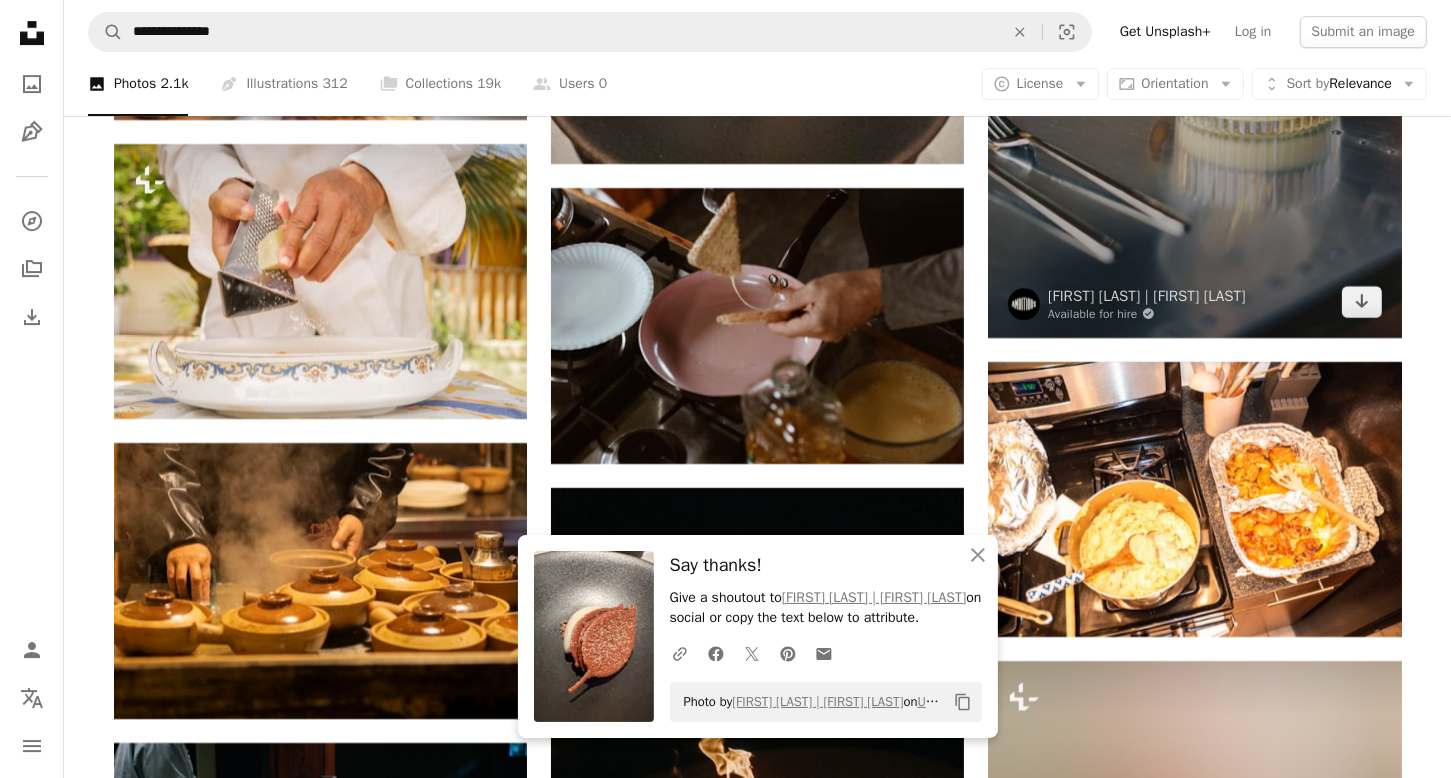 scroll, scrollTop: 6662, scrollLeft: 0, axis: vertical 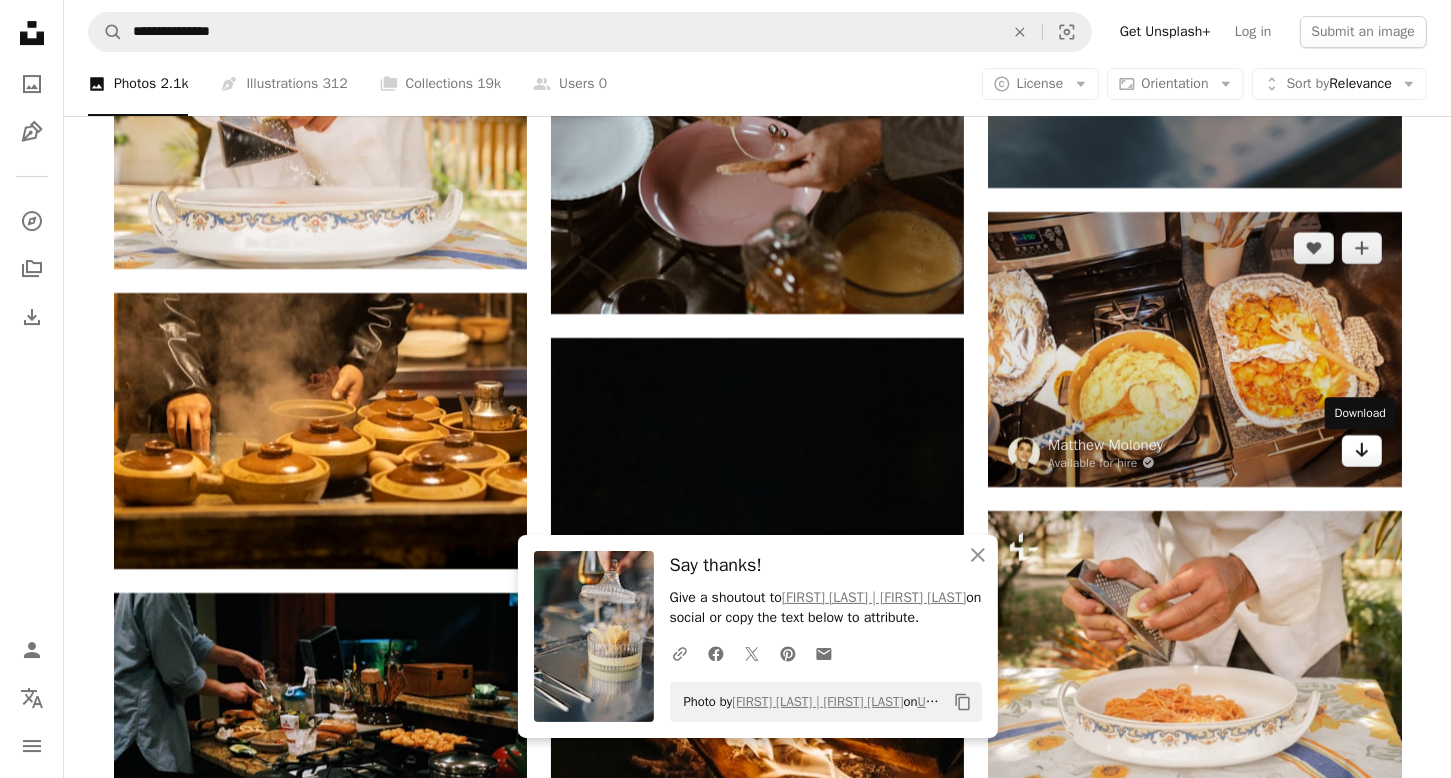 click on "Arrow pointing down" 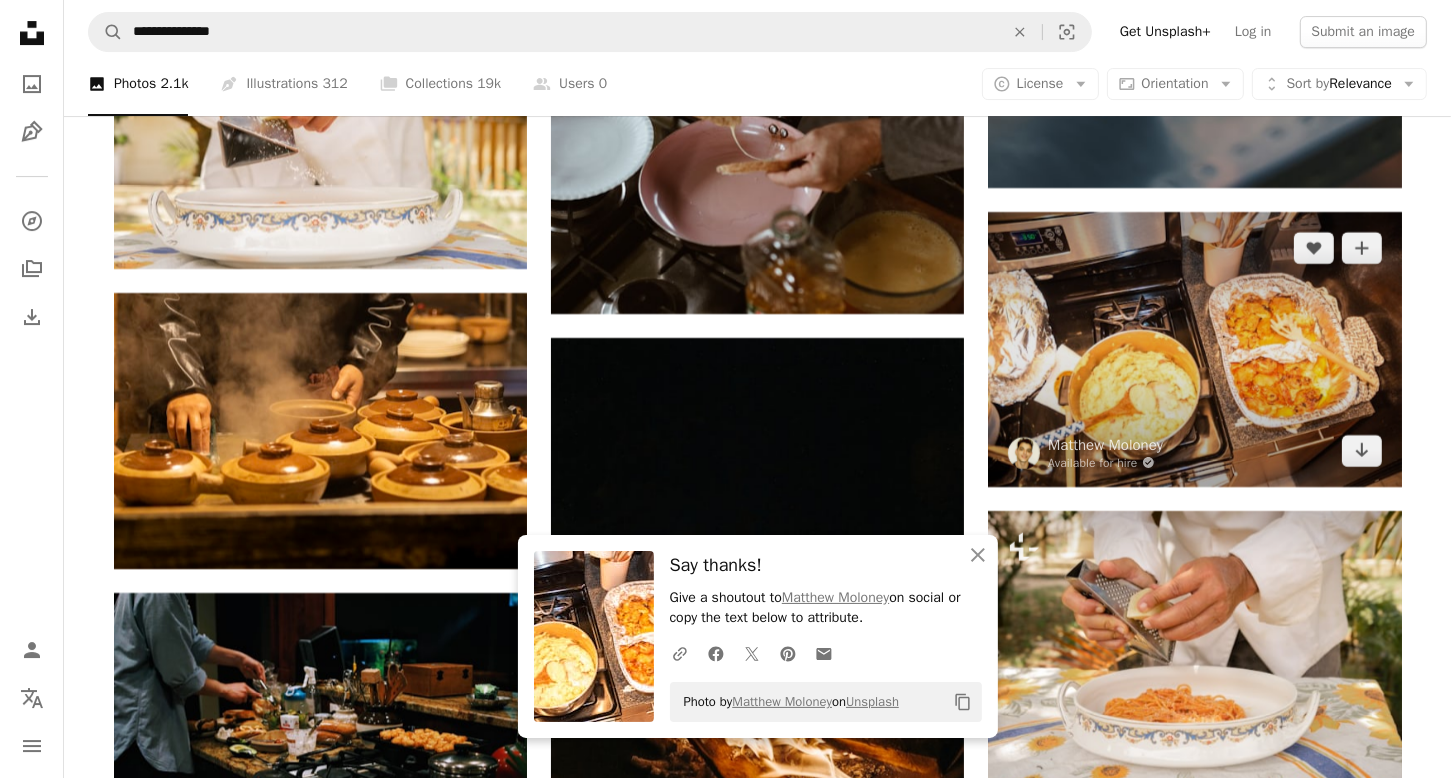 scroll, scrollTop: 7062, scrollLeft: 0, axis: vertical 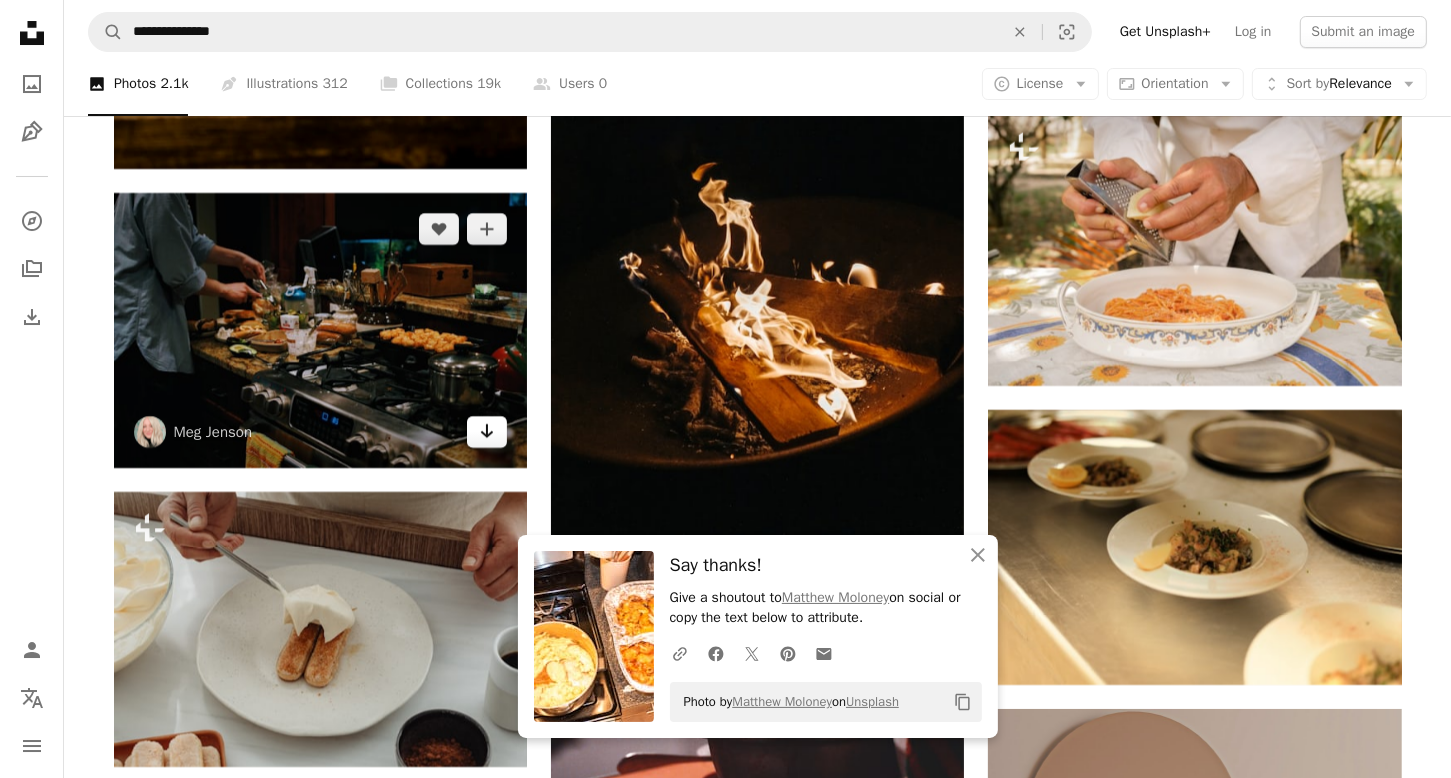 click on "Arrow pointing down" 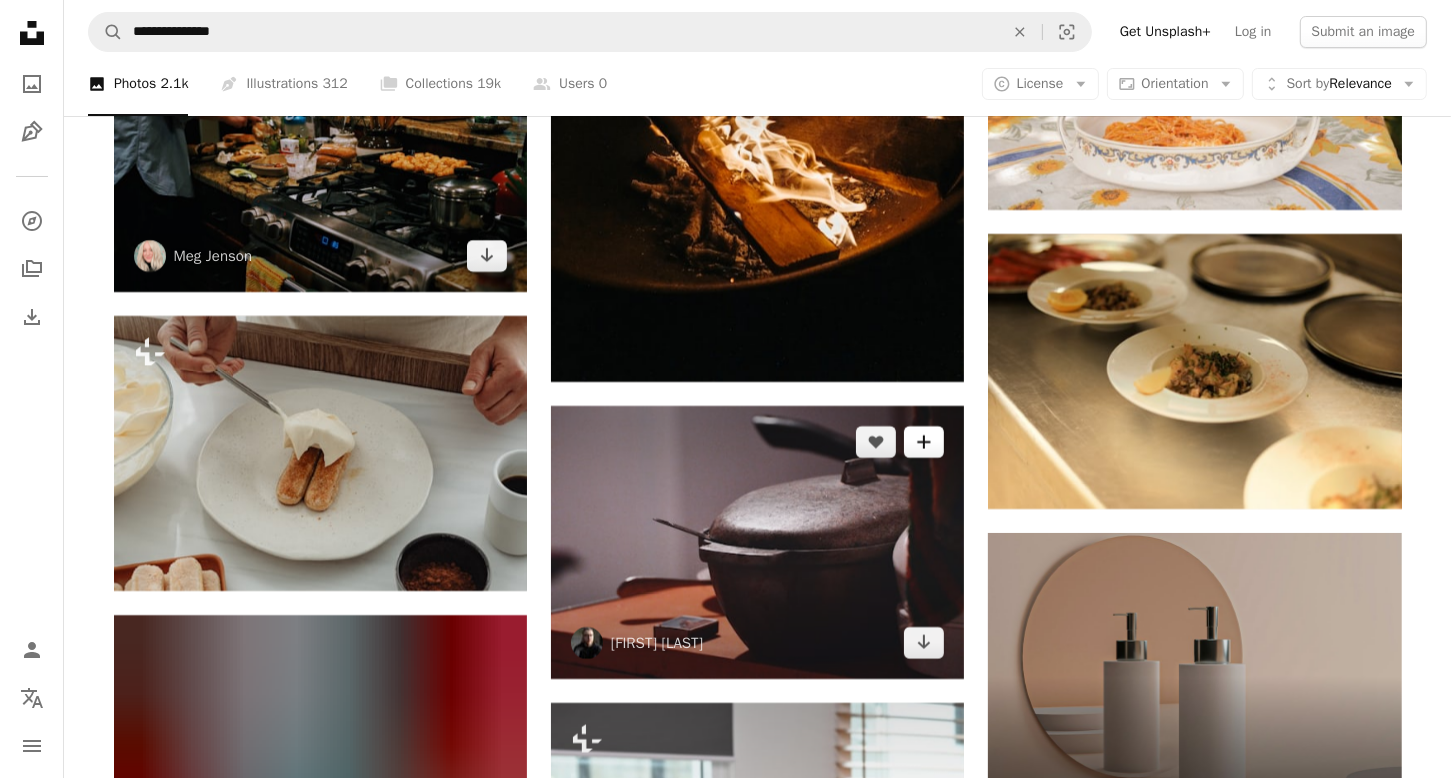 scroll, scrollTop: 7262, scrollLeft: 0, axis: vertical 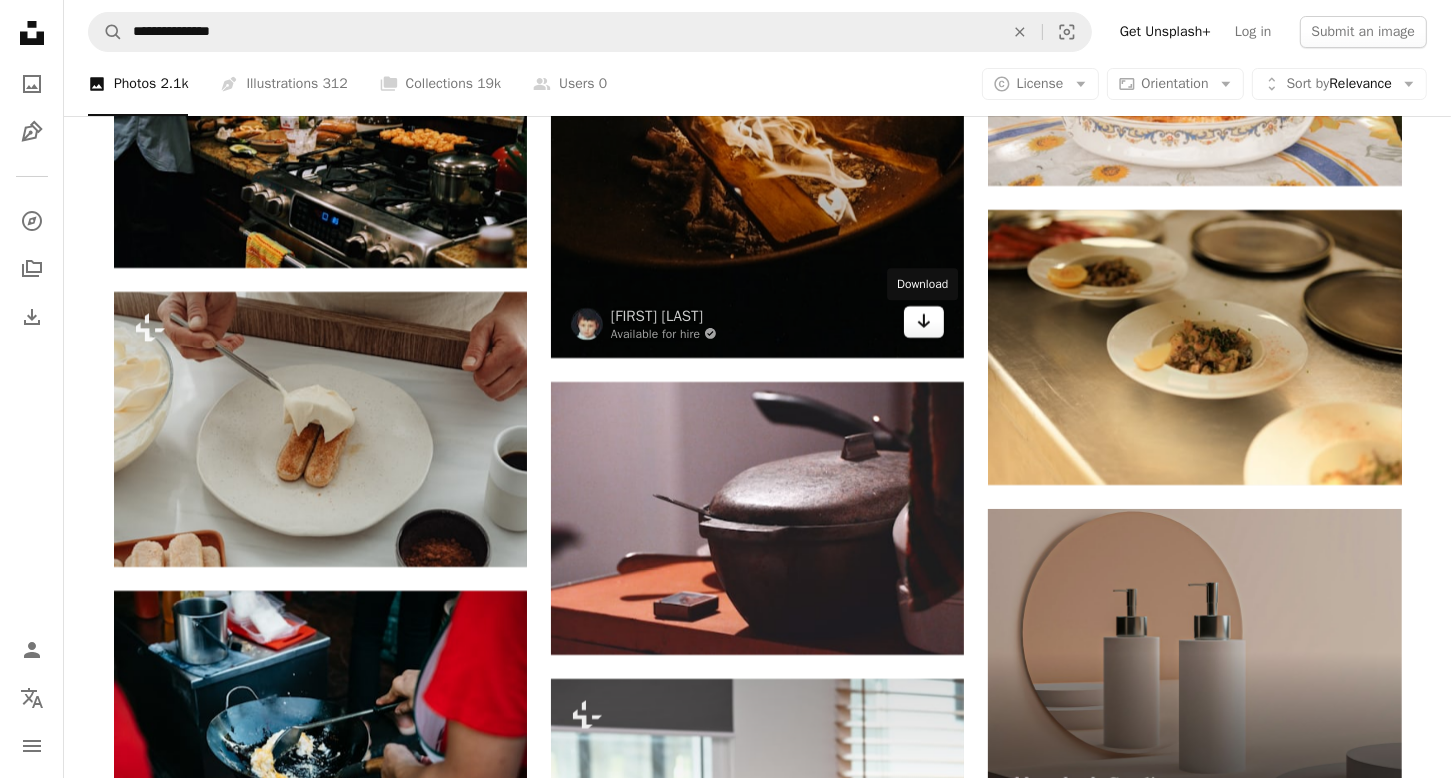 click on "Arrow pointing down" 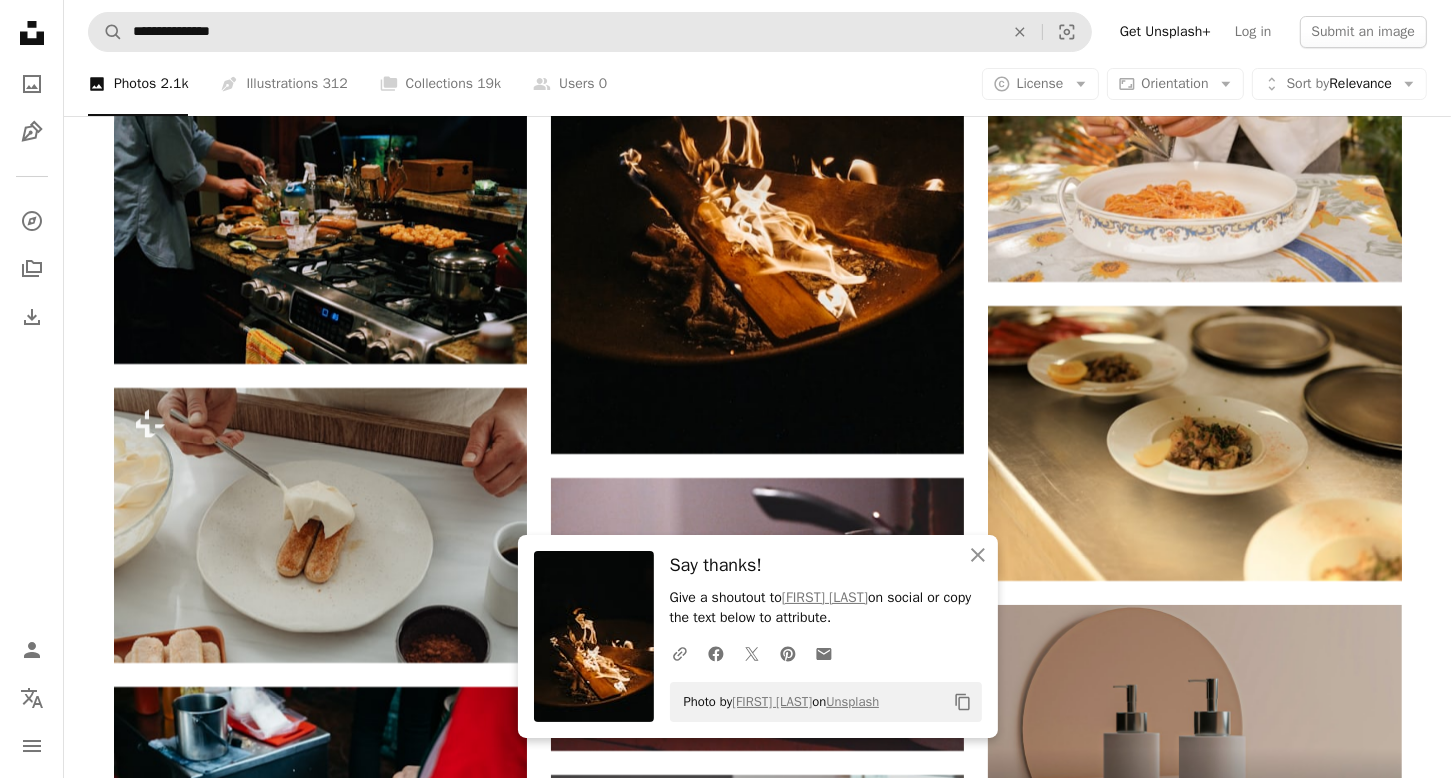 scroll, scrollTop: 7162, scrollLeft: 0, axis: vertical 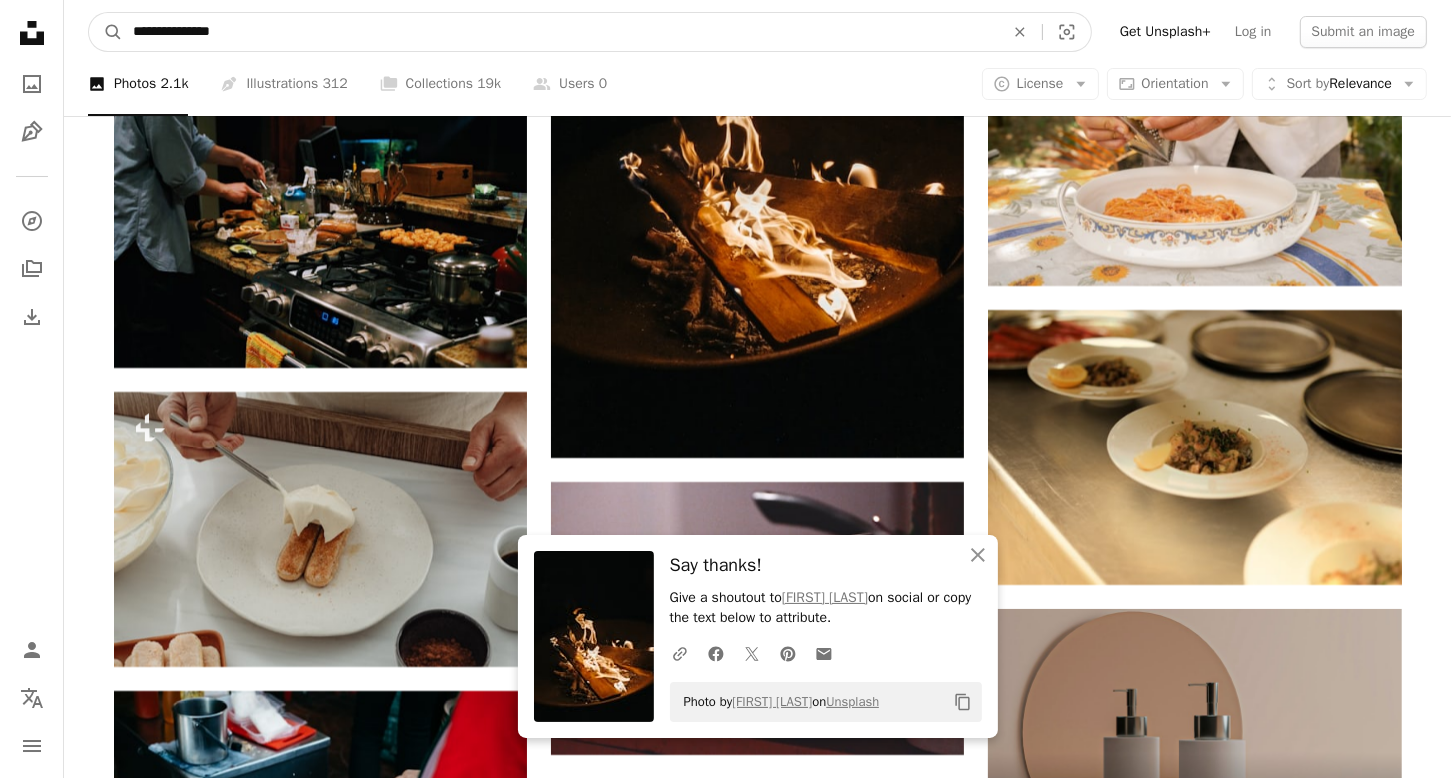 drag, startPoint x: 272, startPoint y: 29, endPoint x: 139, endPoint y: 20, distance: 133.30417 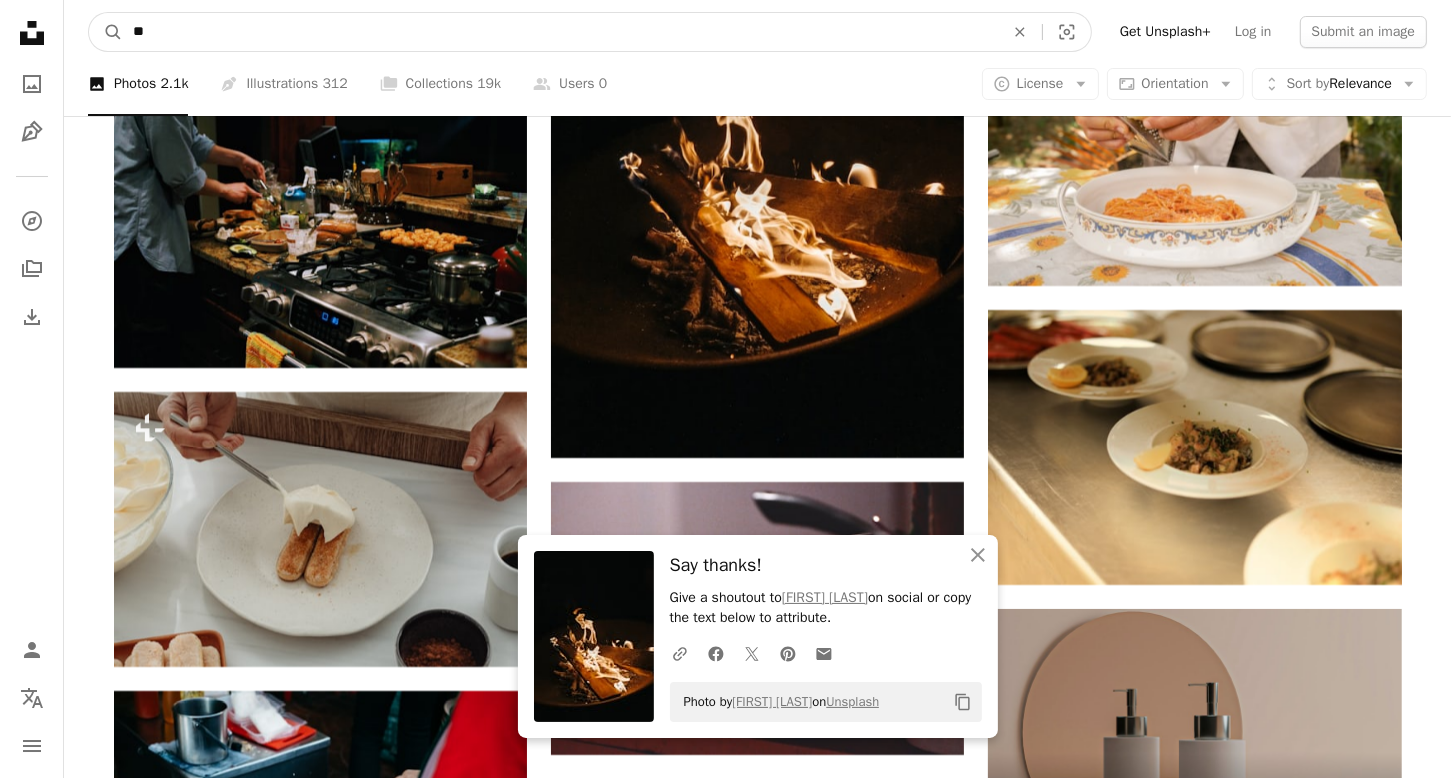 type on "*" 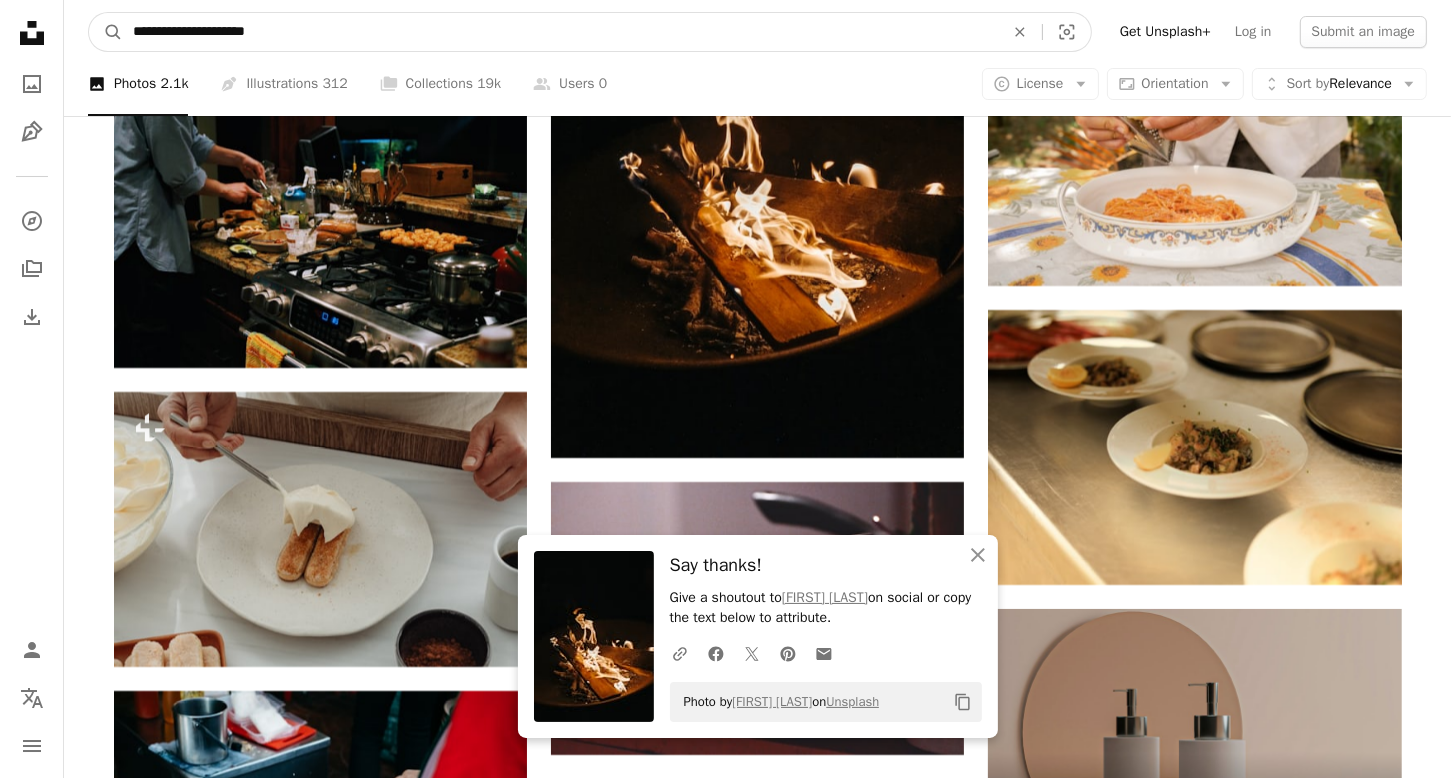 type on "**********" 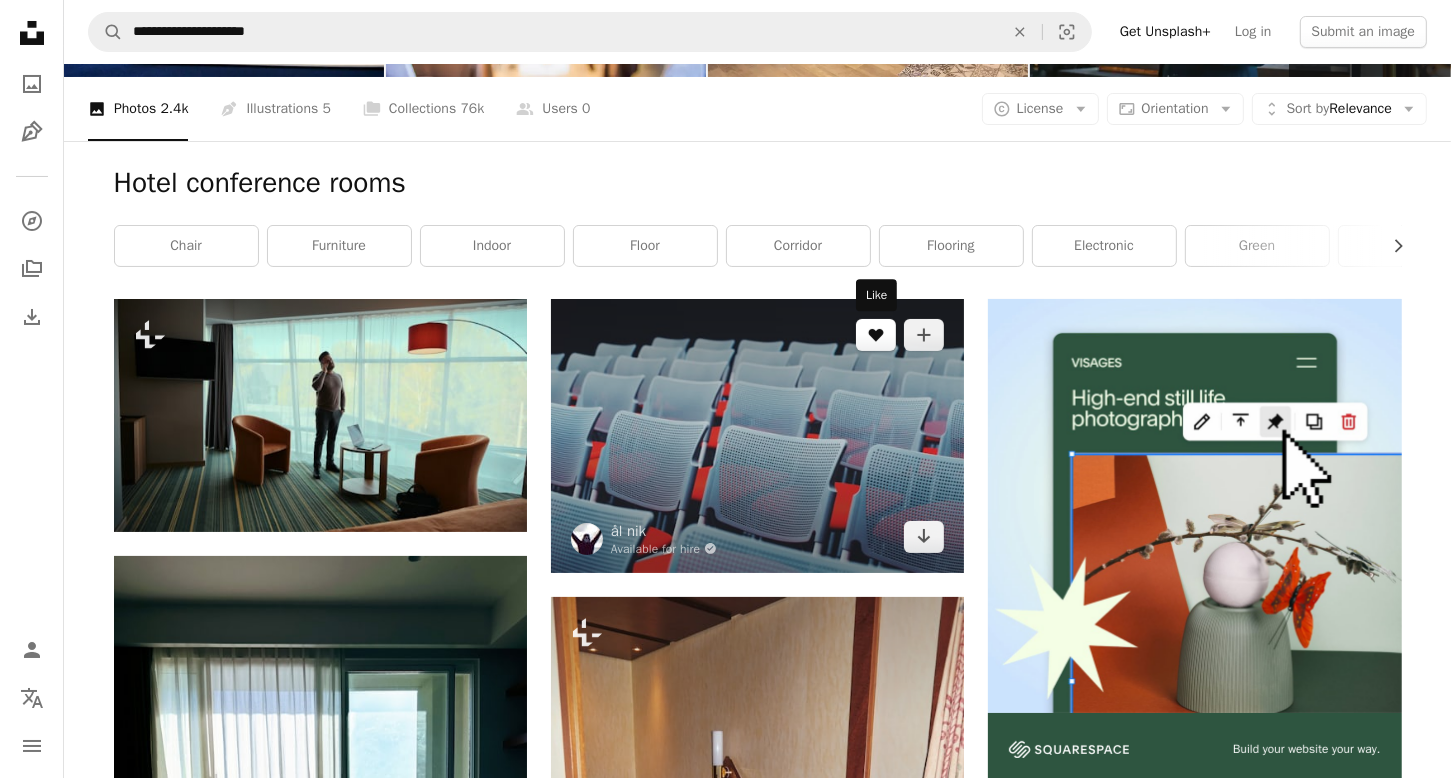 scroll, scrollTop: 300, scrollLeft: 0, axis: vertical 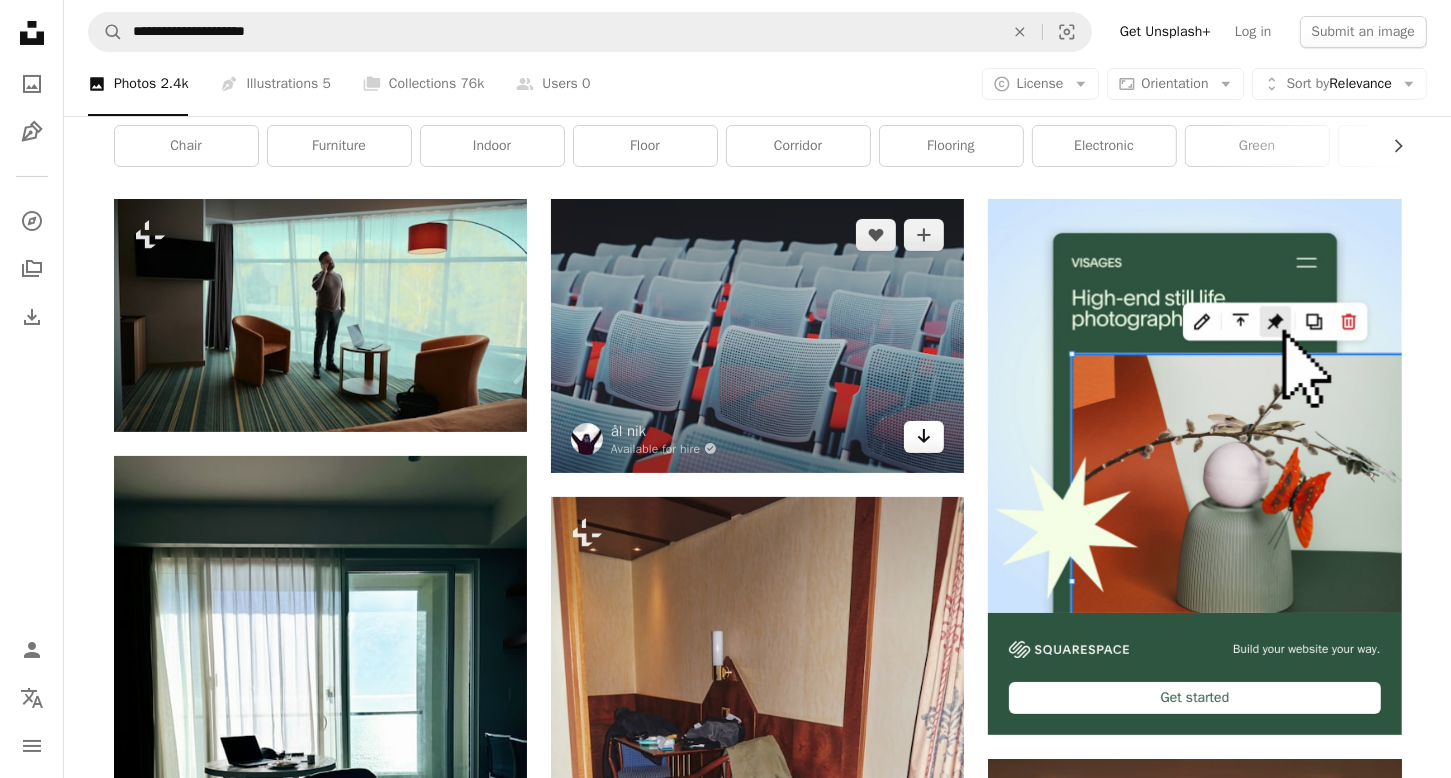 click 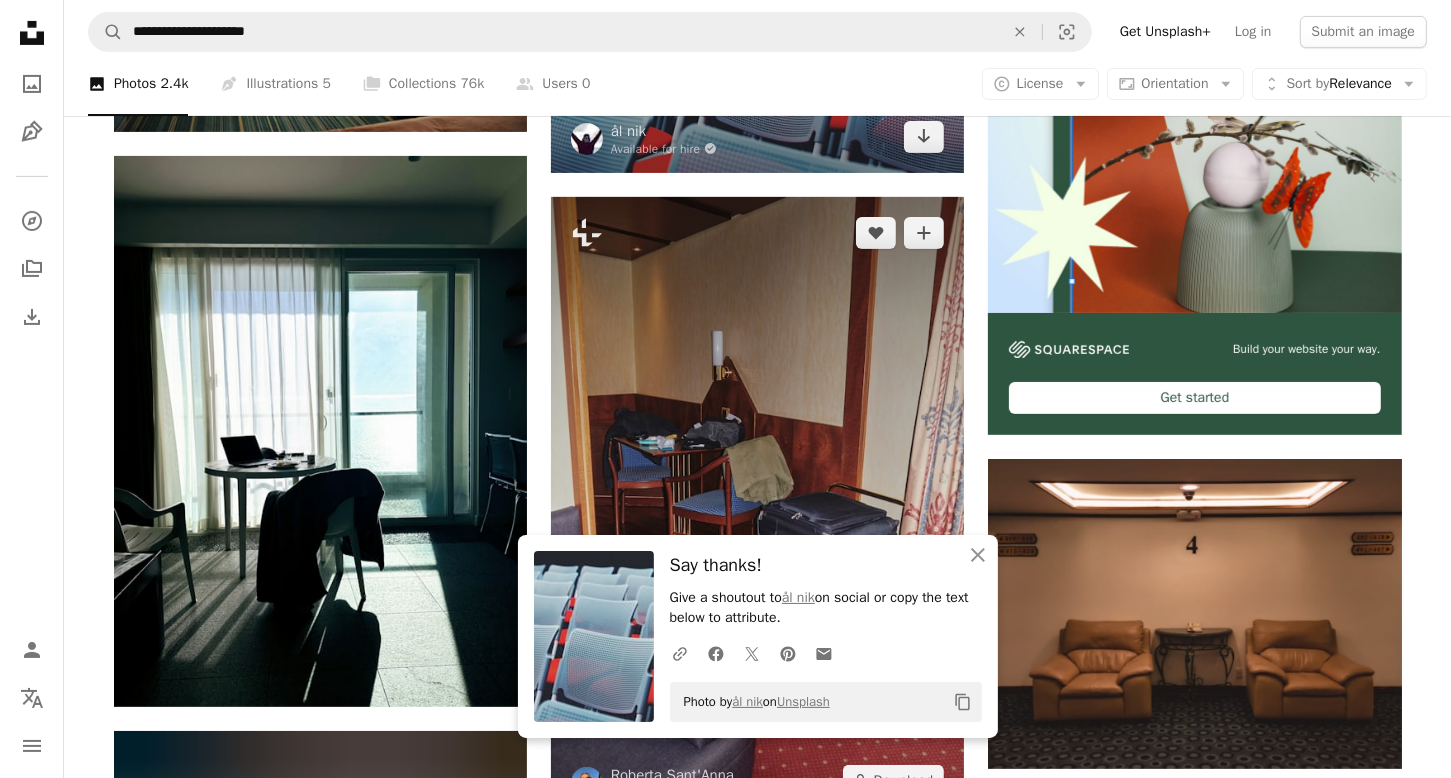 scroll, scrollTop: 800, scrollLeft: 0, axis: vertical 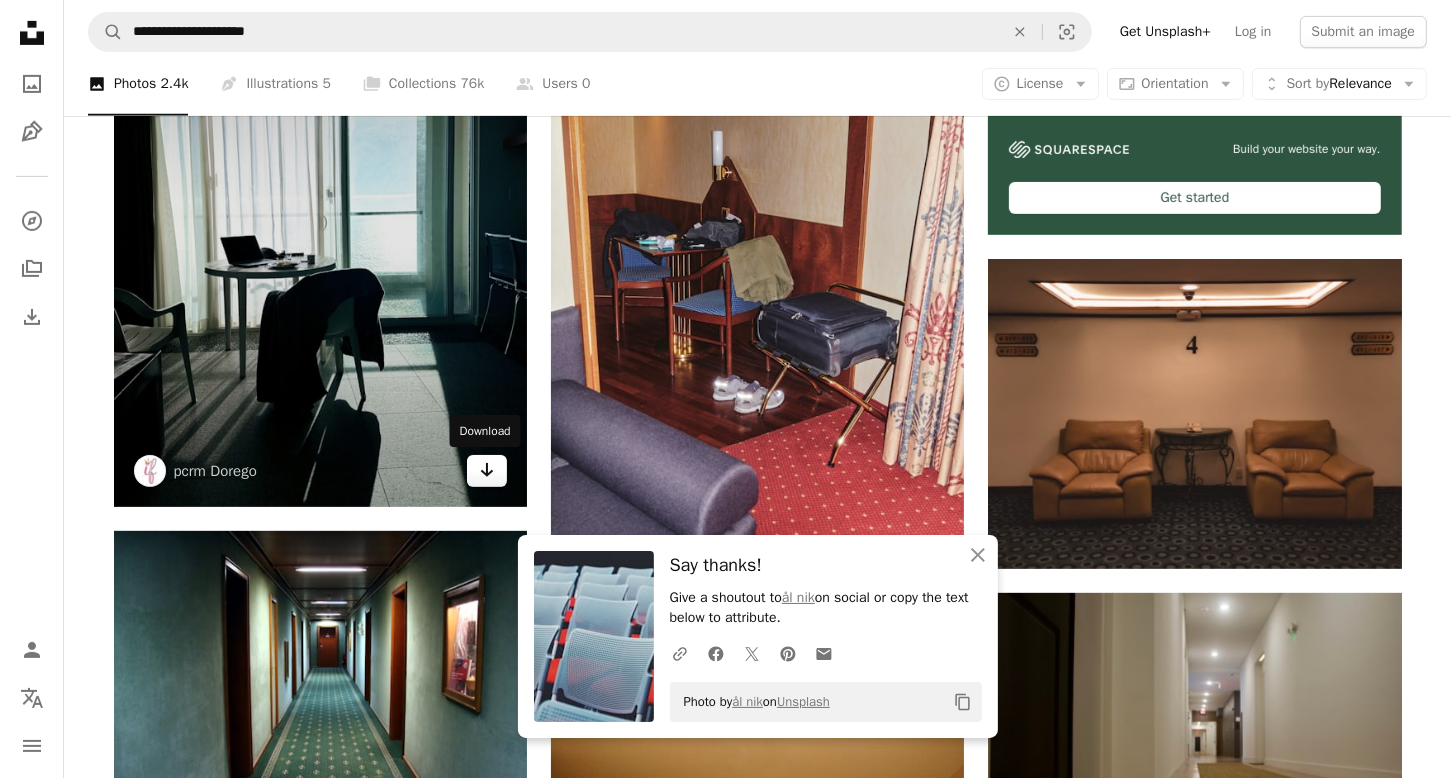 click 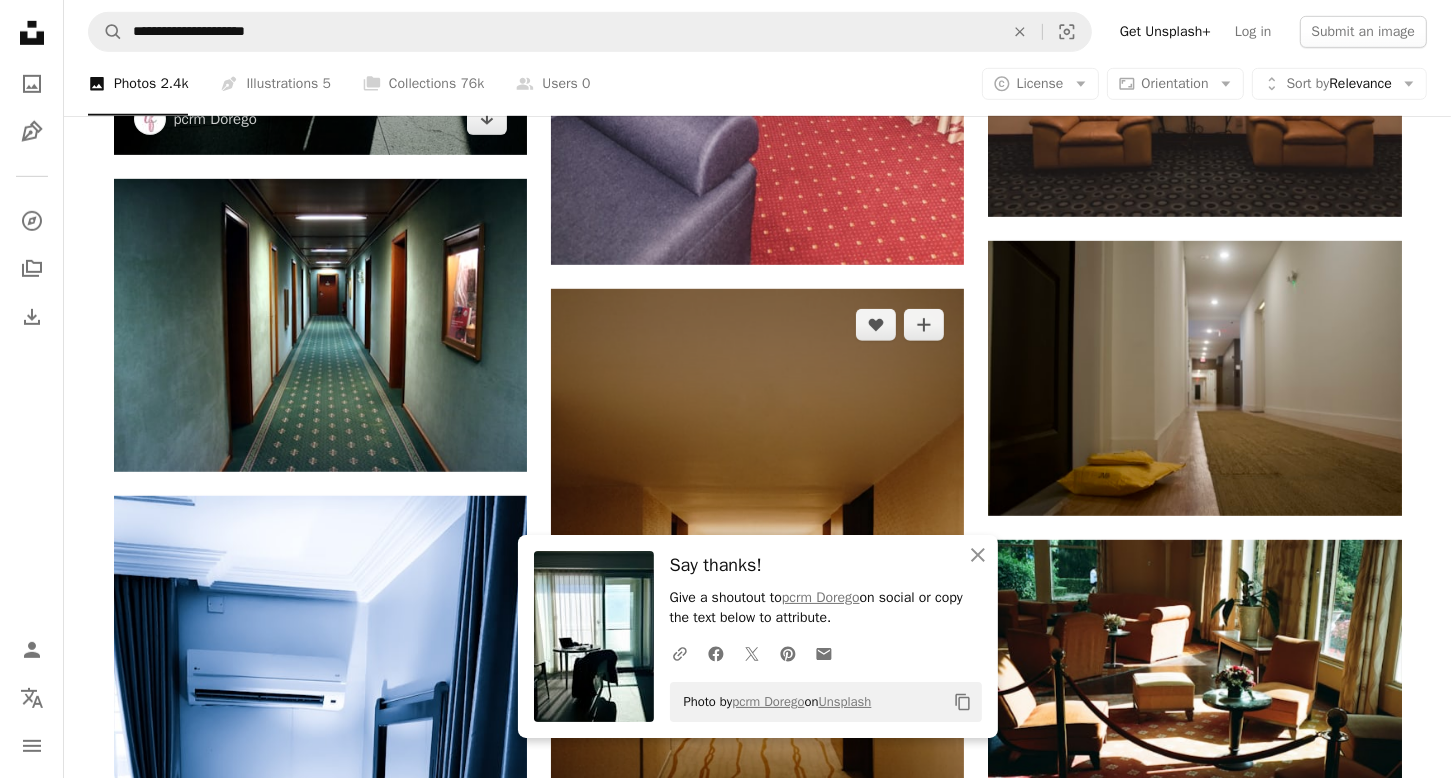 scroll, scrollTop: 1200, scrollLeft: 0, axis: vertical 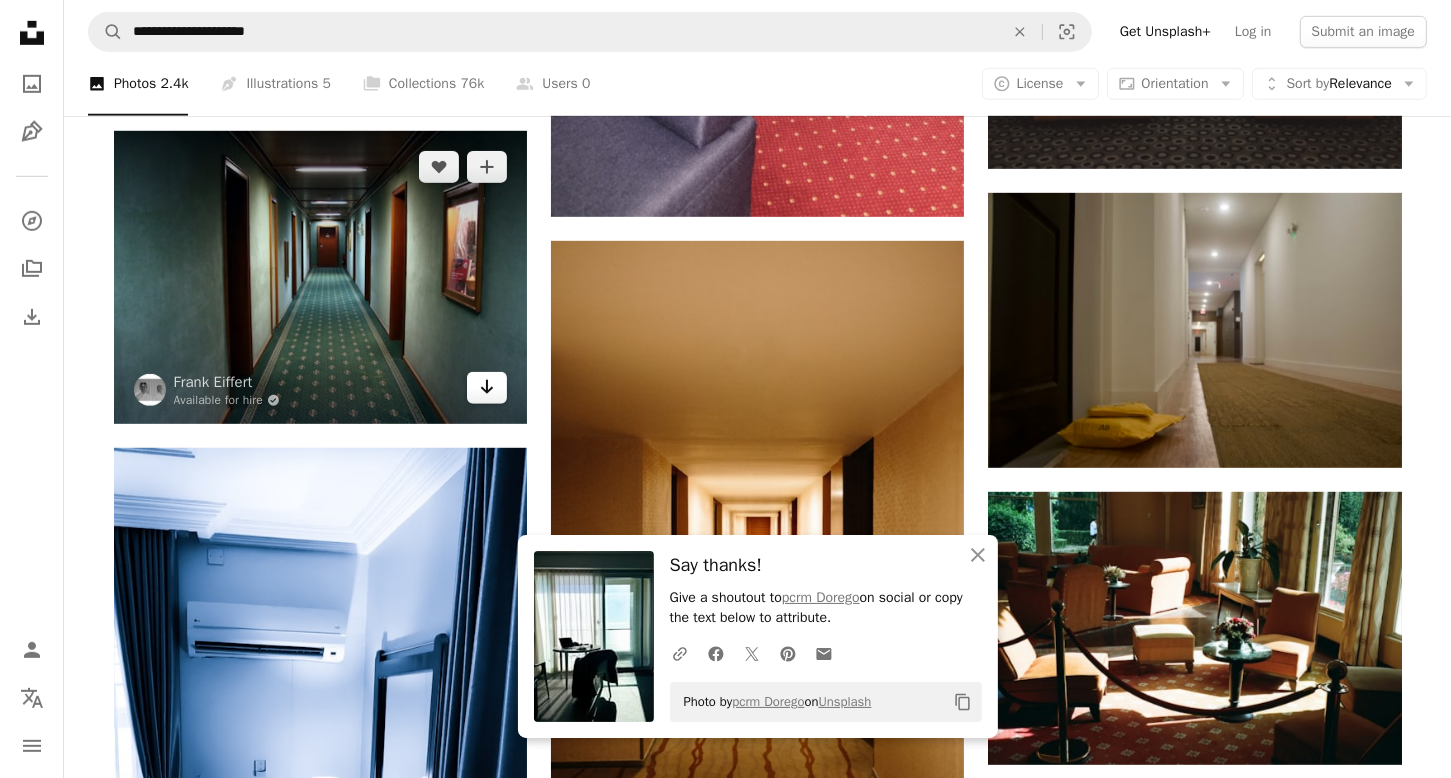 click on "Arrow pointing down" 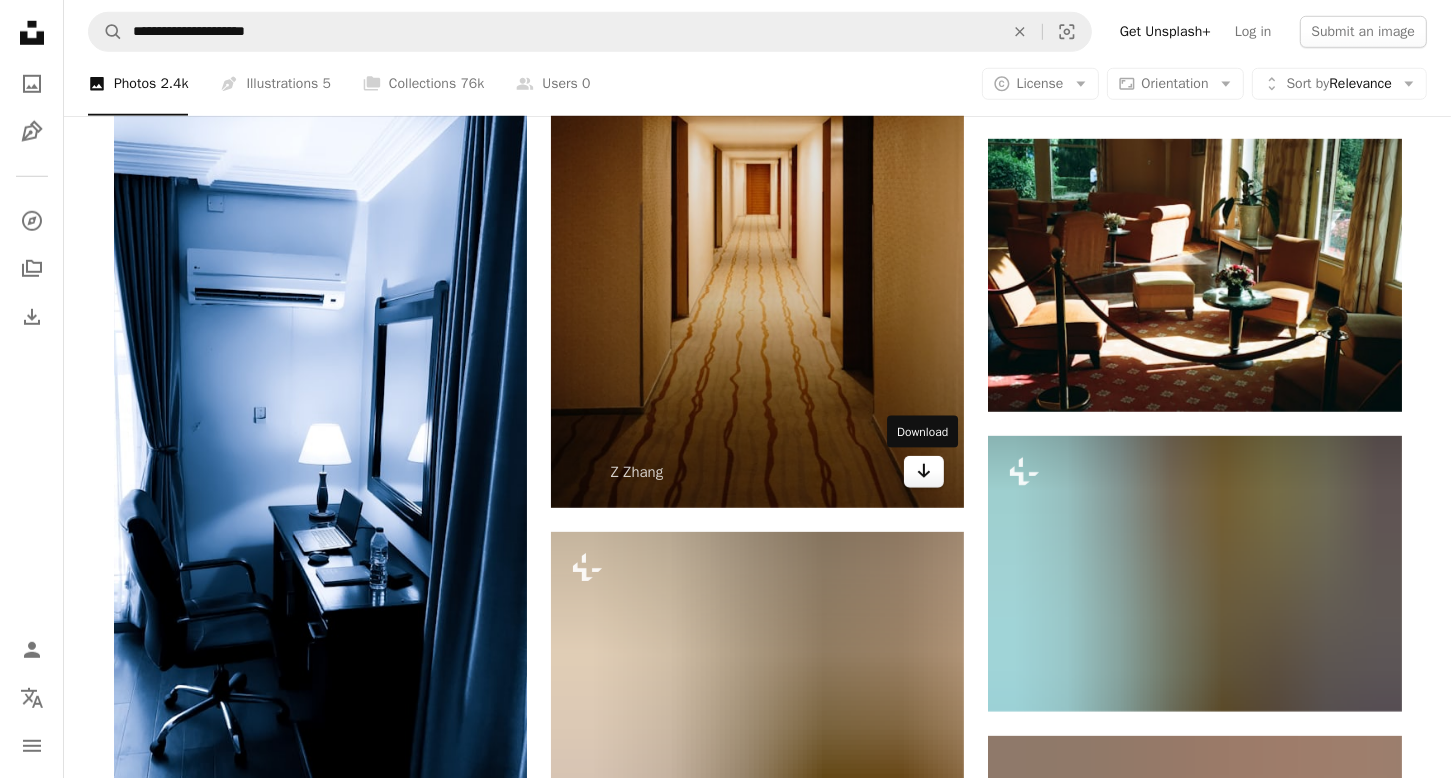 scroll, scrollTop: 1600, scrollLeft: 0, axis: vertical 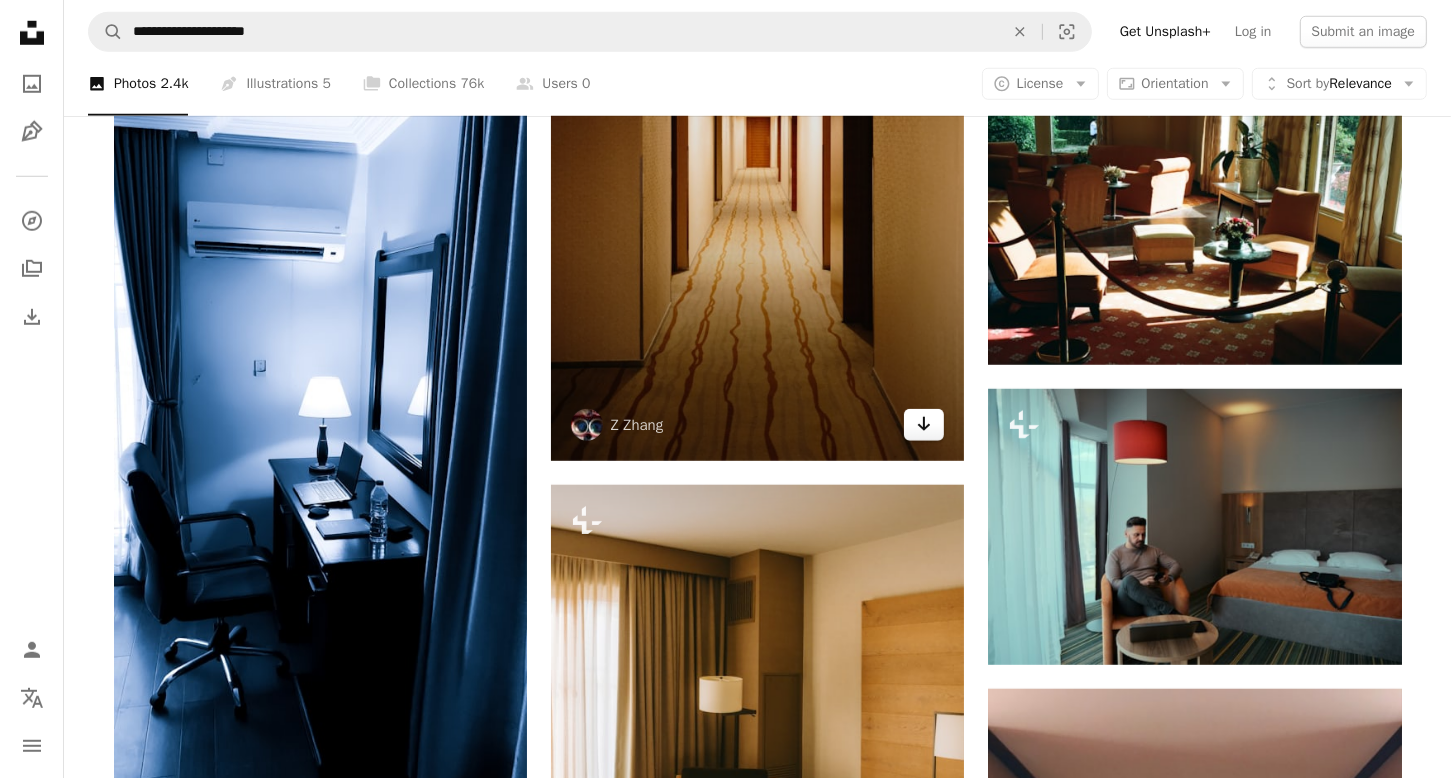click 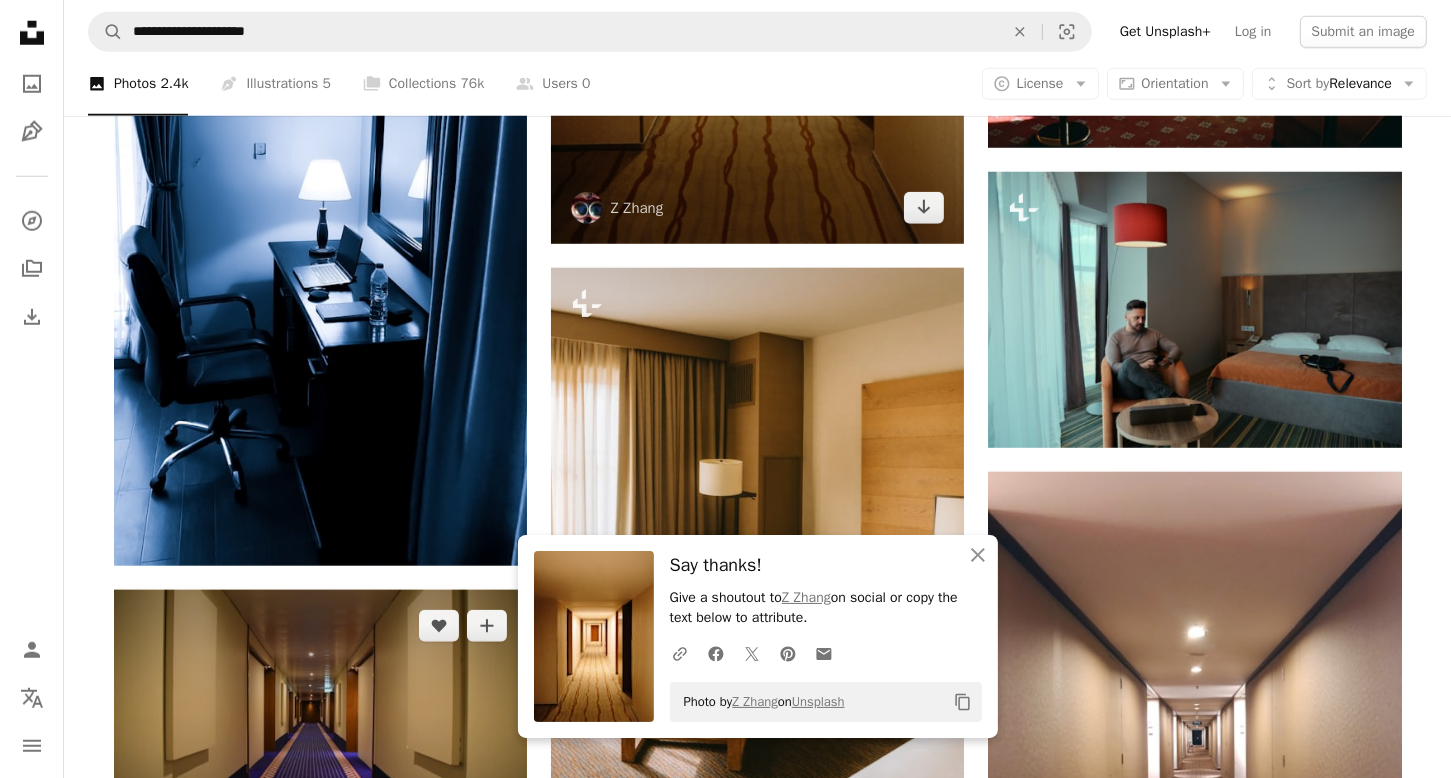scroll, scrollTop: 1900, scrollLeft: 0, axis: vertical 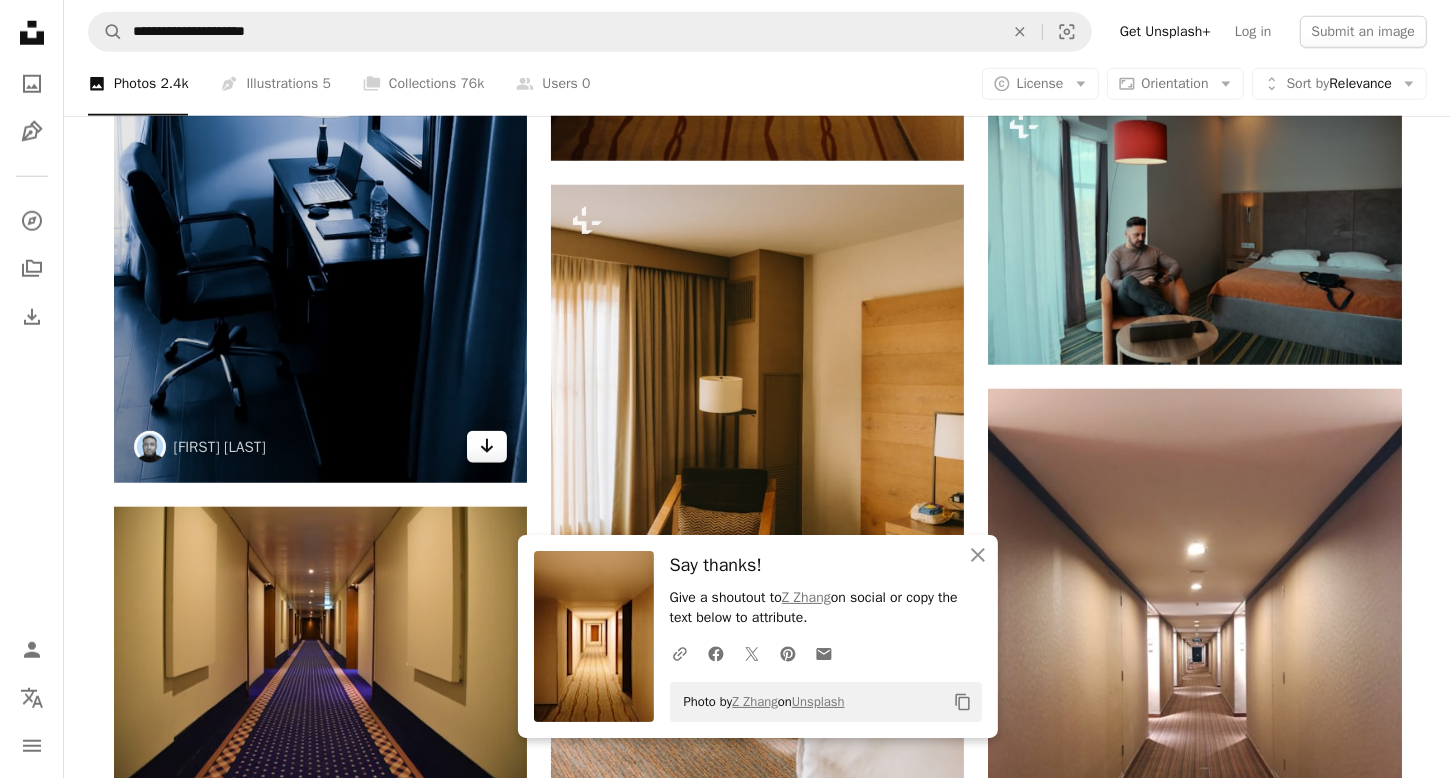 click 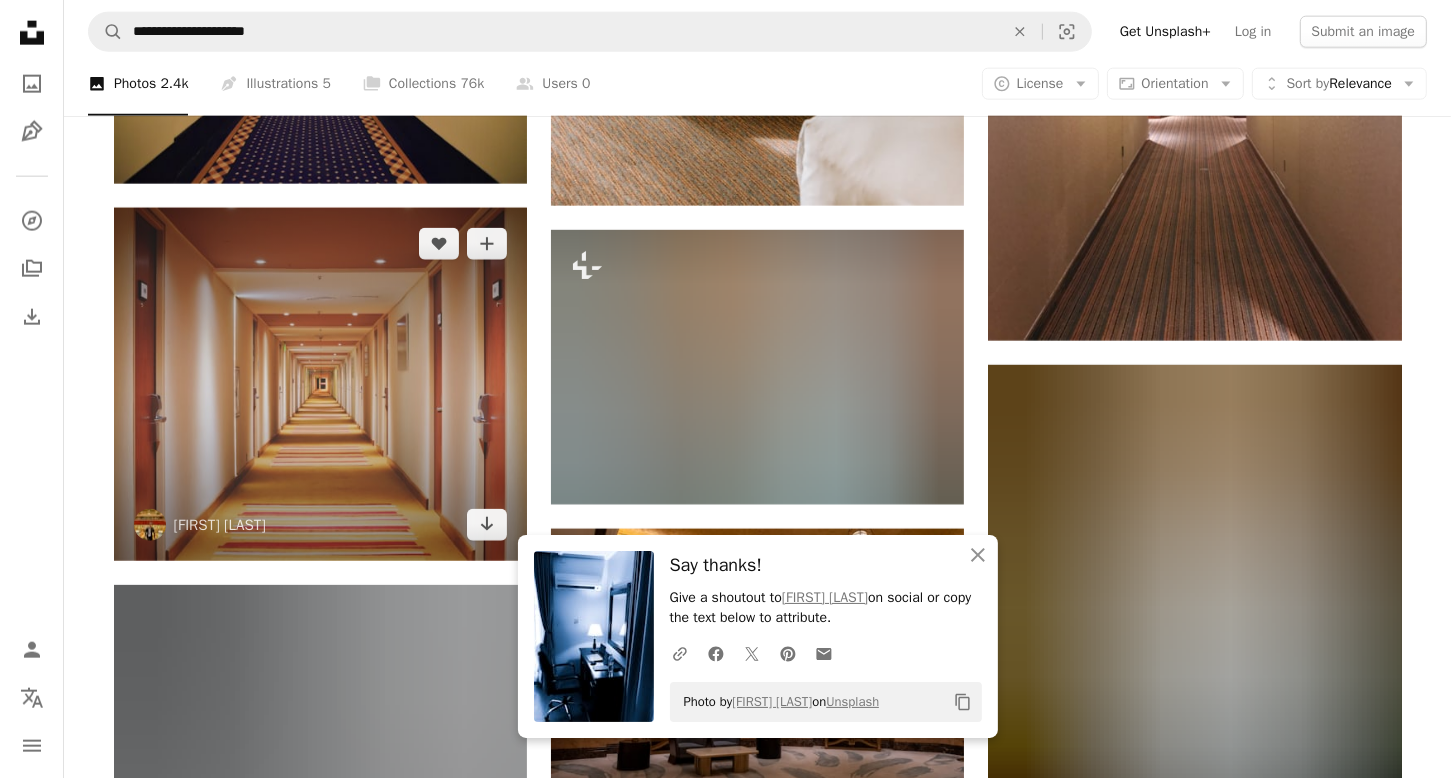 scroll, scrollTop: 2500, scrollLeft: 0, axis: vertical 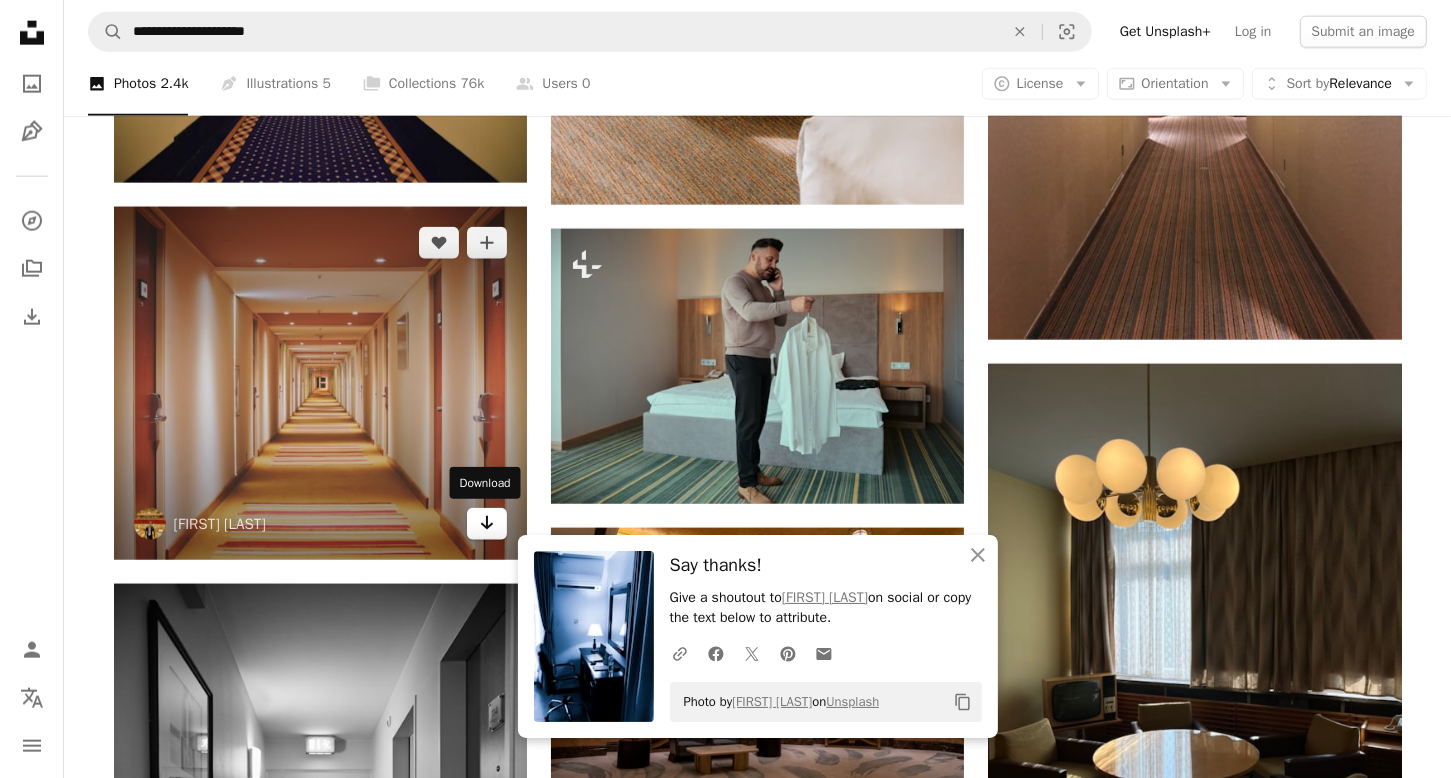 click 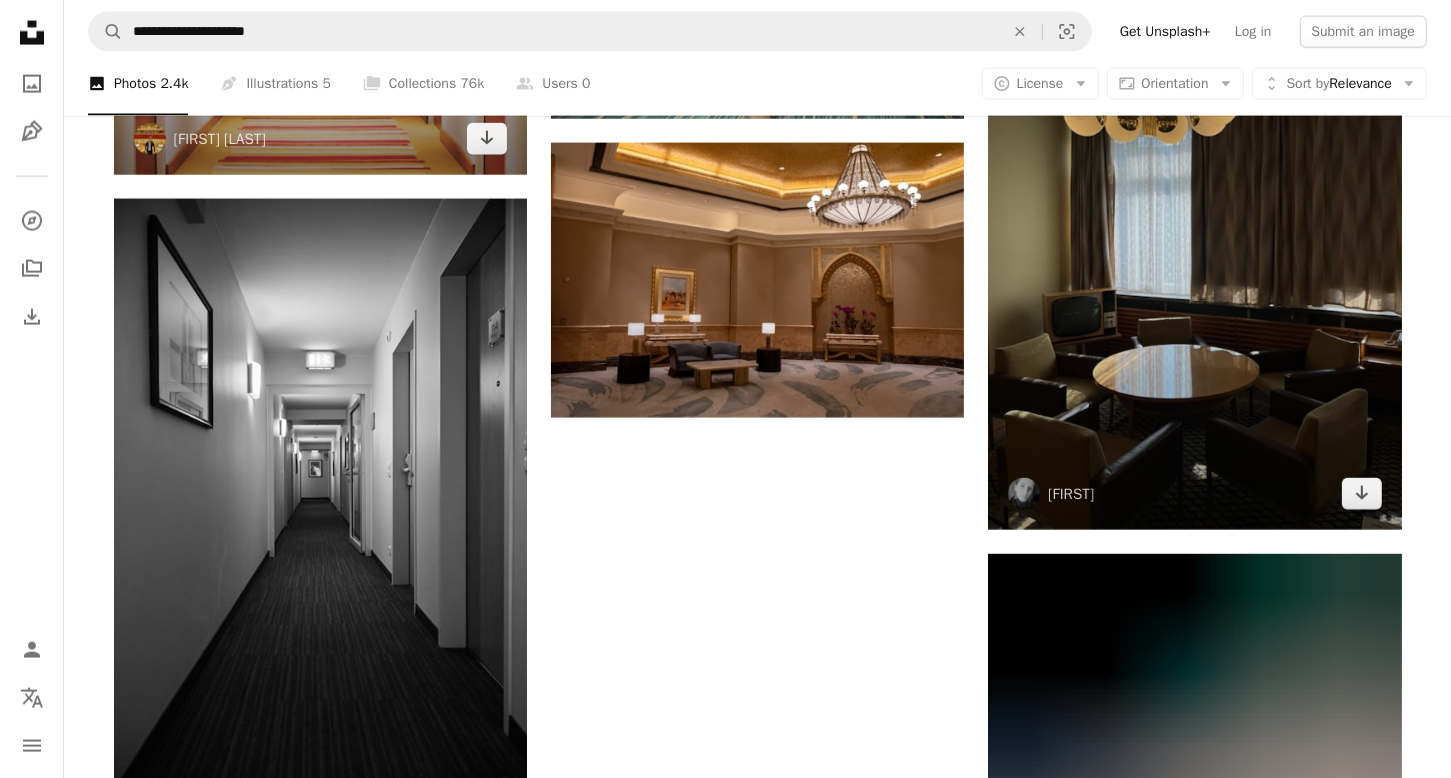 scroll, scrollTop: 2900, scrollLeft: 0, axis: vertical 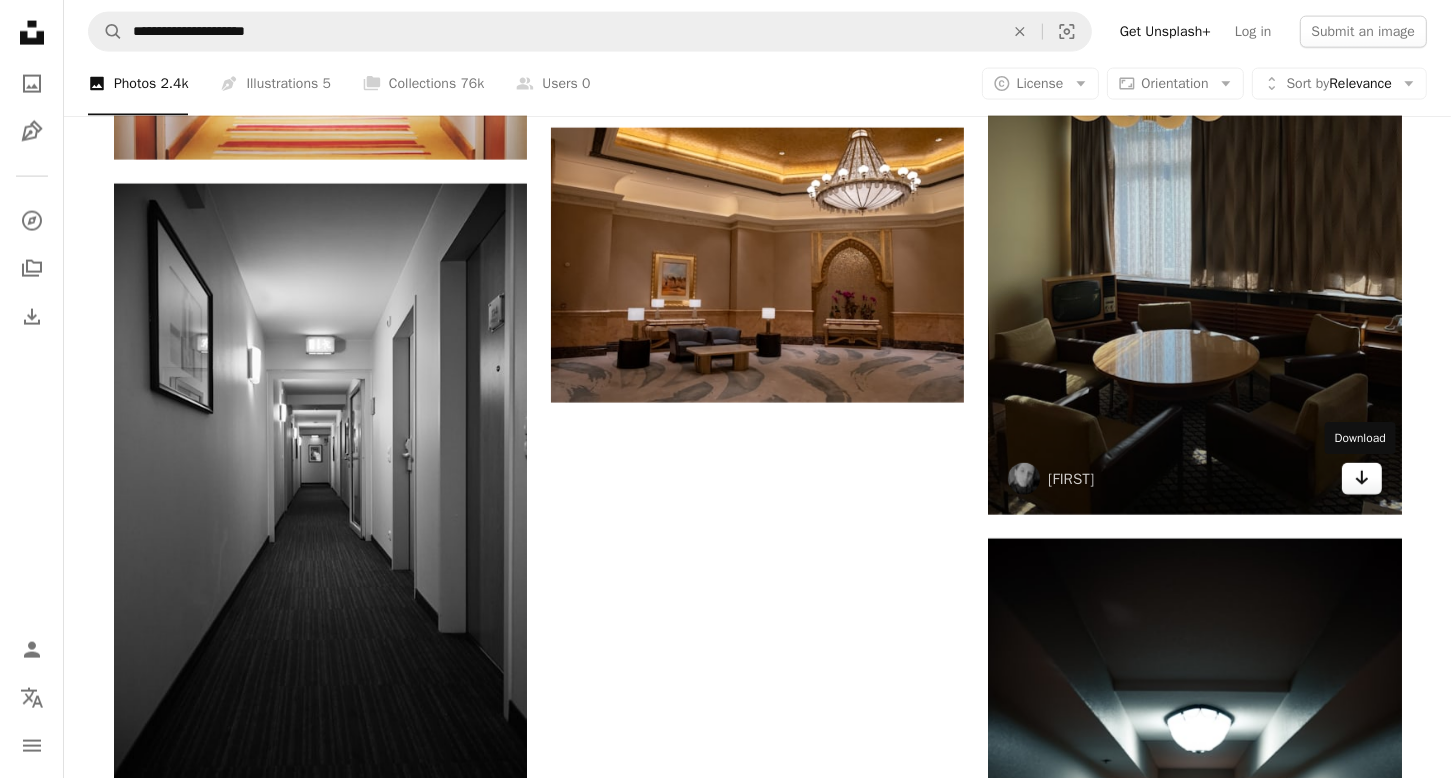 click 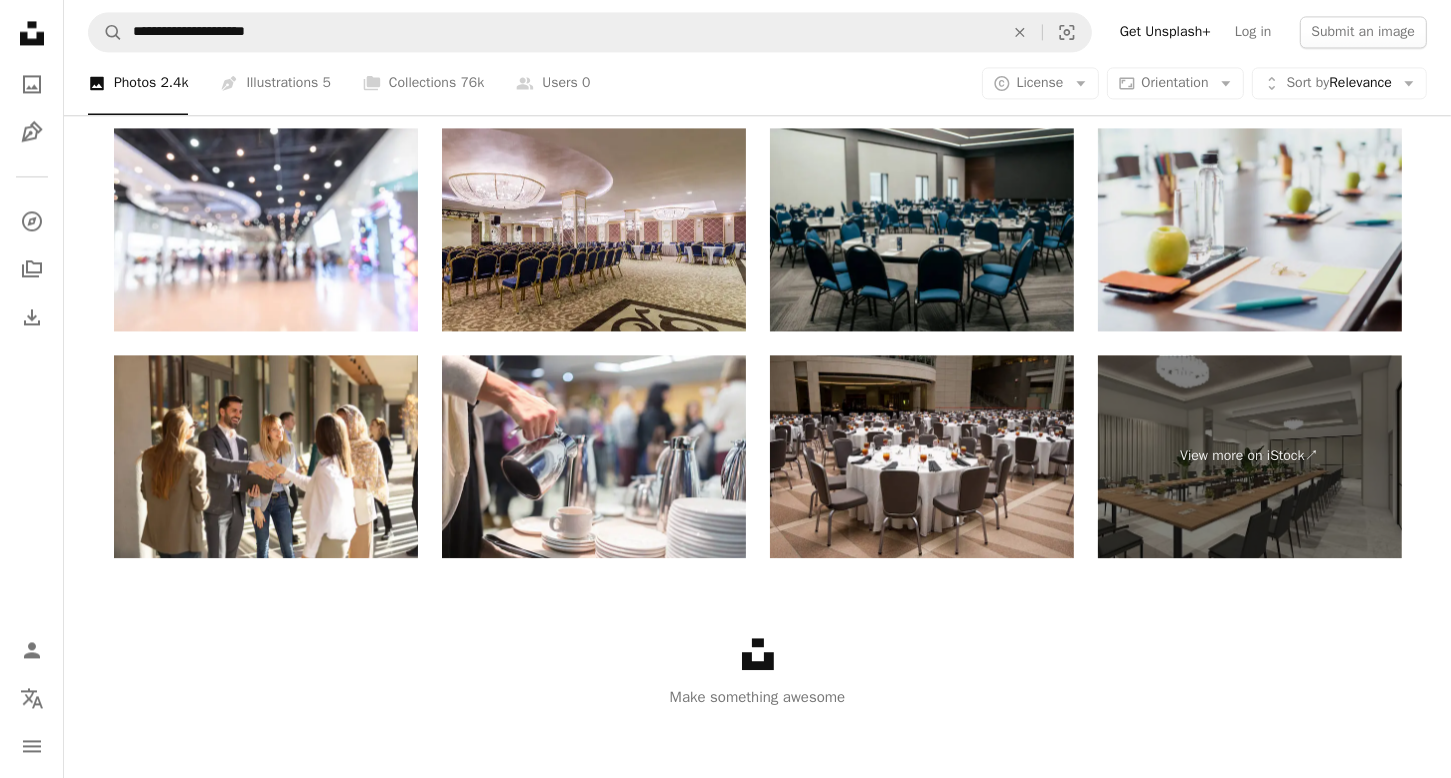 scroll, scrollTop: 4197, scrollLeft: 0, axis: vertical 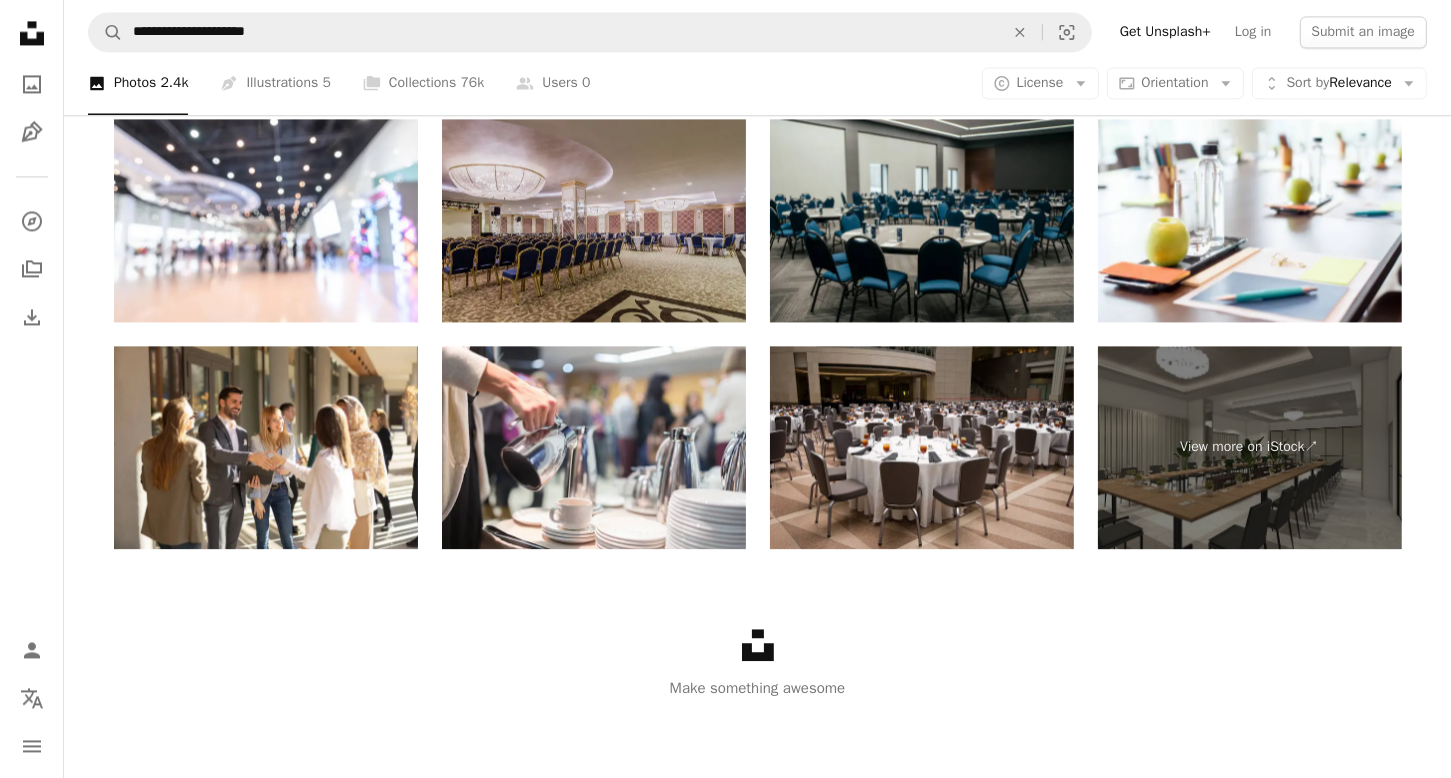 click at bounding box center (594, 220) 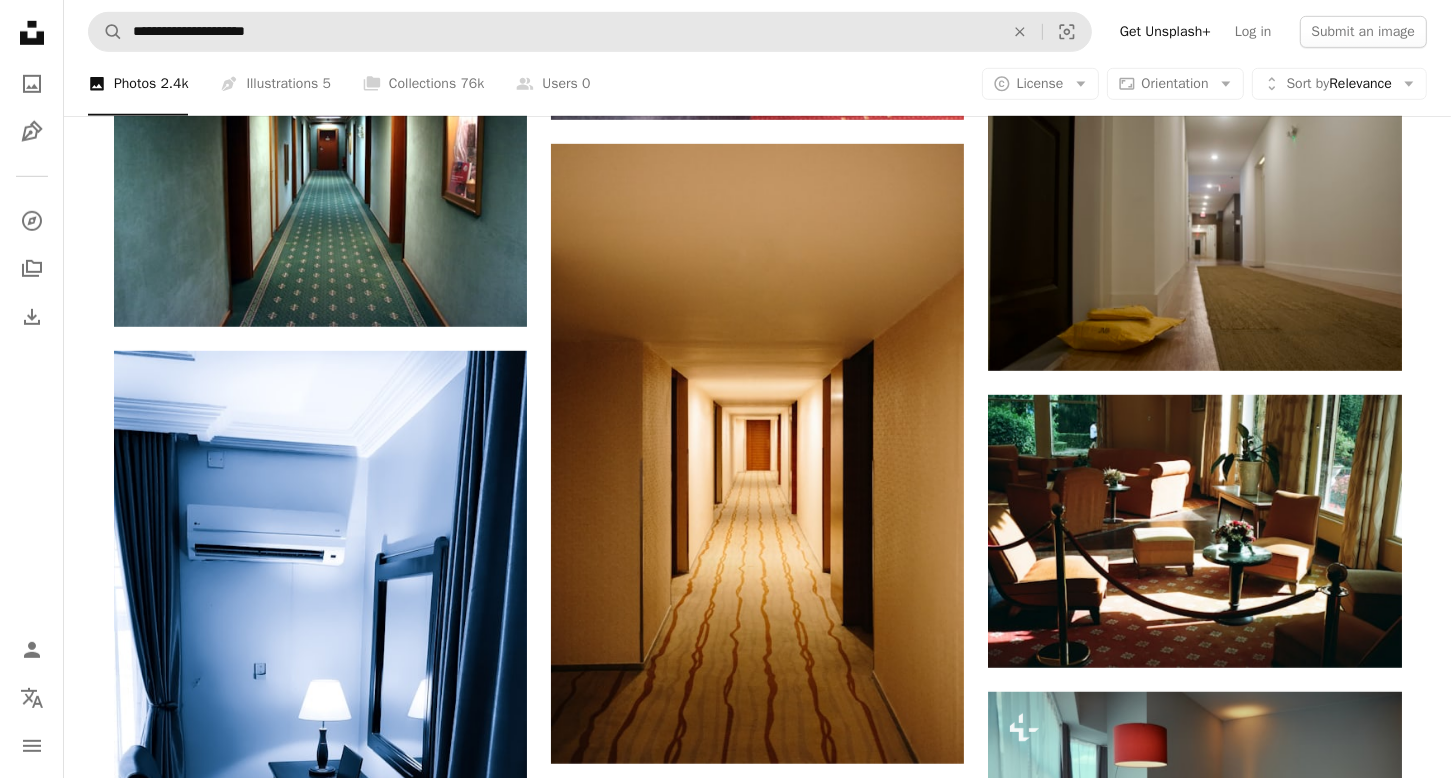 scroll, scrollTop: 697, scrollLeft: 0, axis: vertical 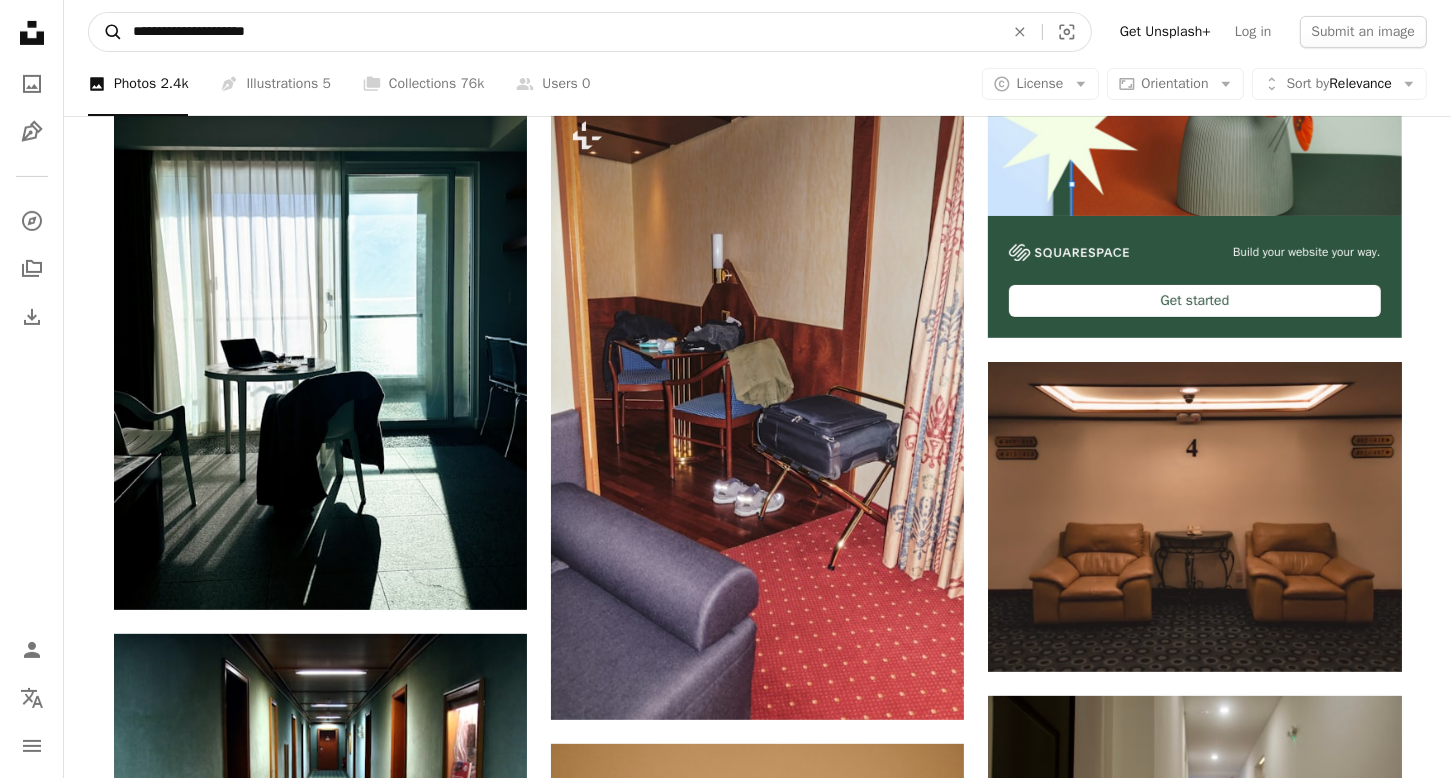 drag, startPoint x: 168, startPoint y: 32, endPoint x: 117, endPoint y: 31, distance: 51.009804 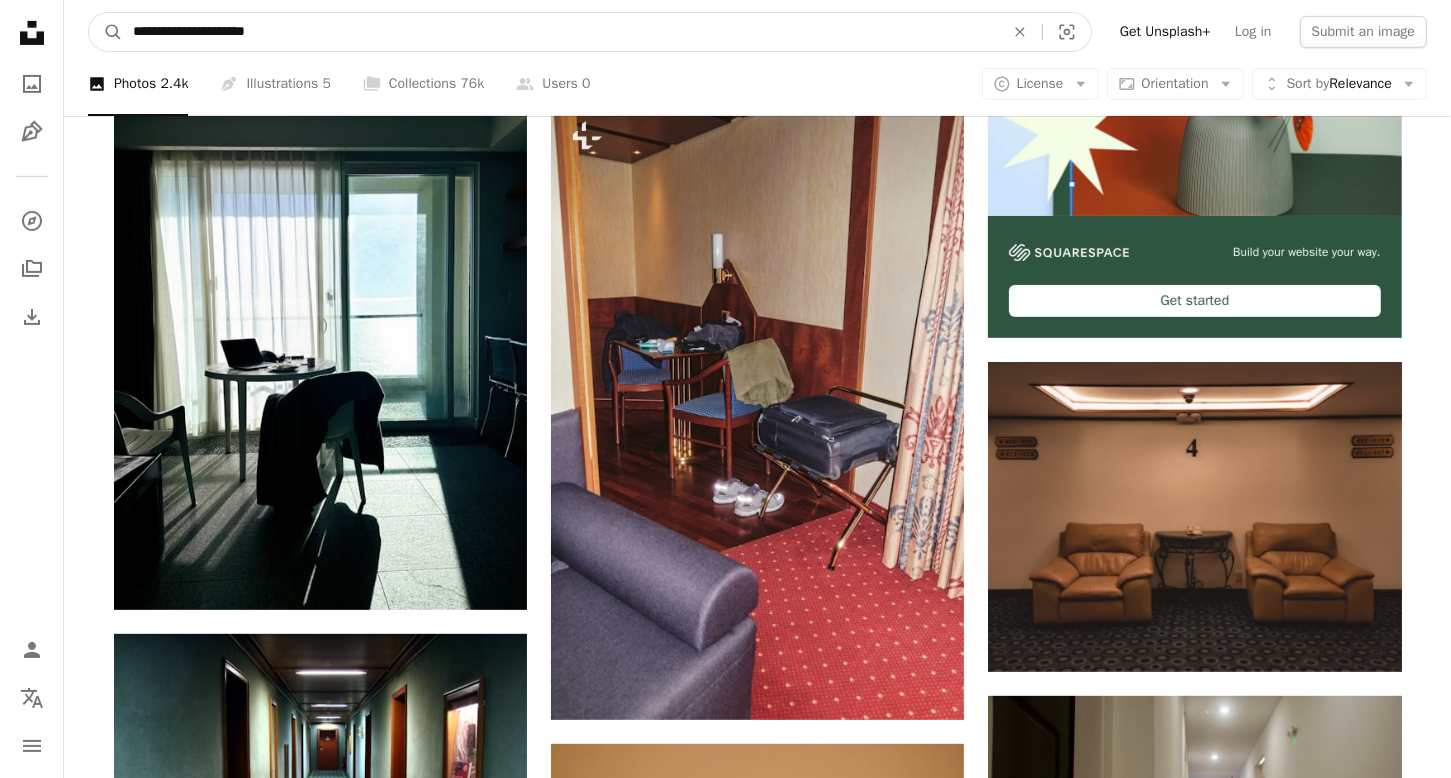 type on "**********" 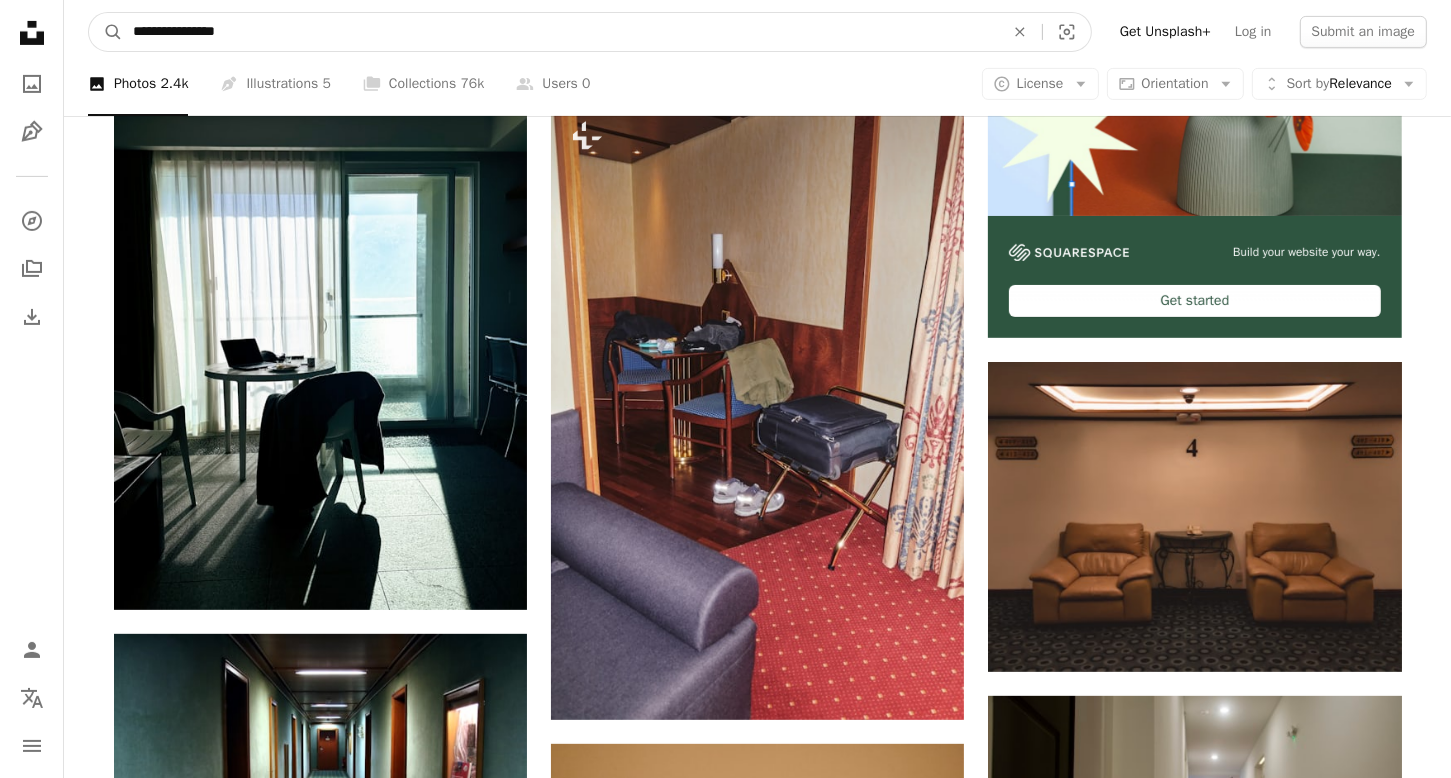 click on "A magnifying glass" at bounding box center [106, 32] 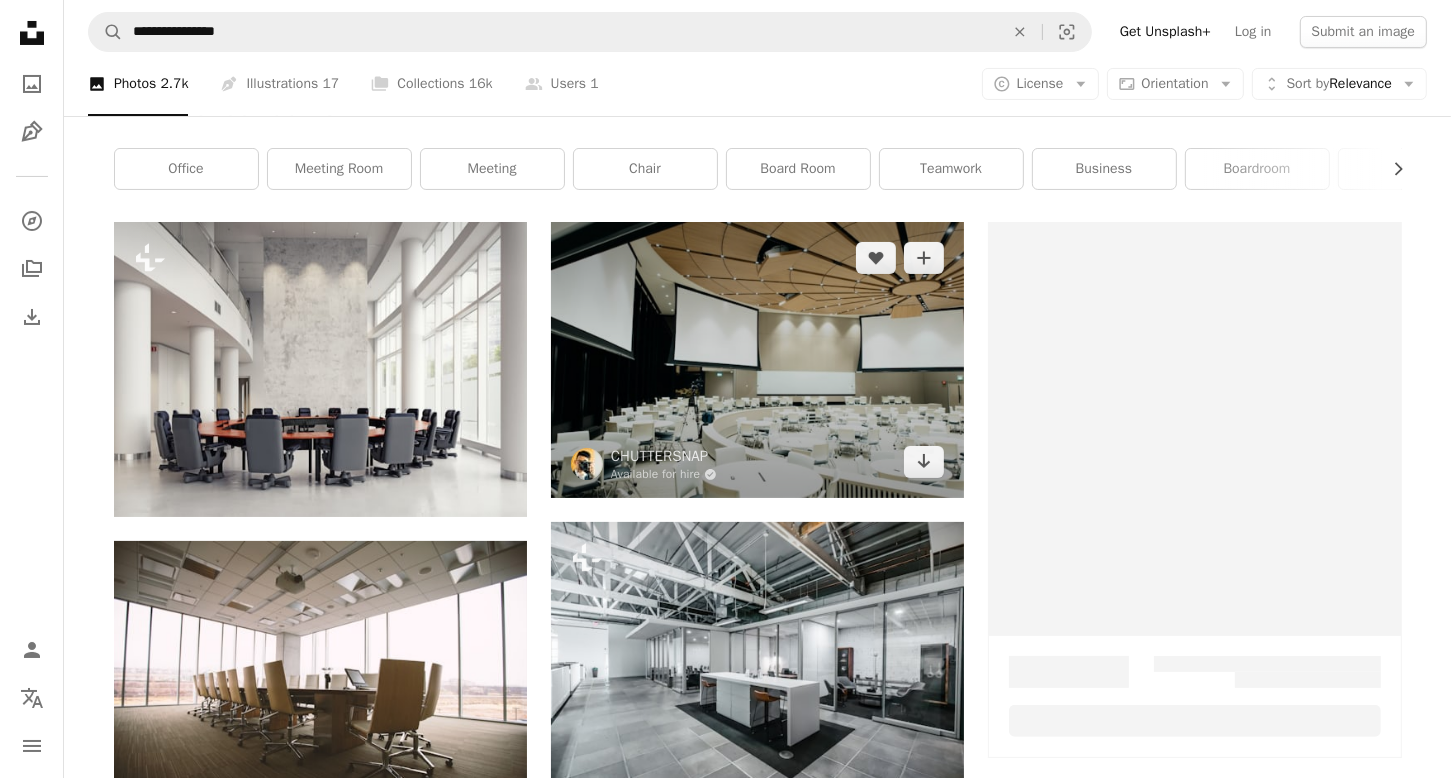 scroll, scrollTop: 300, scrollLeft: 0, axis: vertical 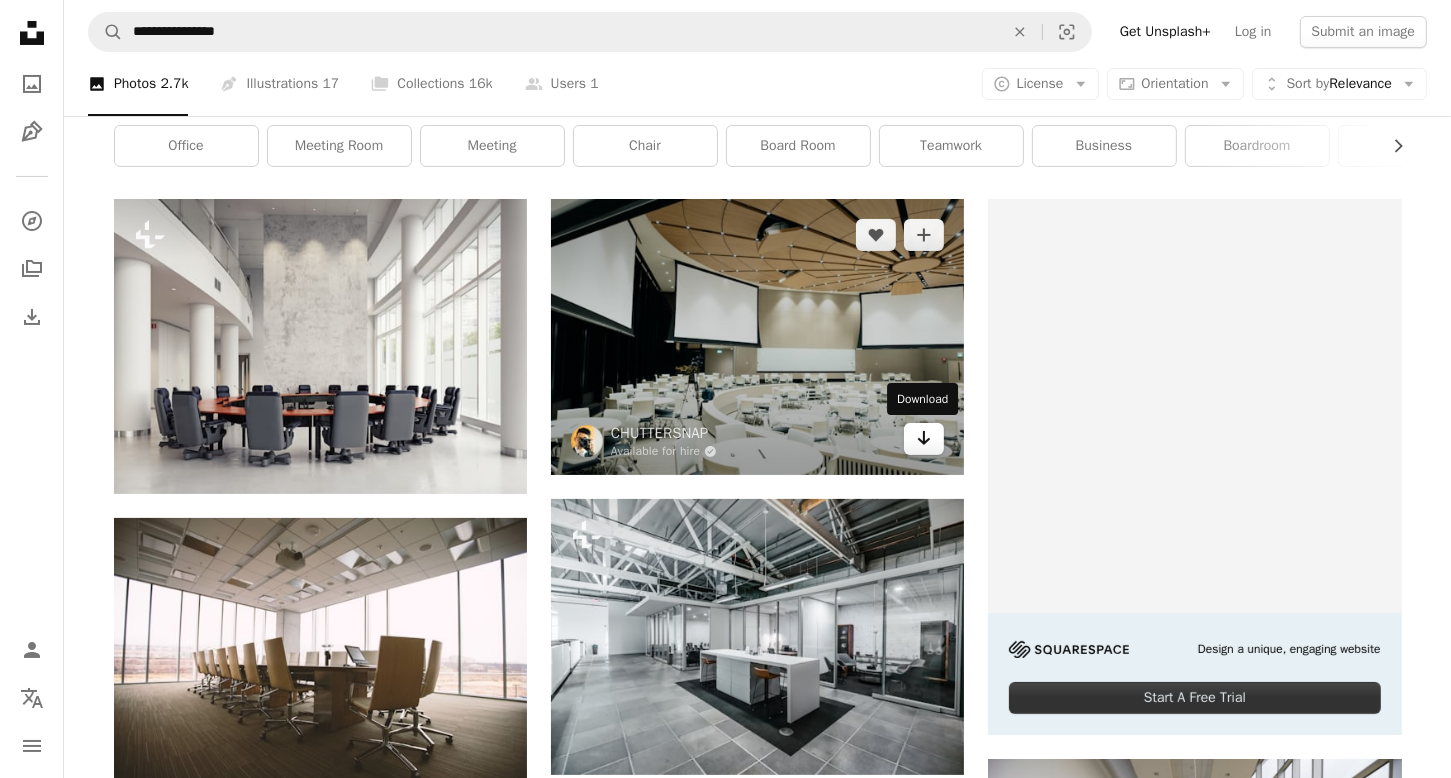 click 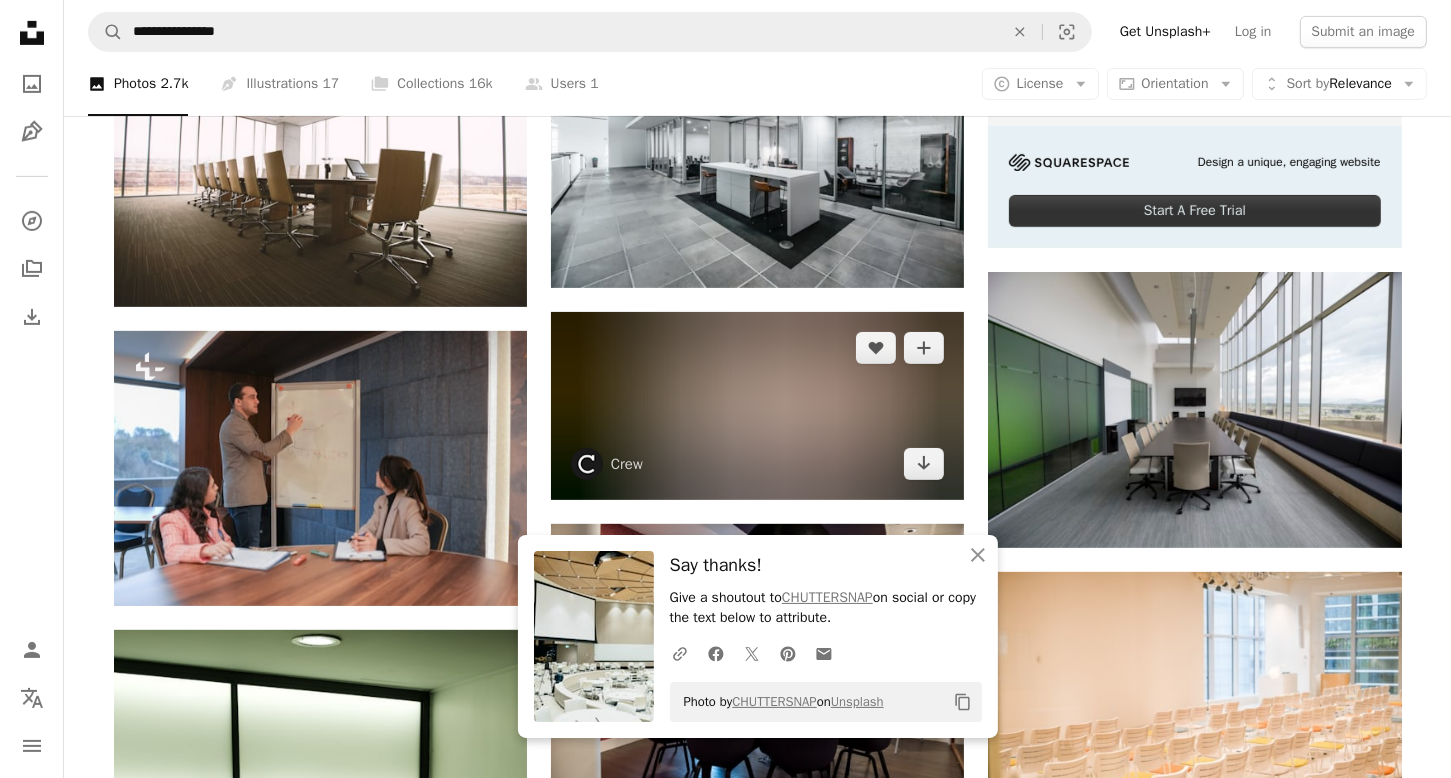 scroll, scrollTop: 800, scrollLeft: 0, axis: vertical 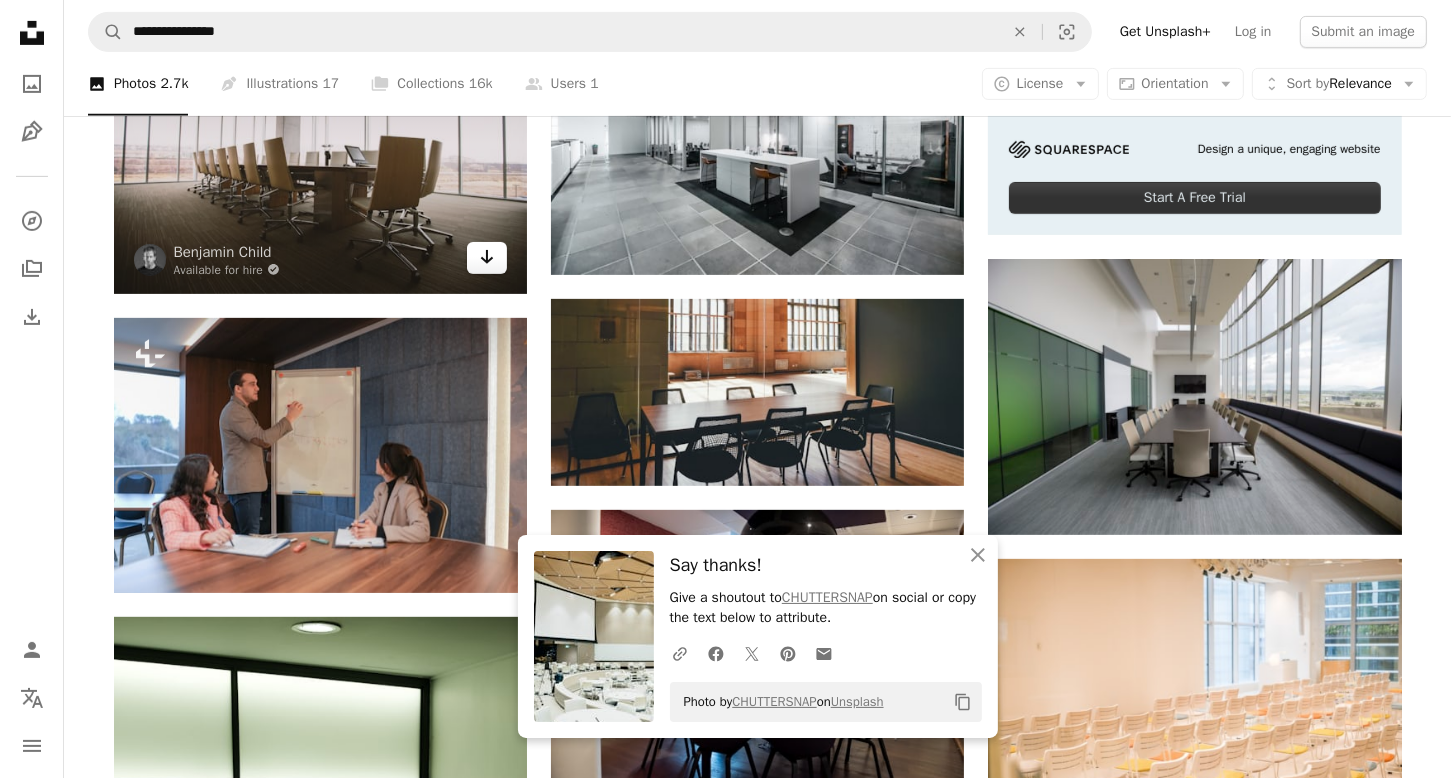 drag, startPoint x: 486, startPoint y: 255, endPoint x: 504, endPoint y: 271, distance: 24.083189 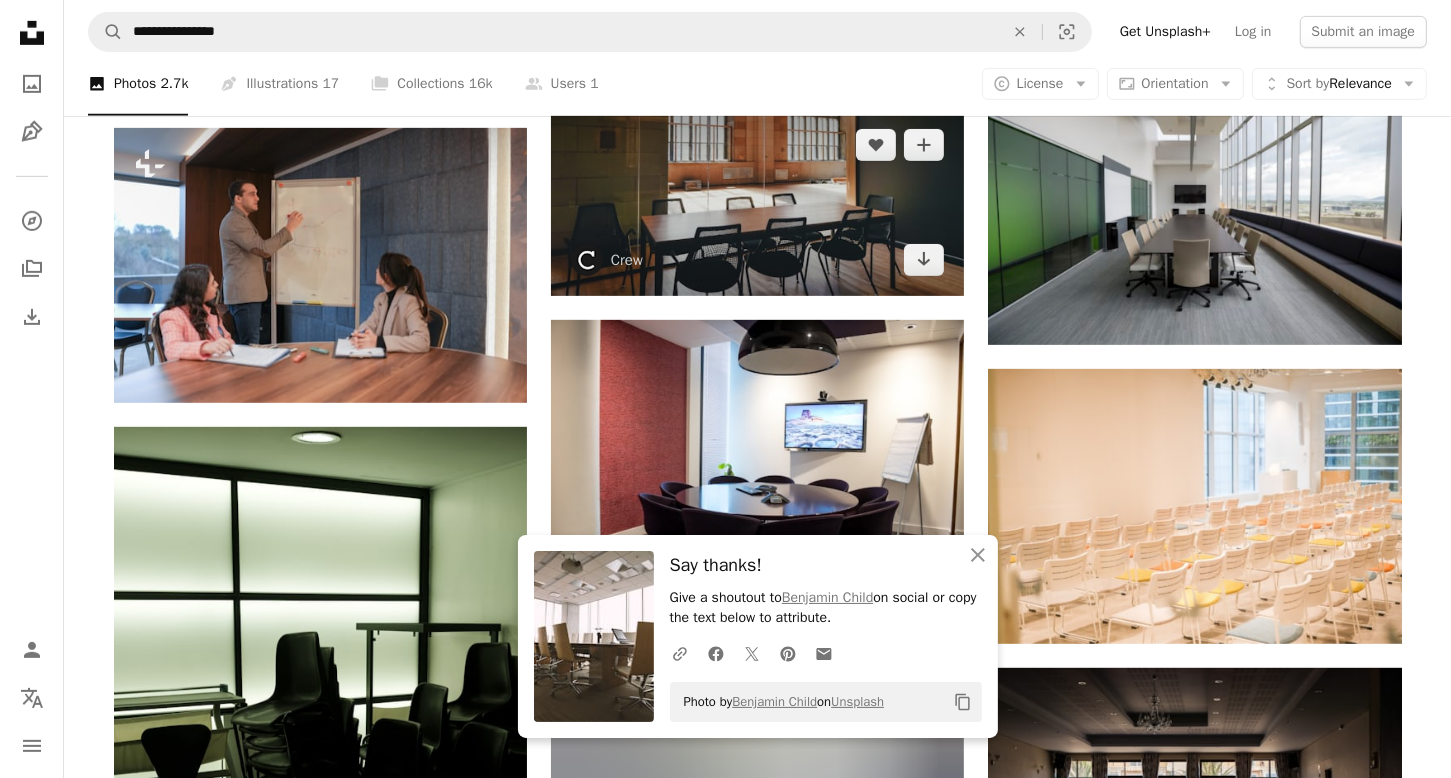 scroll, scrollTop: 1000, scrollLeft: 0, axis: vertical 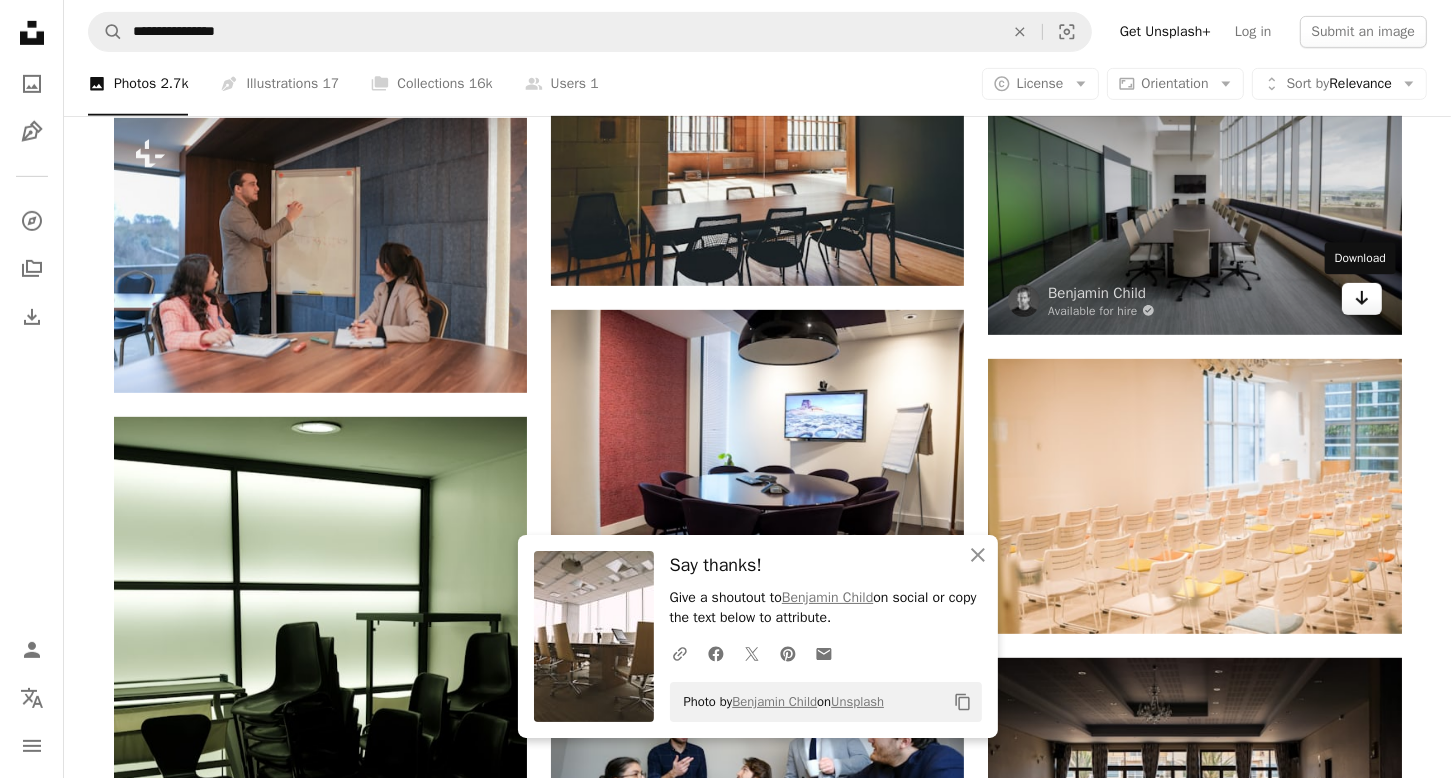 click on "Arrow pointing down" 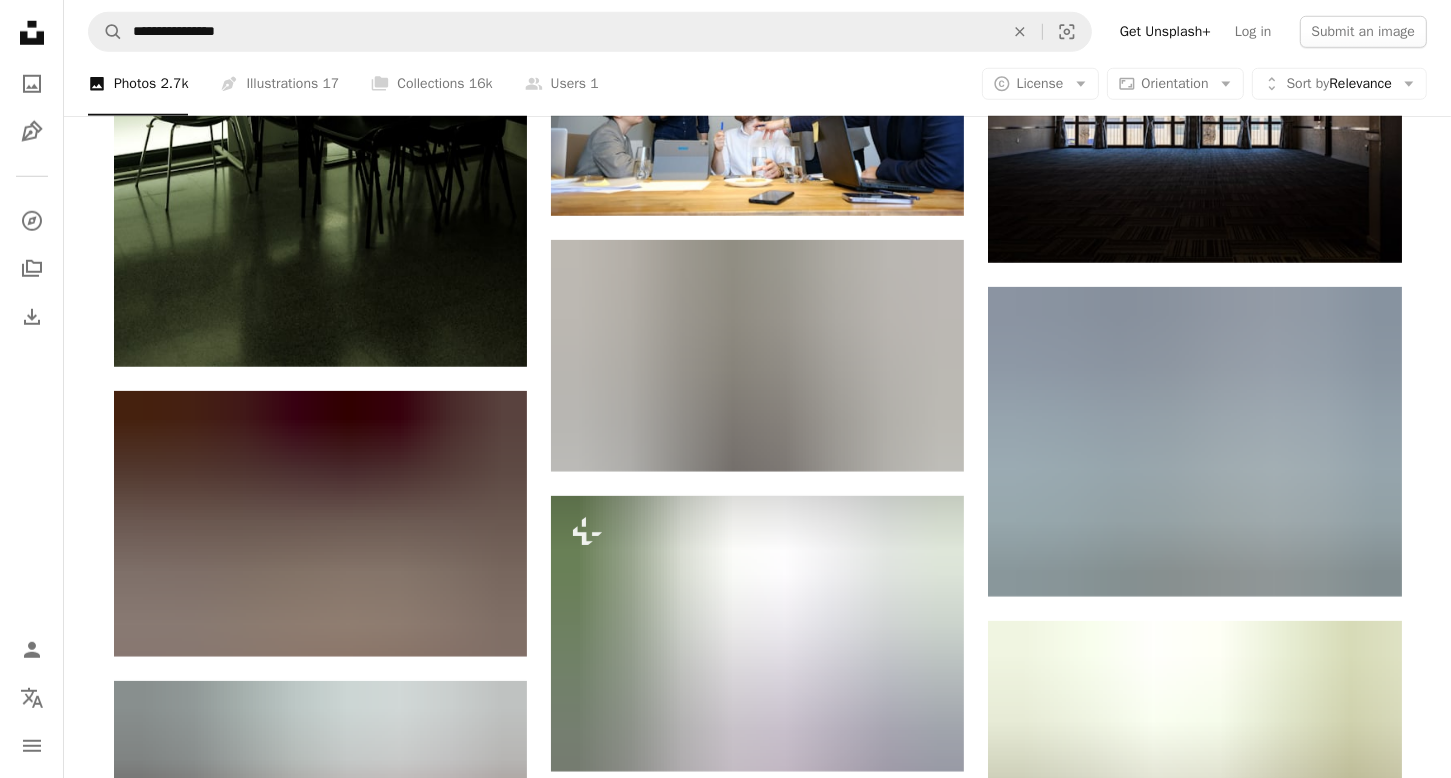 scroll, scrollTop: 1800, scrollLeft: 0, axis: vertical 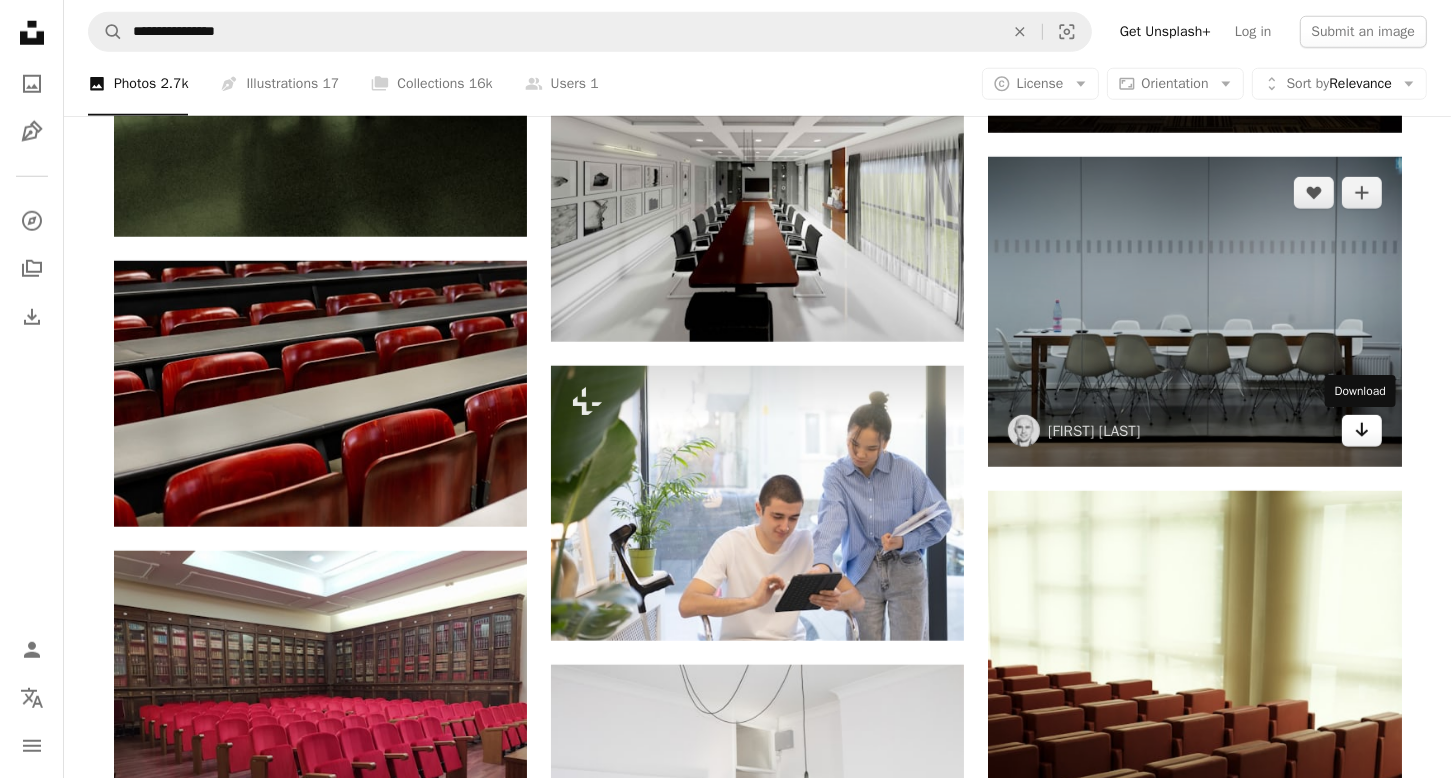 click on "Arrow pointing down" 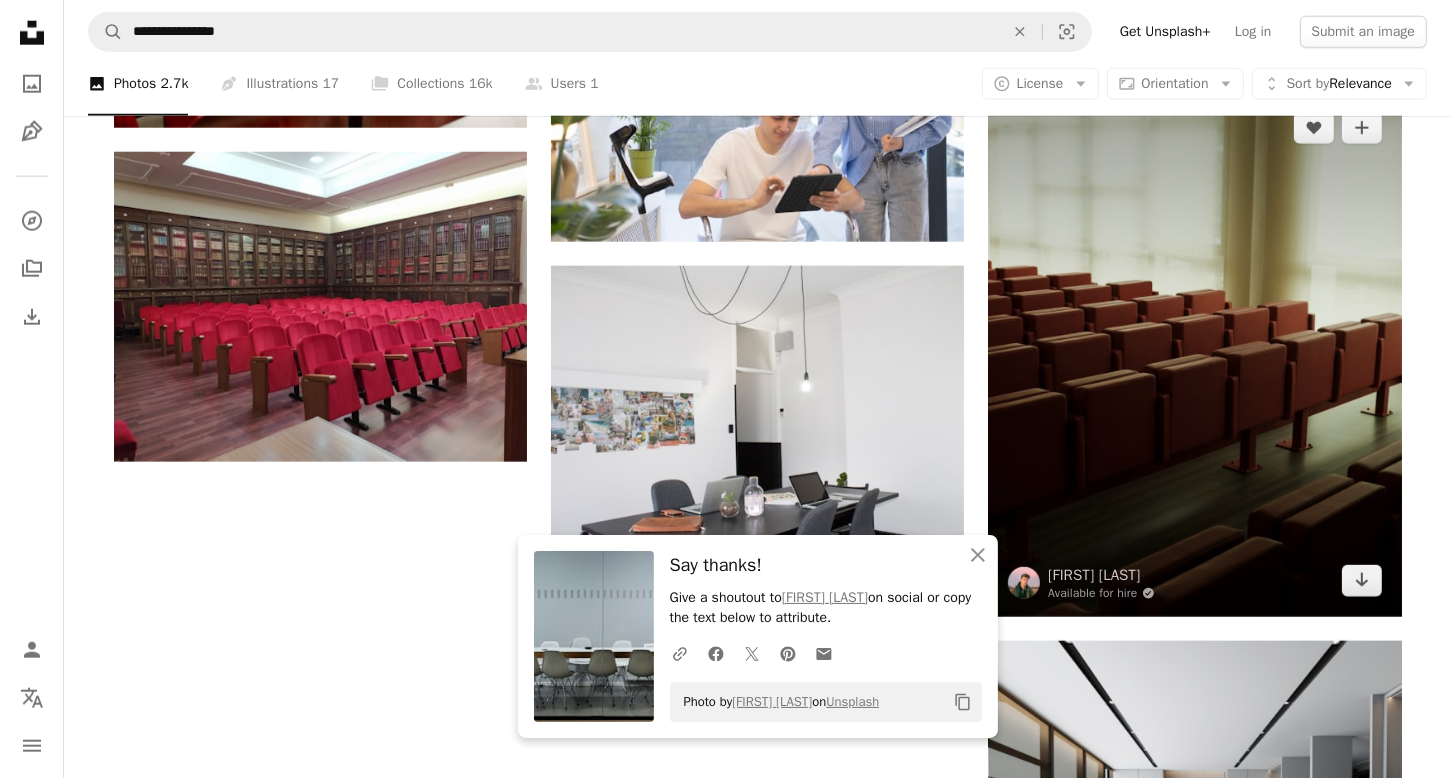 scroll, scrollTop: 2200, scrollLeft: 0, axis: vertical 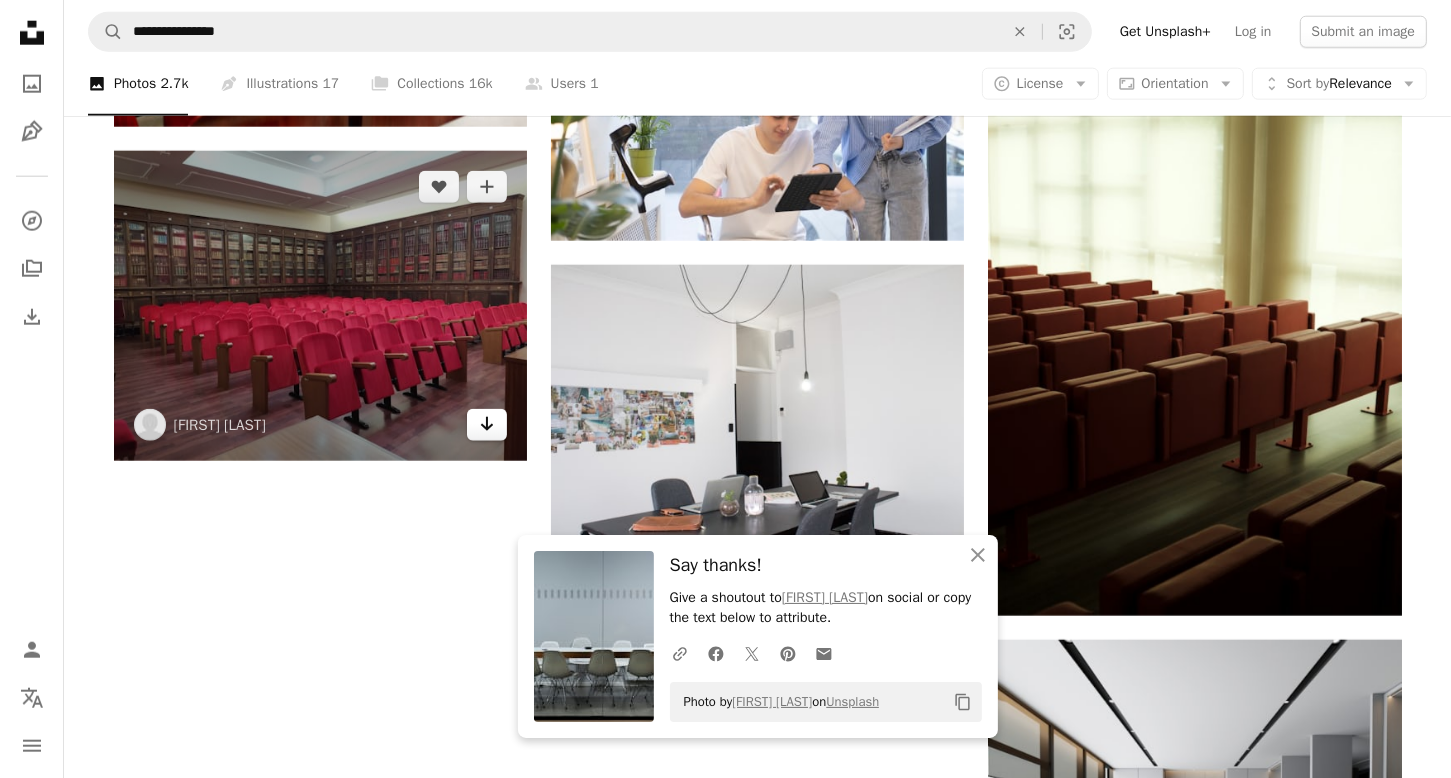 click on "Arrow pointing down" 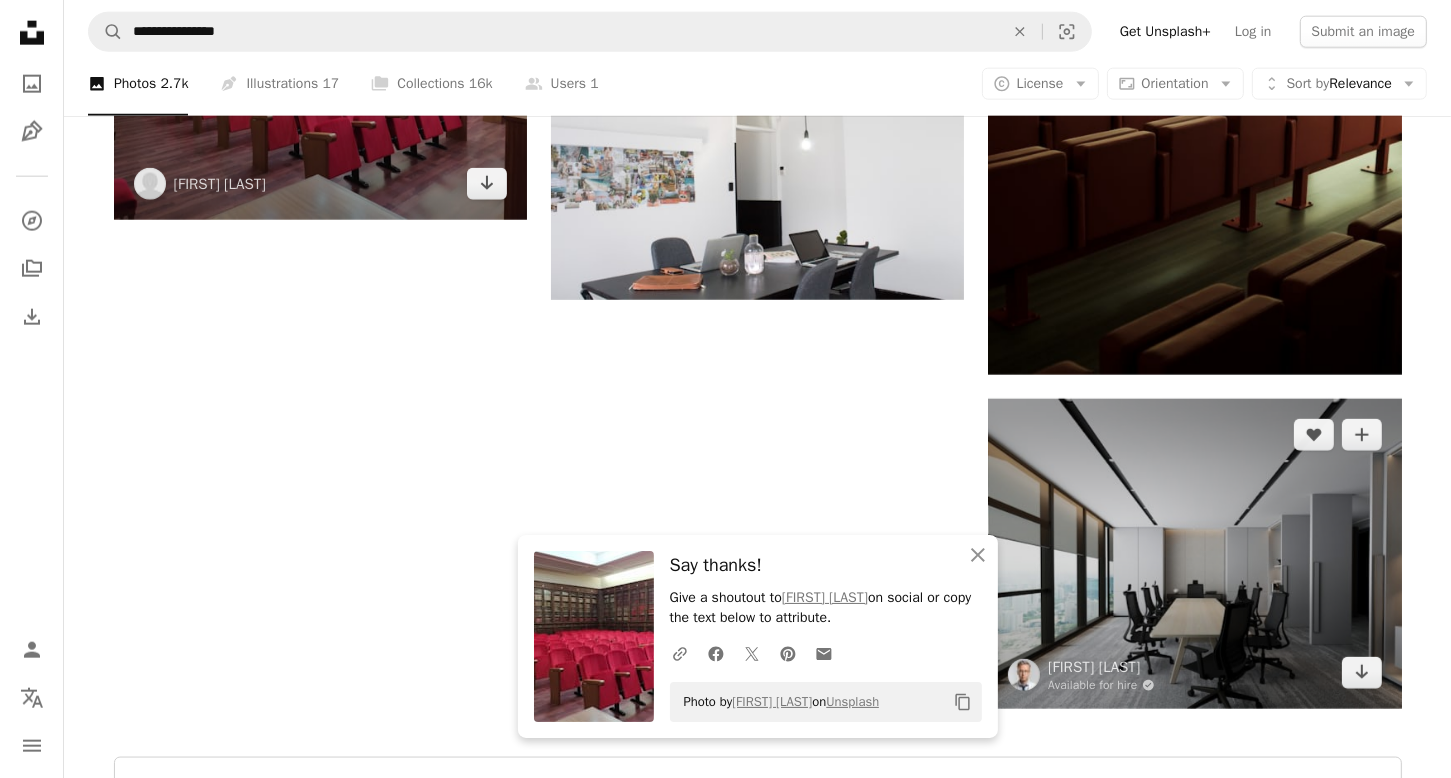 scroll, scrollTop: 2500, scrollLeft: 0, axis: vertical 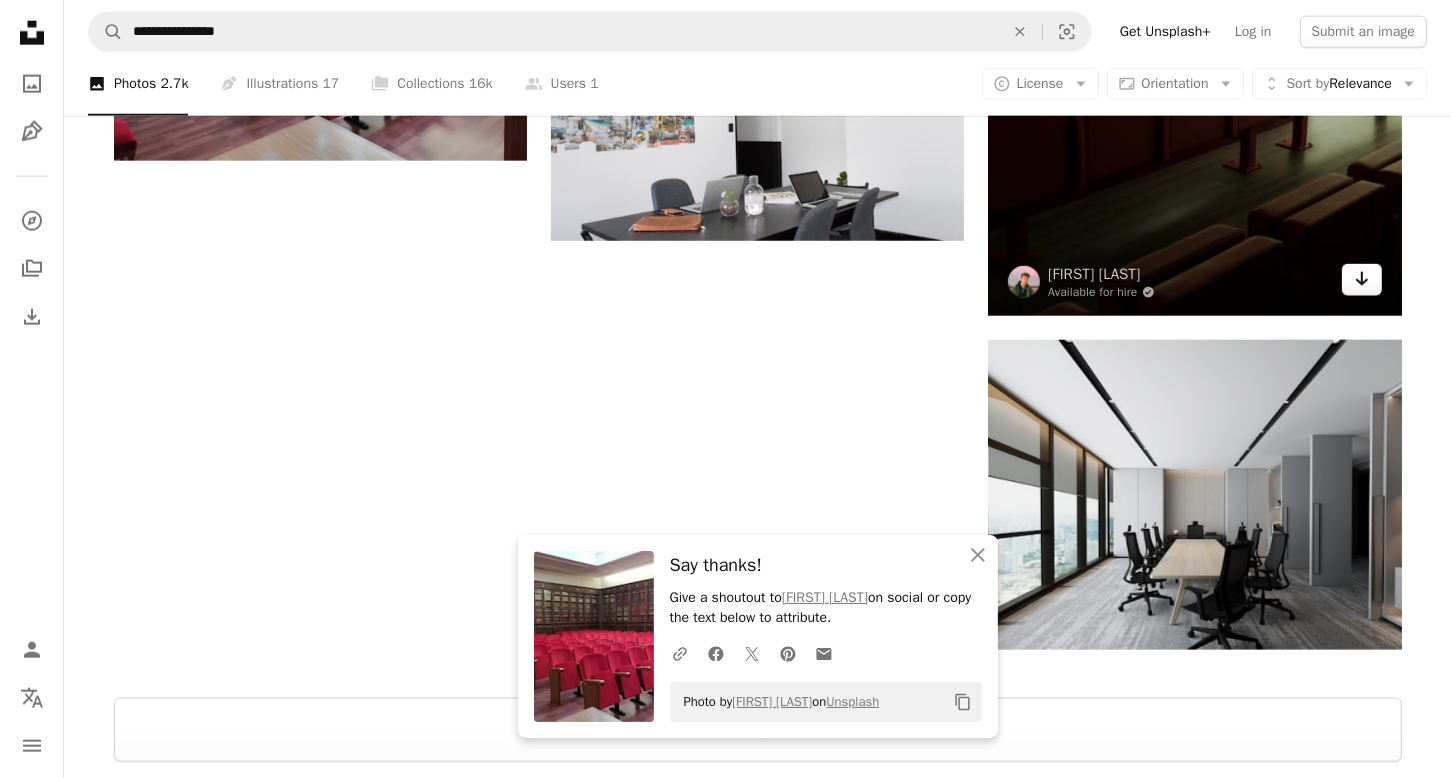 click 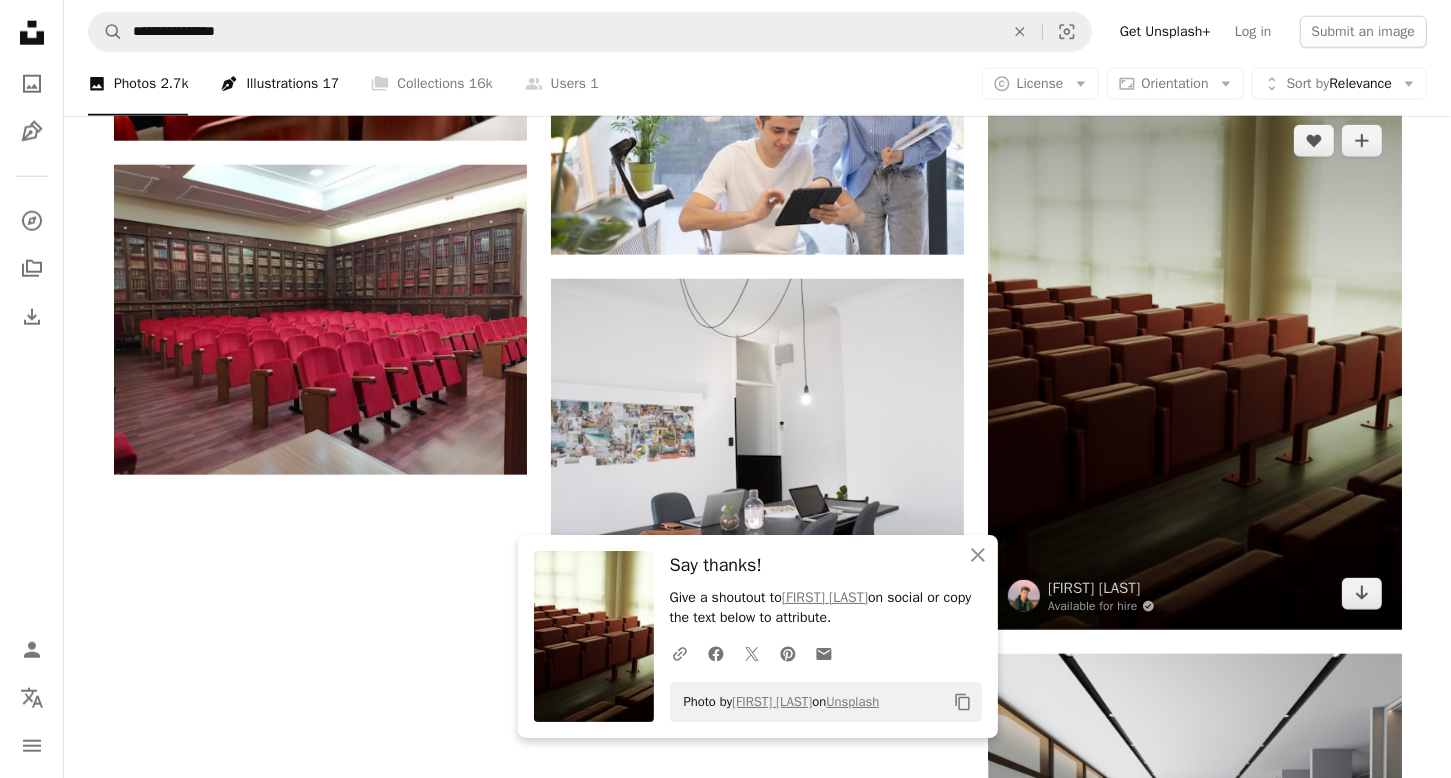 scroll, scrollTop: 2000, scrollLeft: 0, axis: vertical 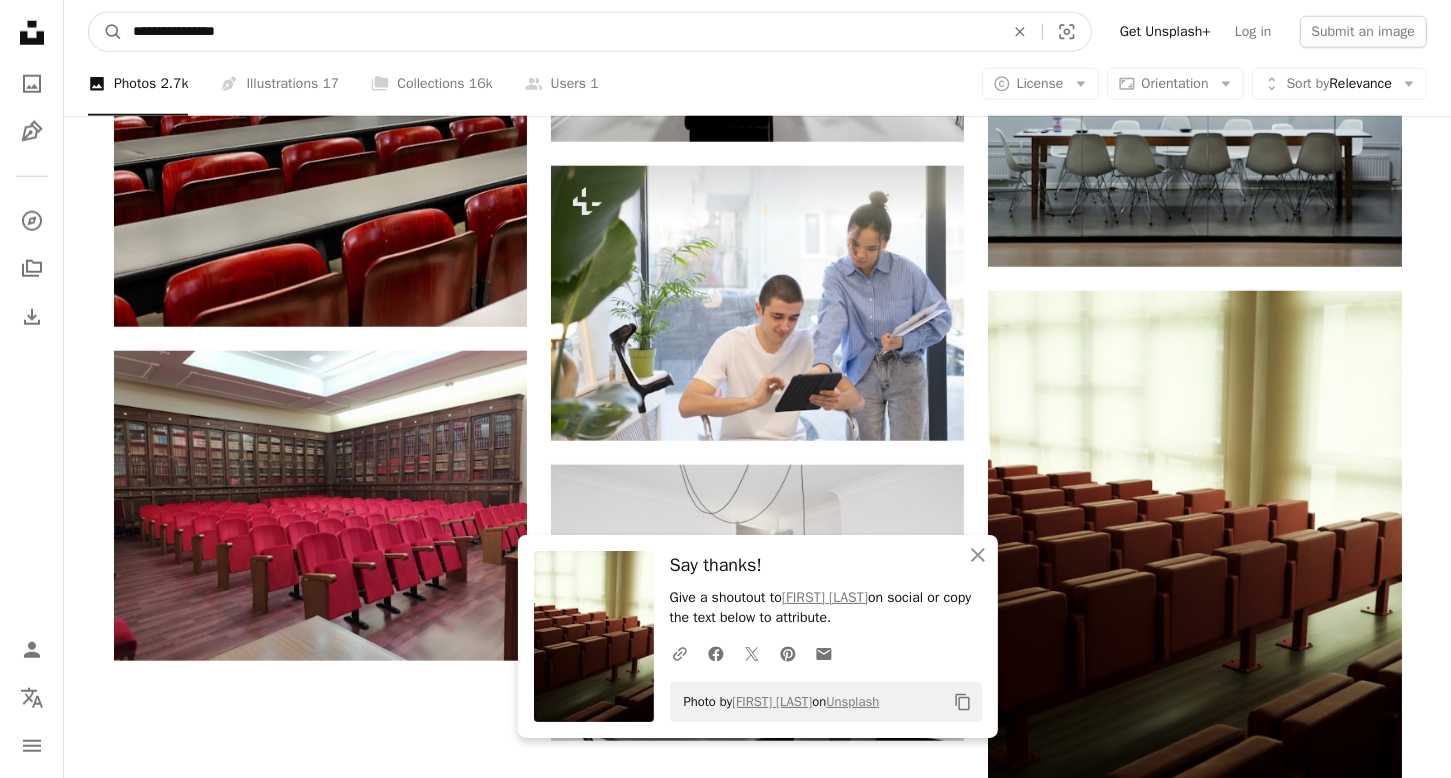 drag, startPoint x: 279, startPoint y: 41, endPoint x: 68, endPoint y: 31, distance: 211.23683 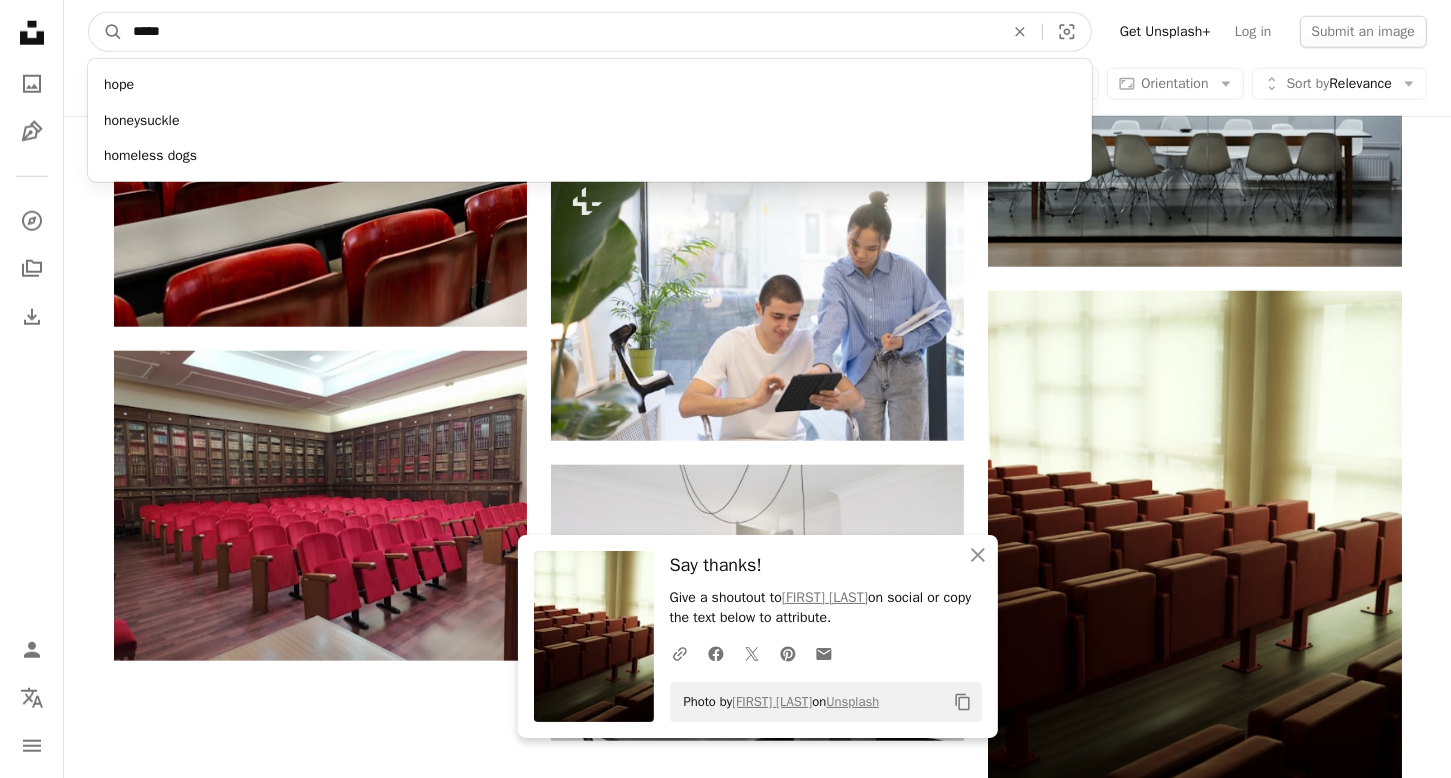 type on "******" 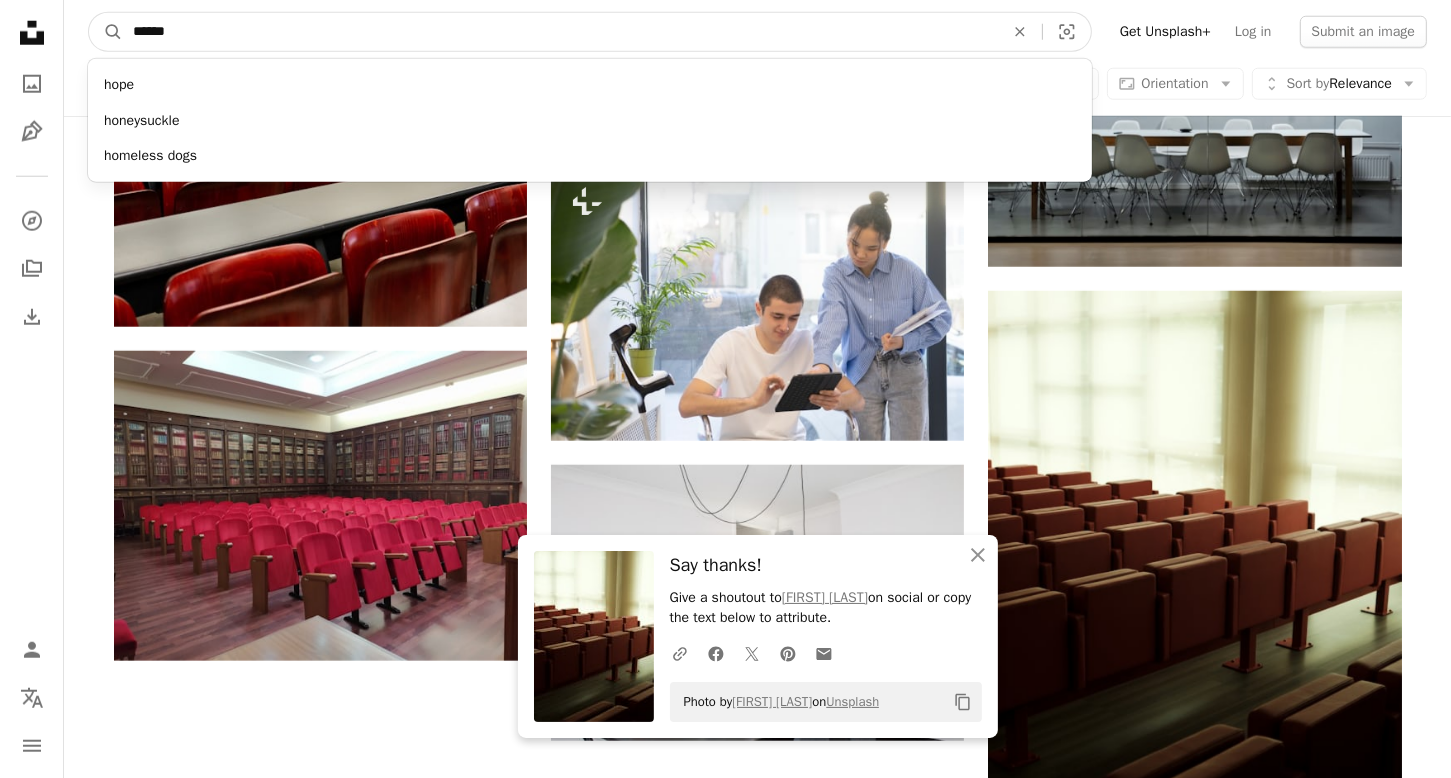 click on "A magnifying glass" at bounding box center (106, 32) 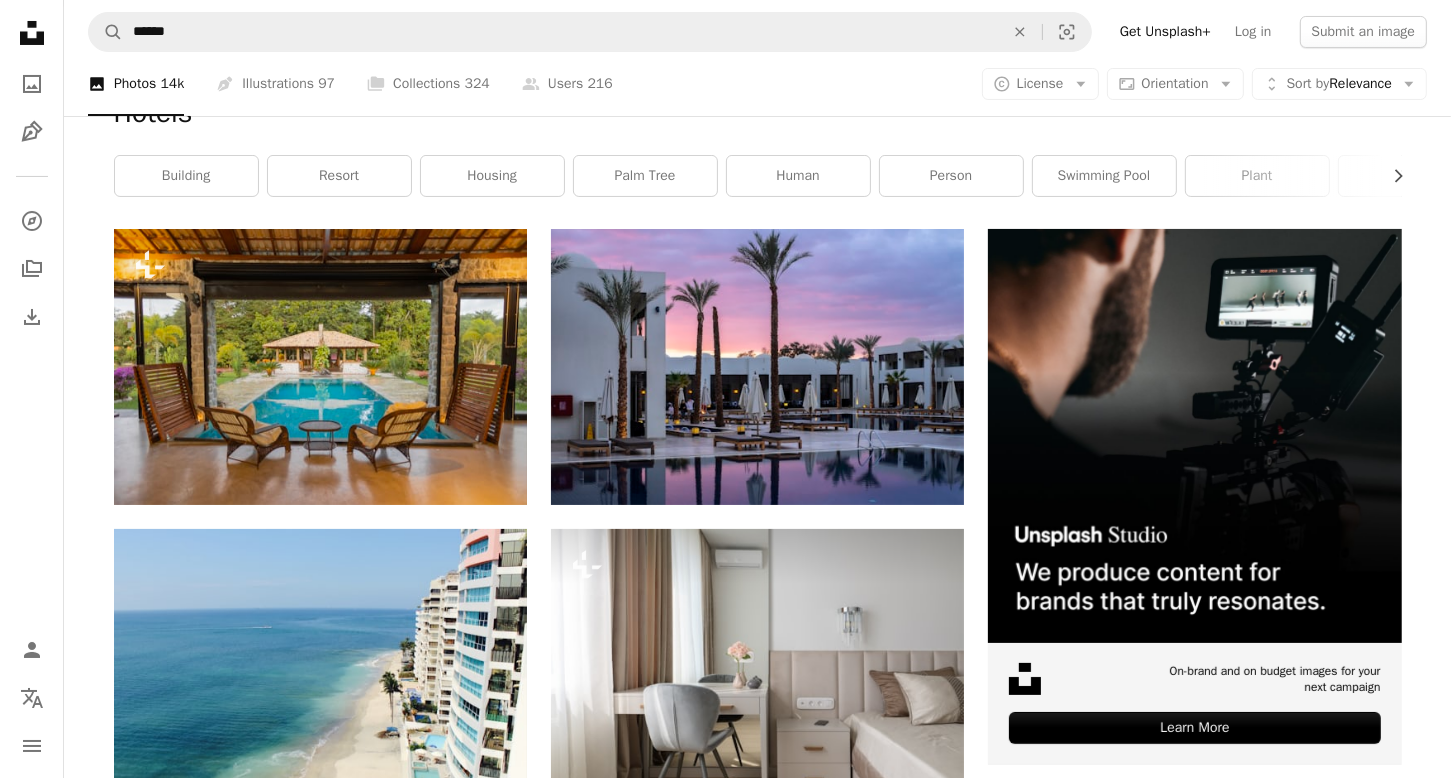 scroll, scrollTop: 400, scrollLeft: 0, axis: vertical 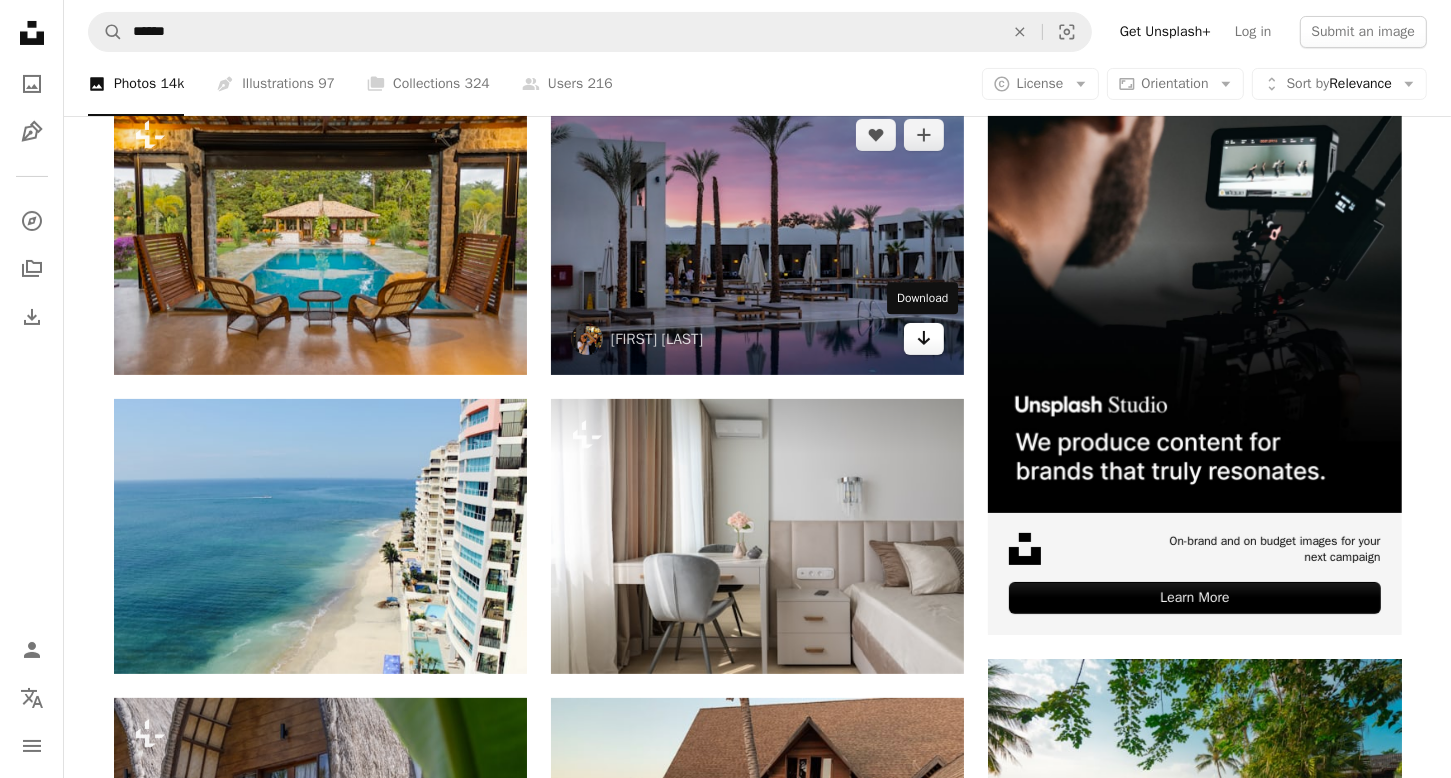 click on "Arrow pointing down" 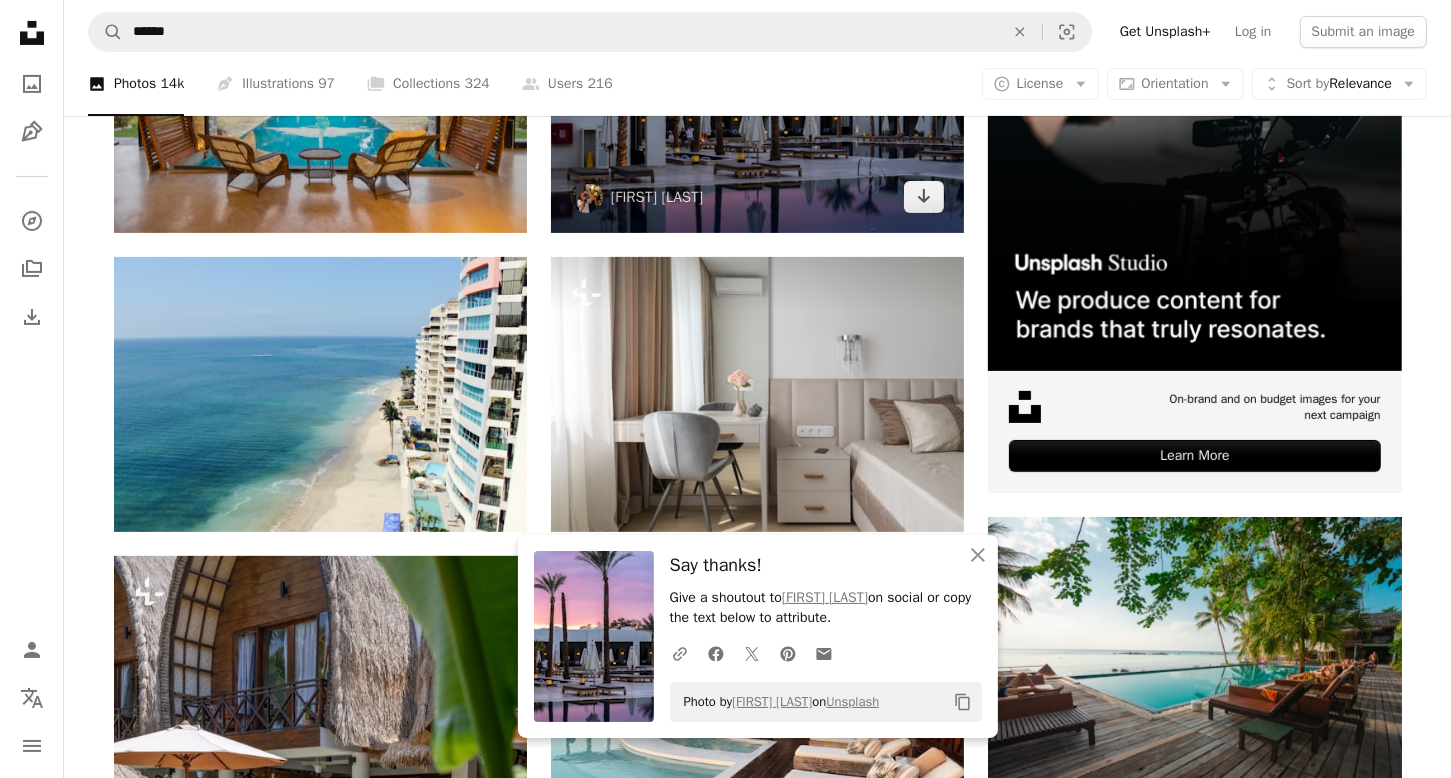 scroll, scrollTop: 600, scrollLeft: 0, axis: vertical 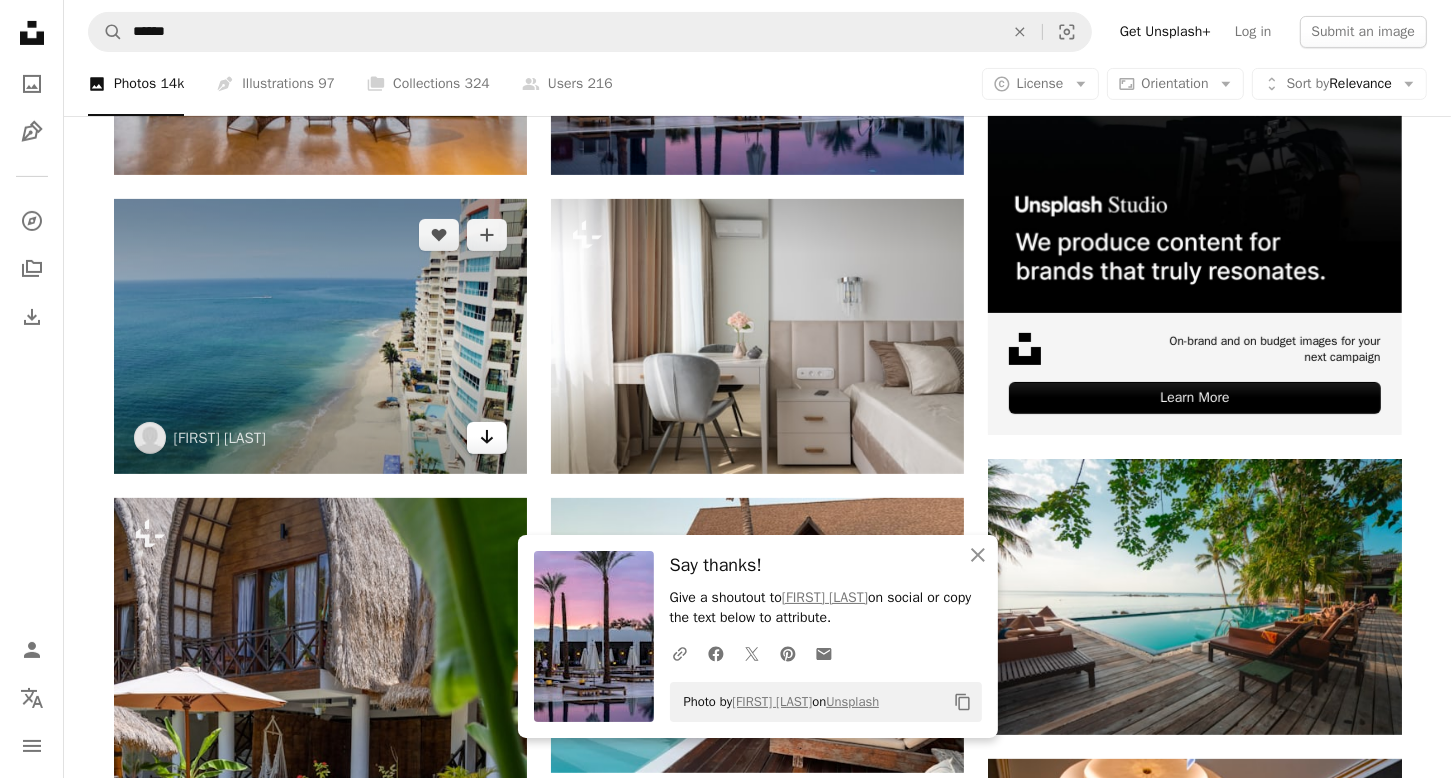 click on "Arrow pointing down" 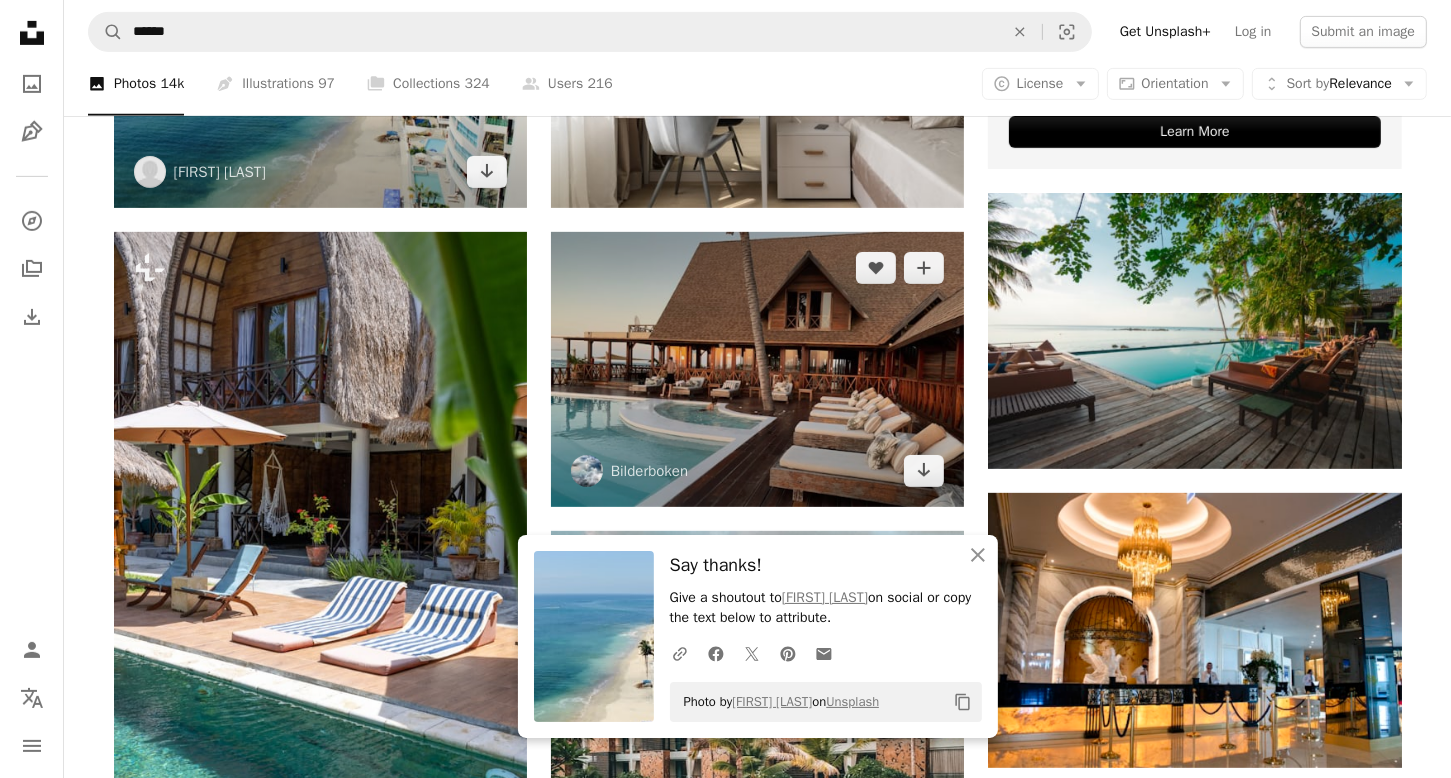 scroll, scrollTop: 900, scrollLeft: 0, axis: vertical 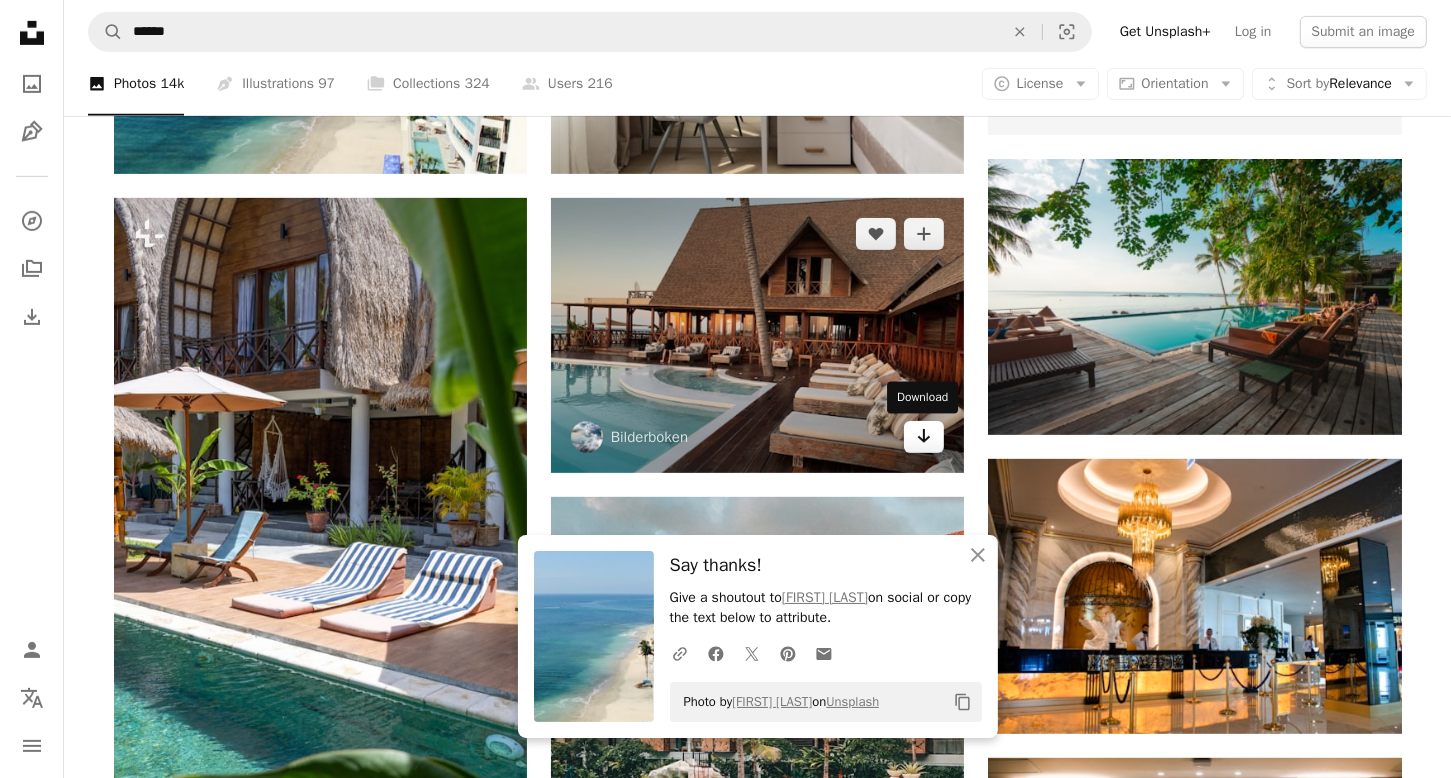 click on "Arrow pointing down" 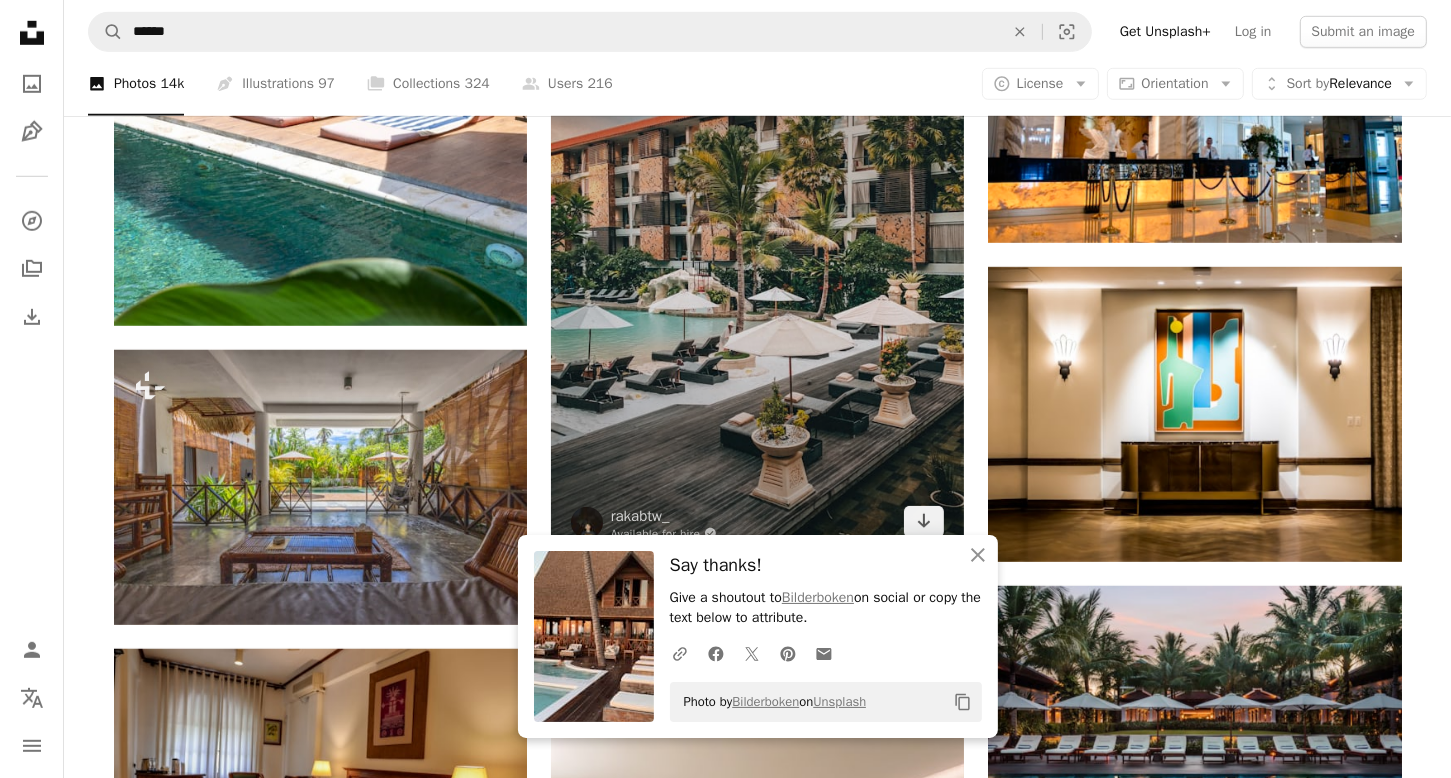 scroll, scrollTop: 1400, scrollLeft: 0, axis: vertical 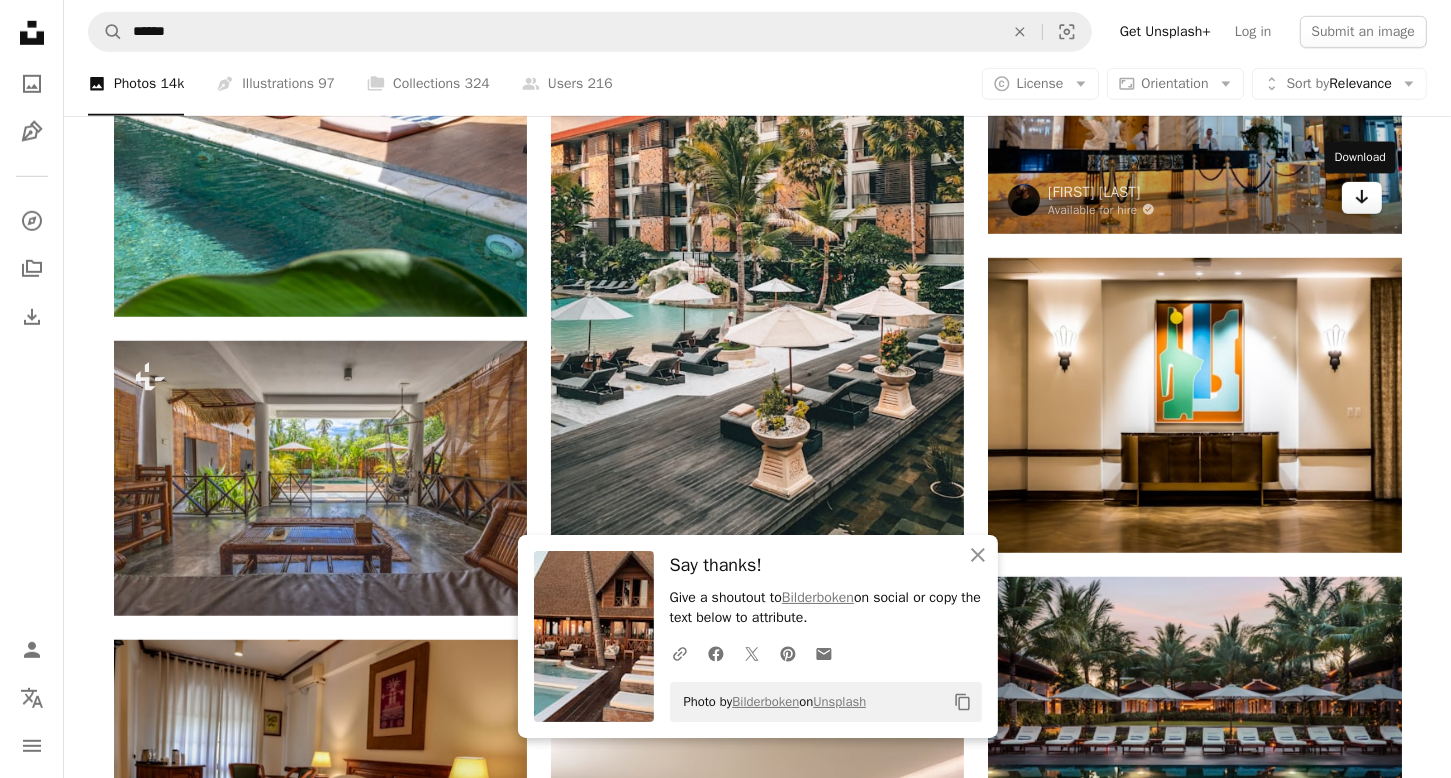 click on "Arrow pointing down" 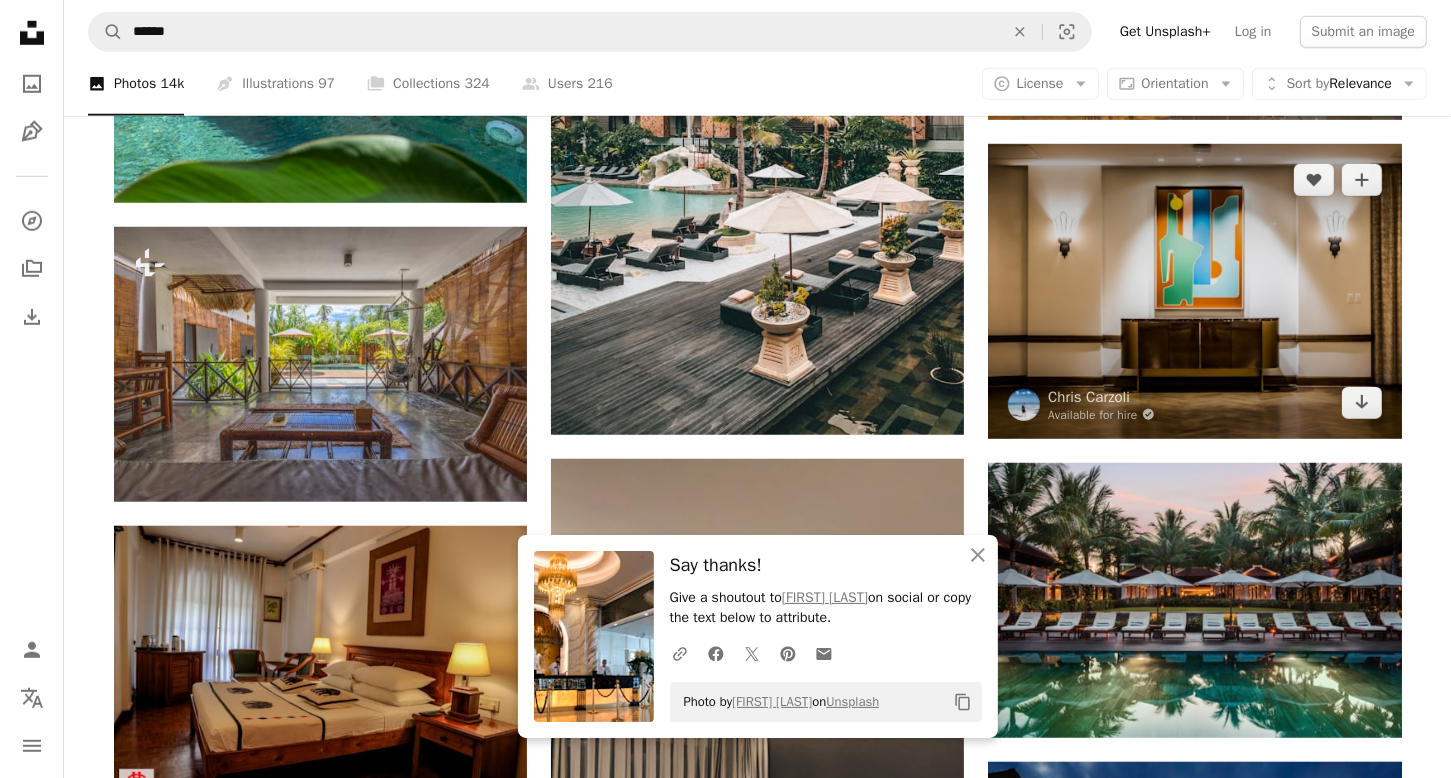 scroll, scrollTop: 1600, scrollLeft: 0, axis: vertical 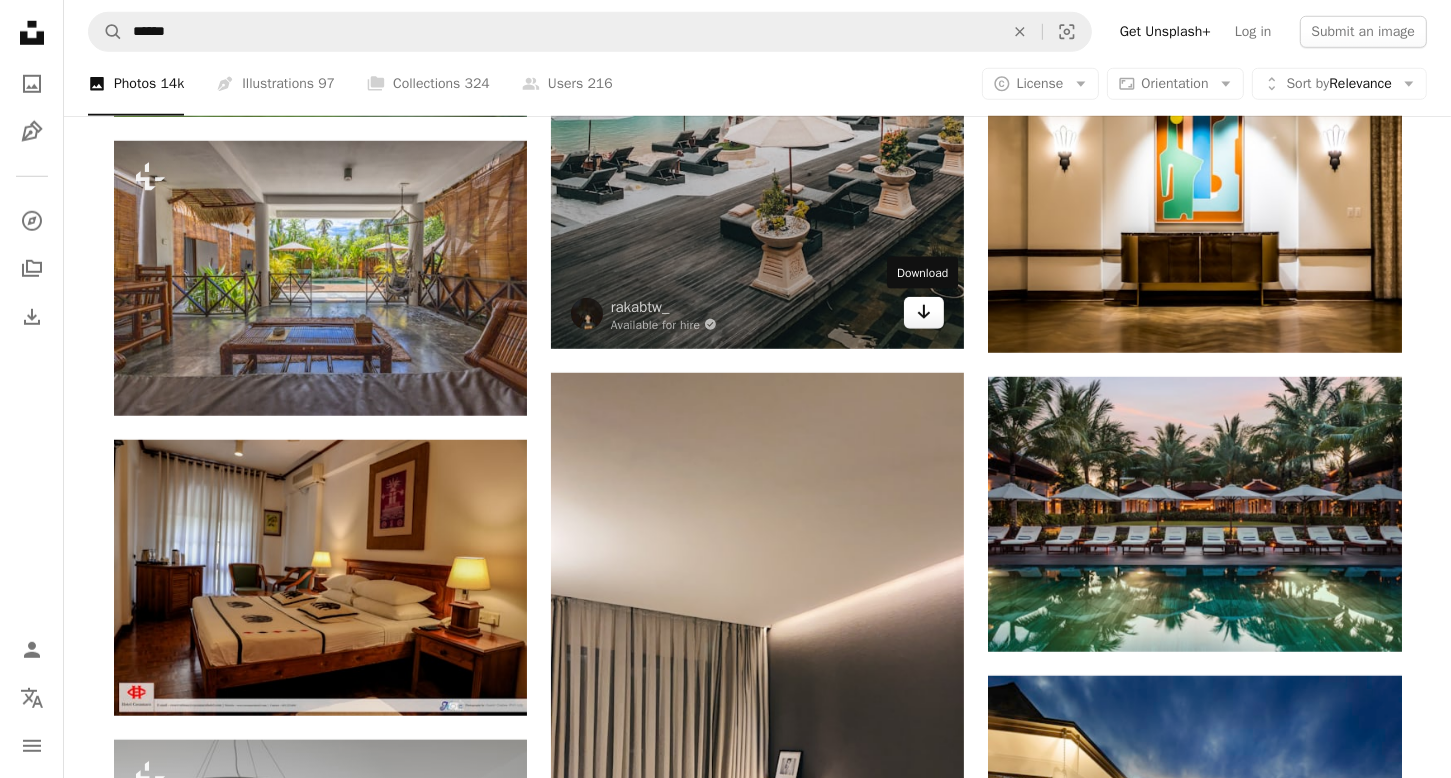 click on "Arrow pointing down" 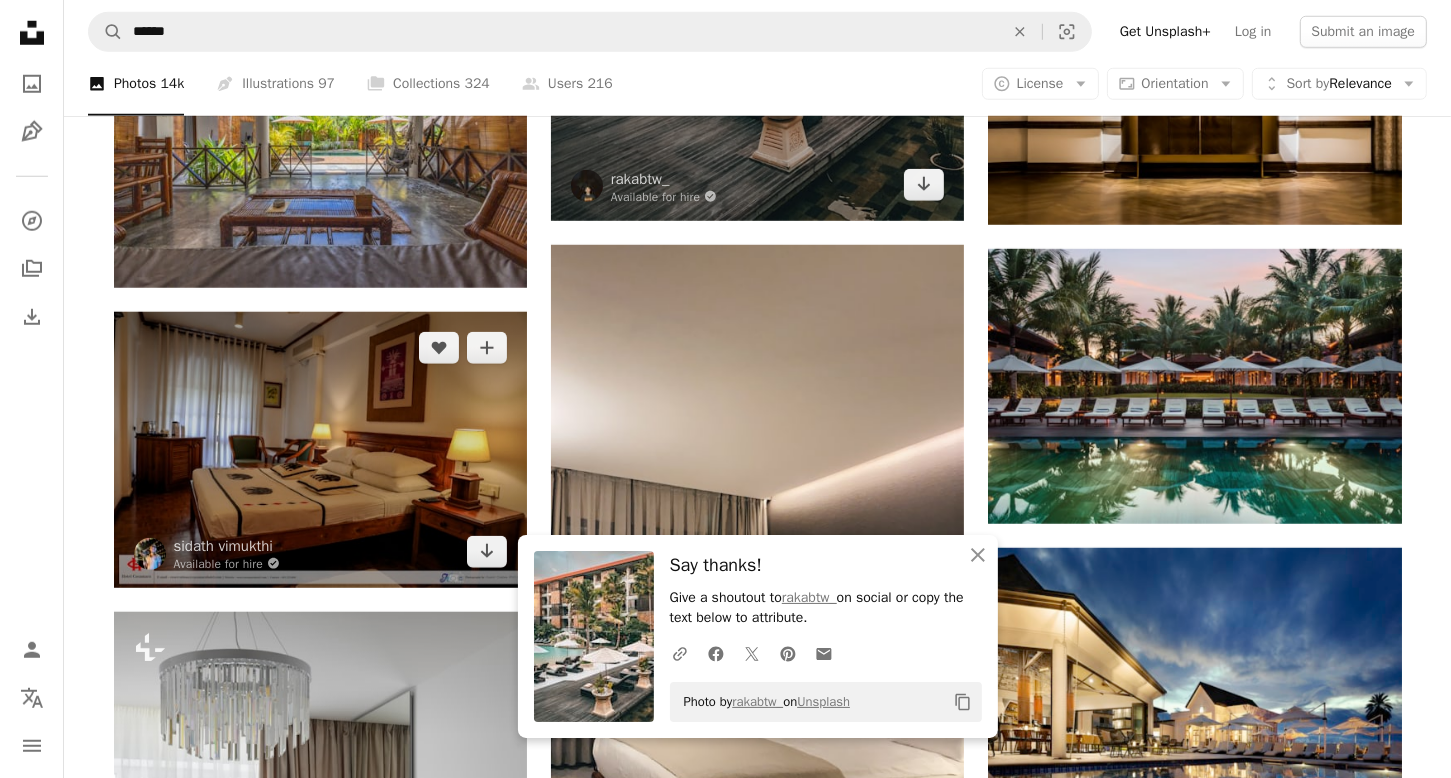 scroll, scrollTop: 1900, scrollLeft: 0, axis: vertical 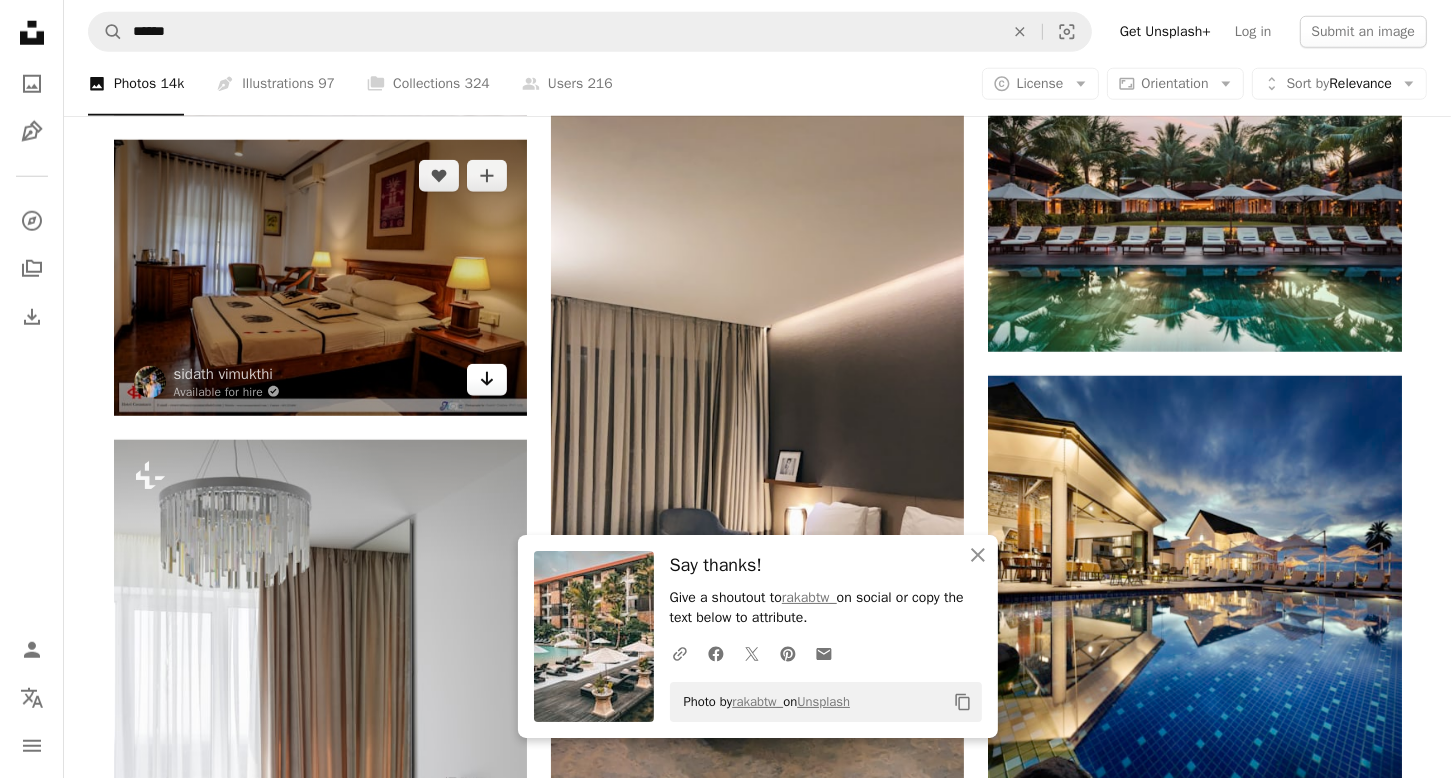click 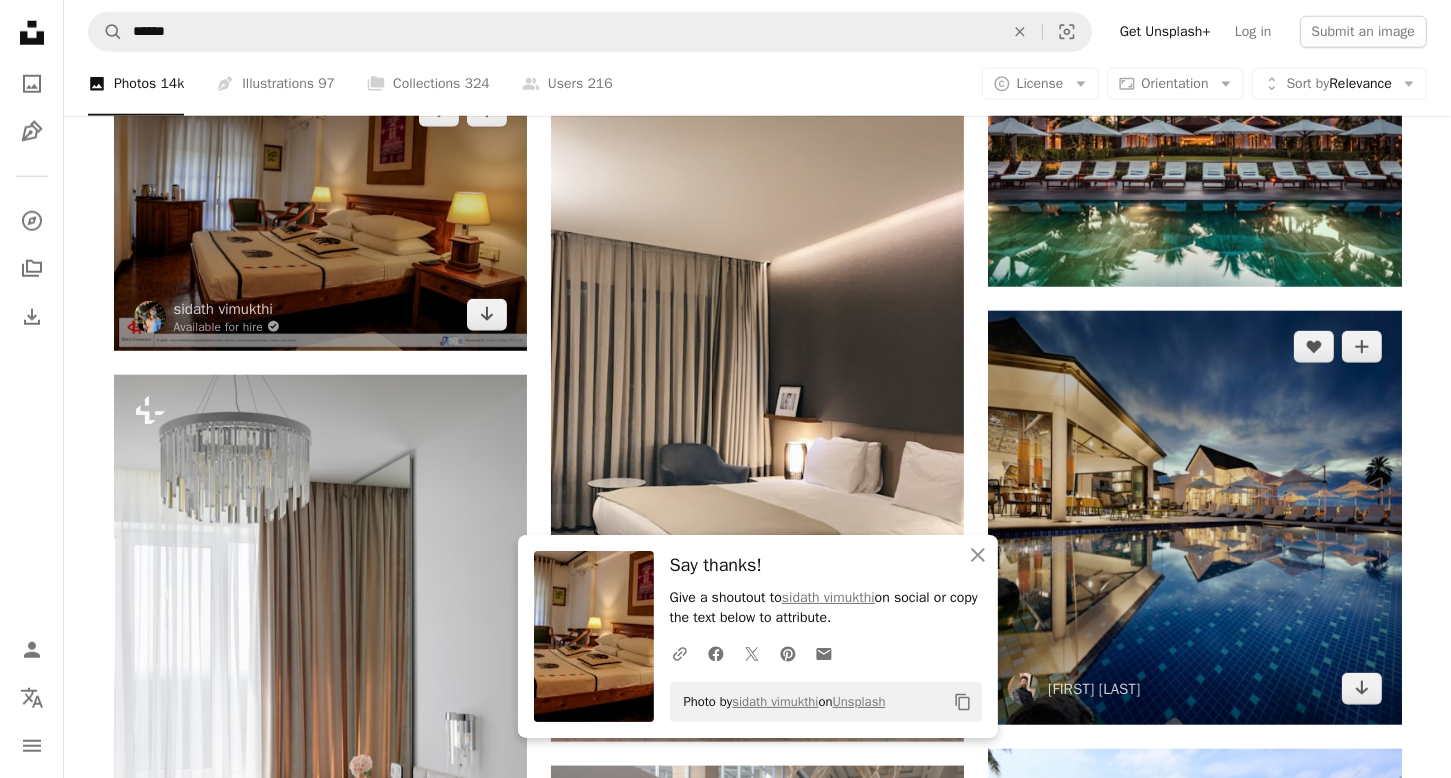 scroll, scrollTop: 2000, scrollLeft: 0, axis: vertical 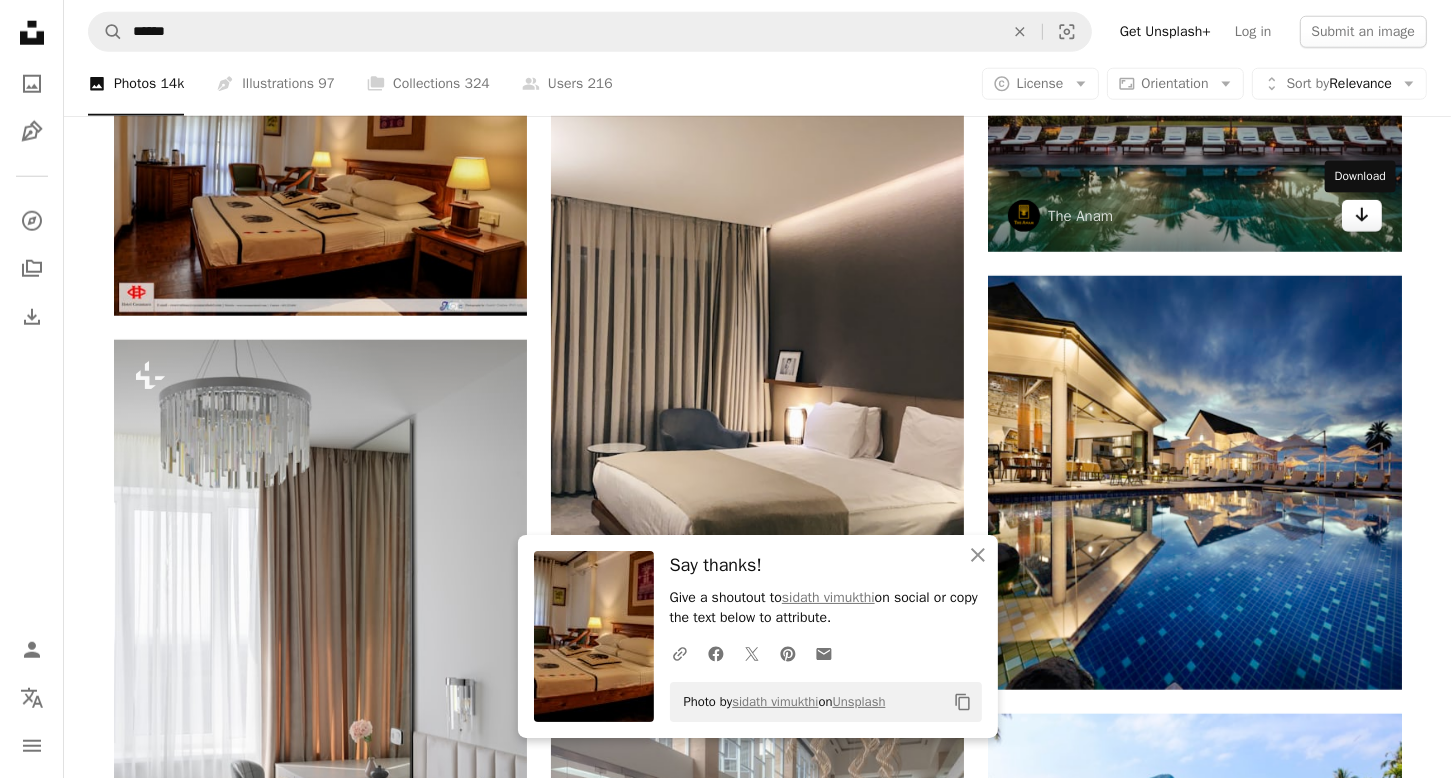 click 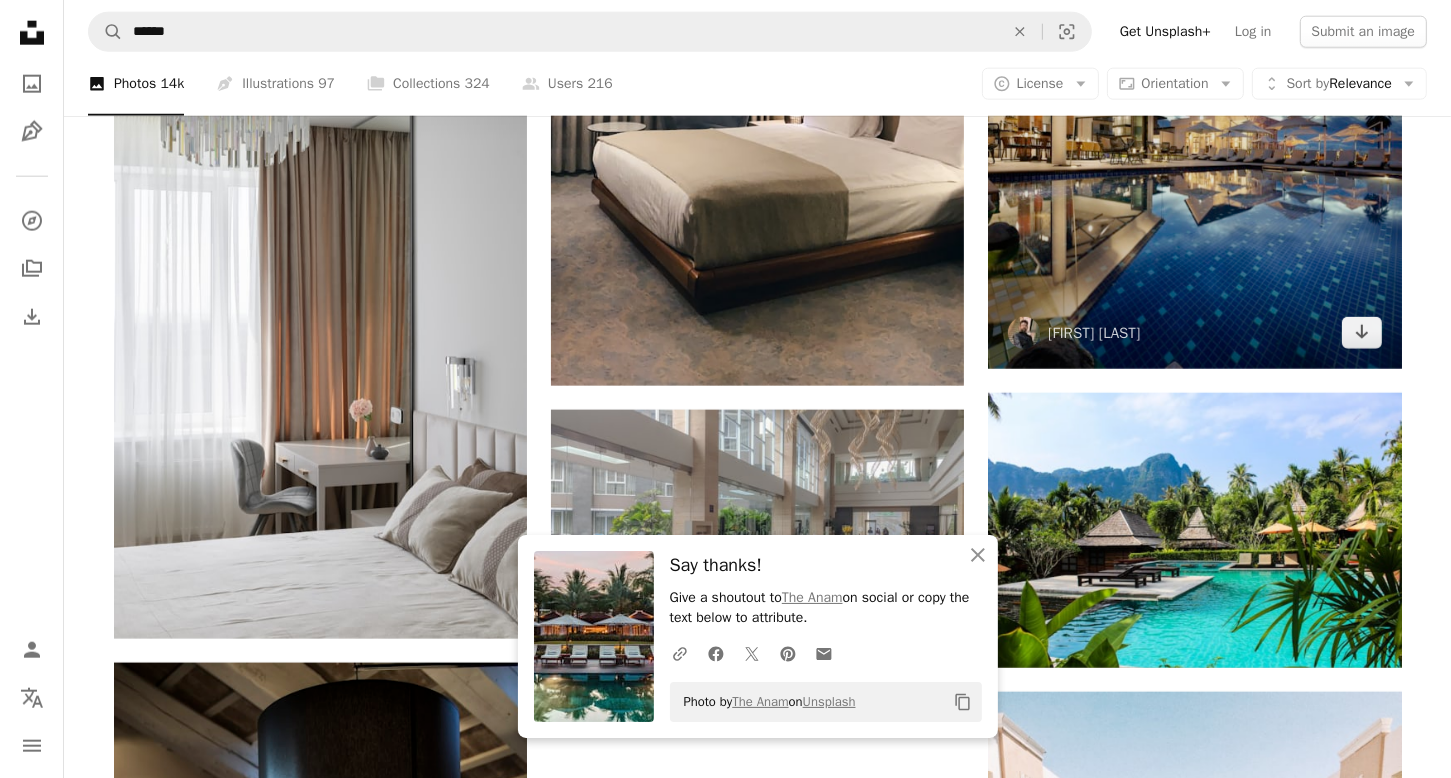 scroll, scrollTop: 2400, scrollLeft: 0, axis: vertical 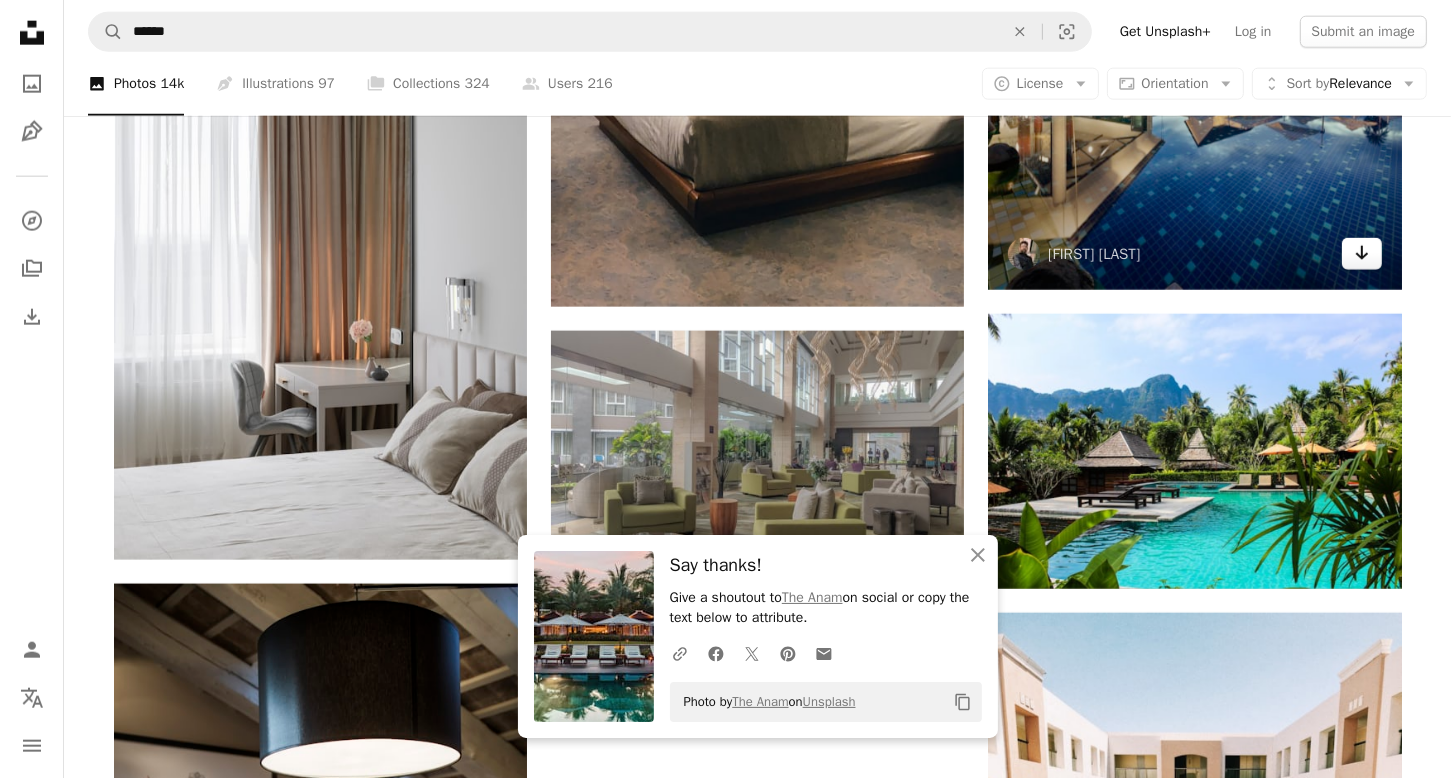 click on "Arrow pointing down" 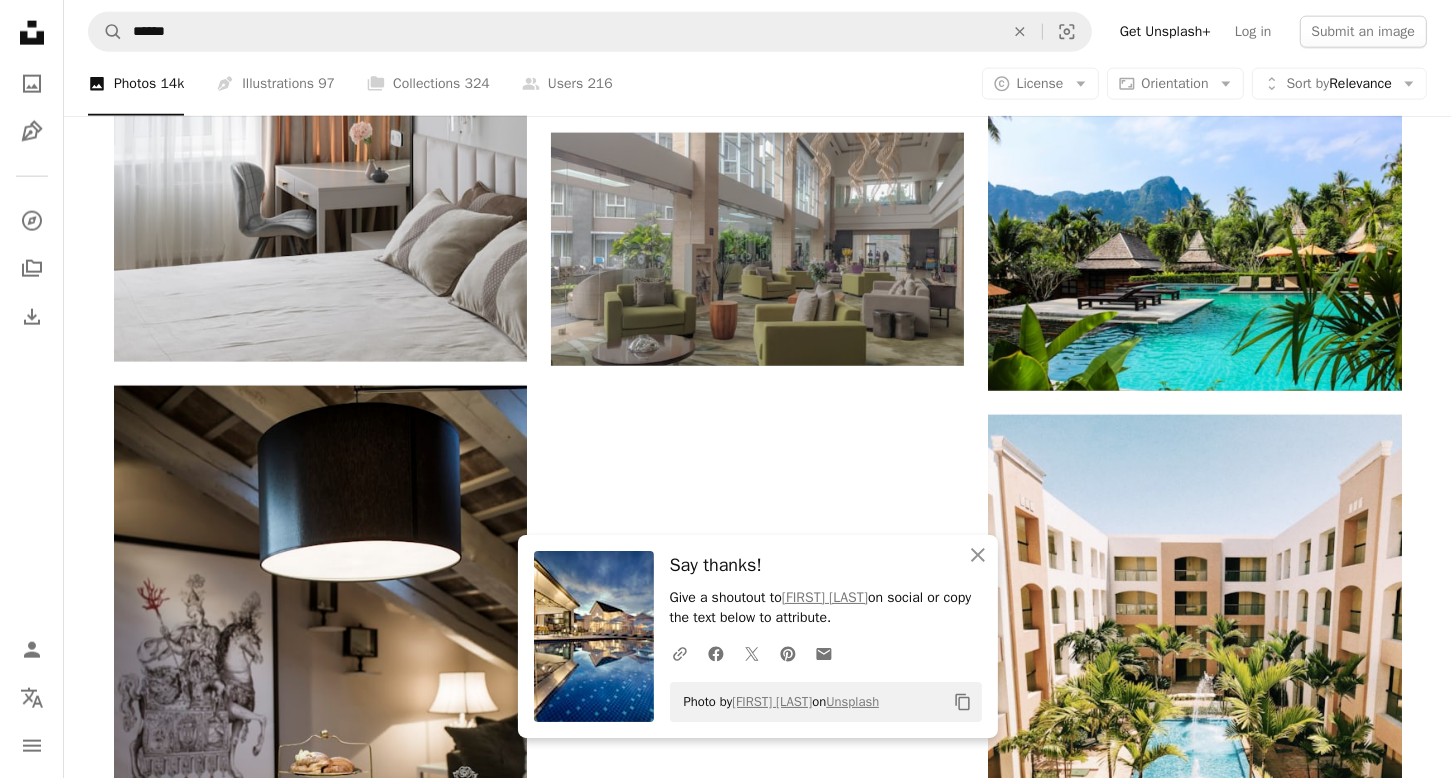 scroll, scrollTop: 2600, scrollLeft: 0, axis: vertical 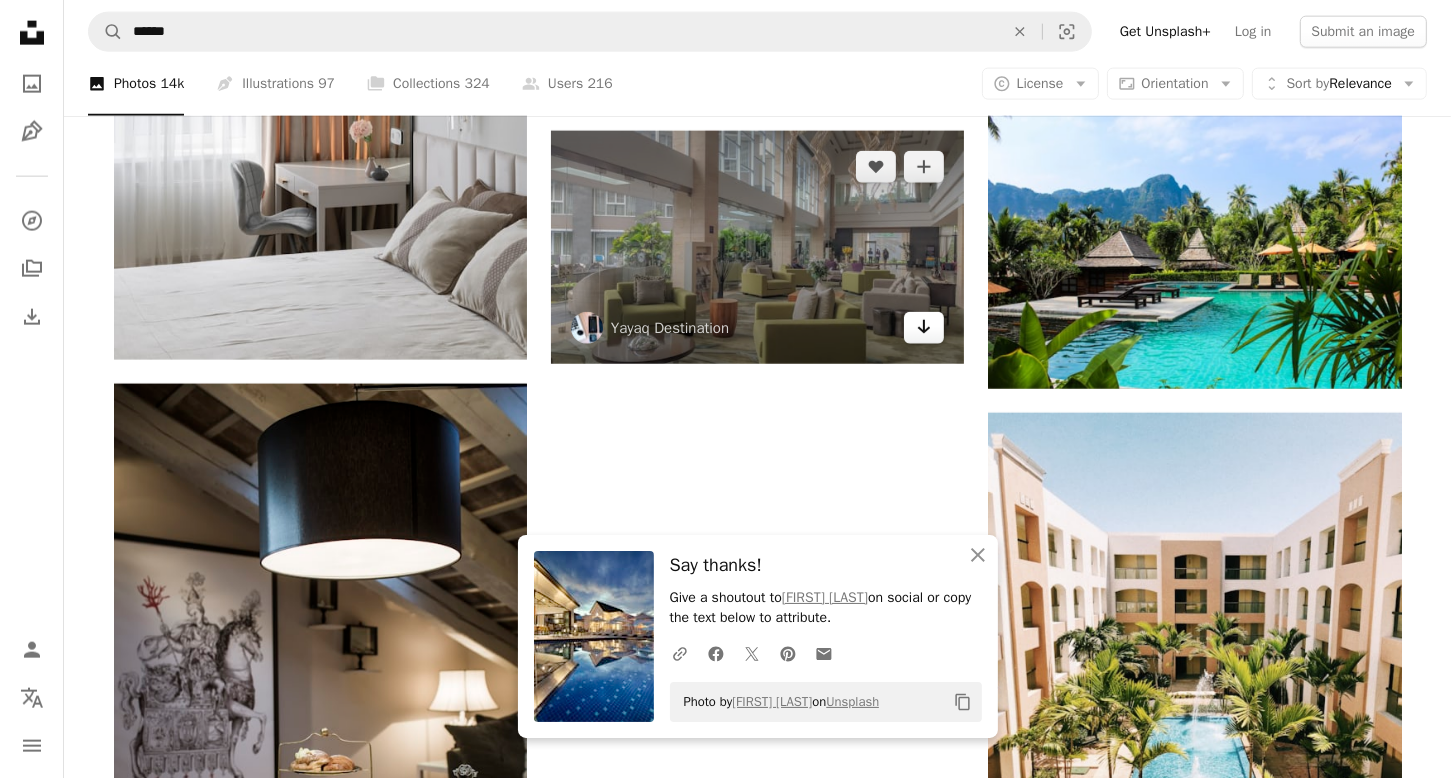 click on "Arrow pointing down" 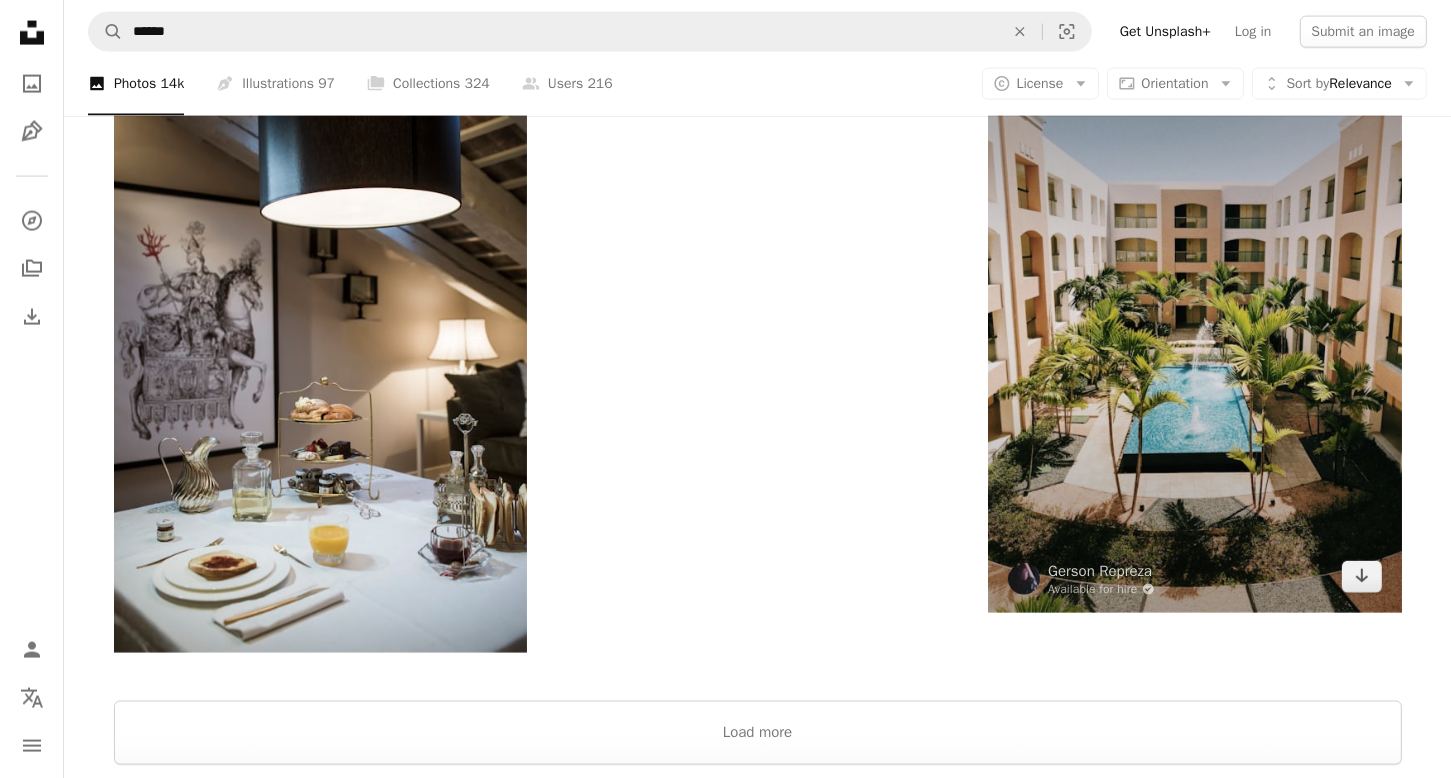 scroll, scrollTop: 3000, scrollLeft: 0, axis: vertical 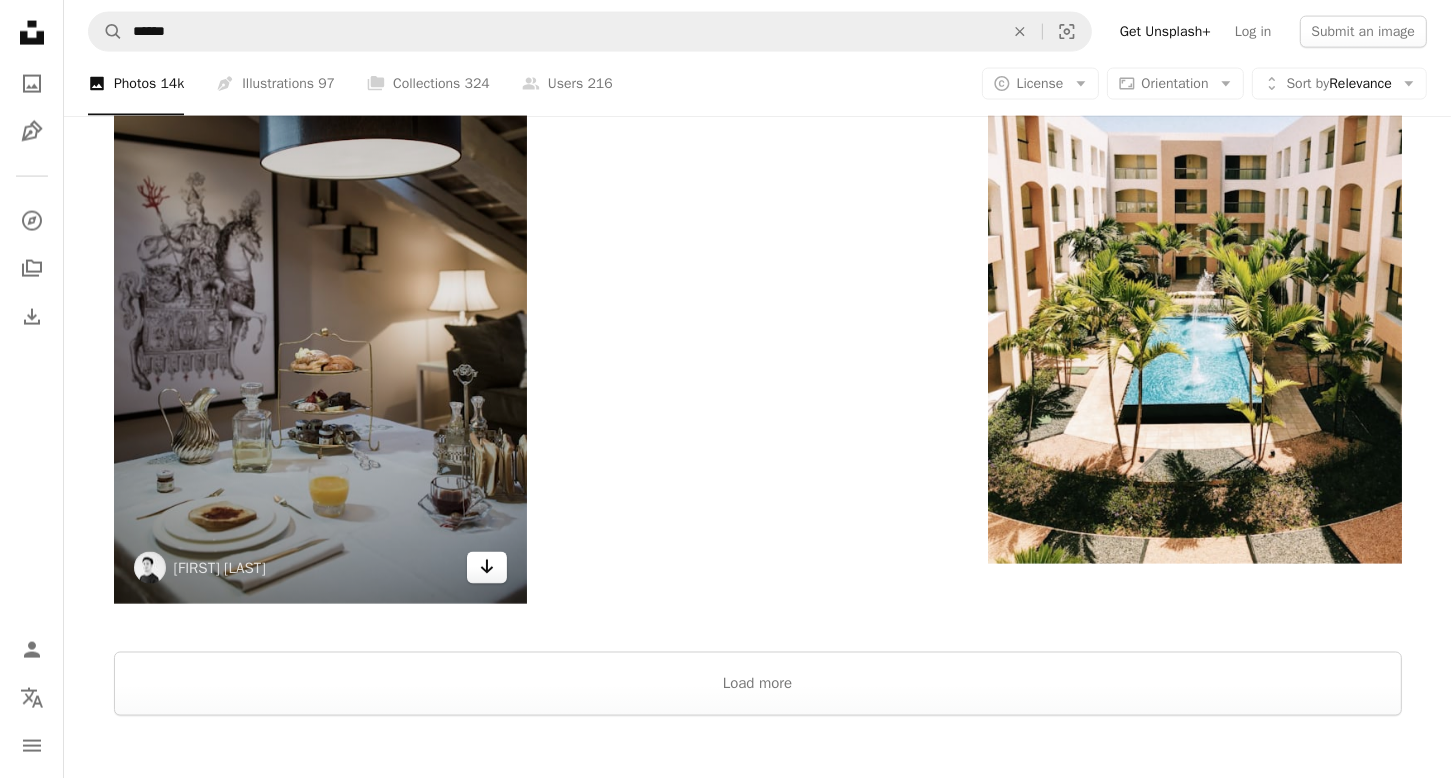 click on "Arrow pointing down" 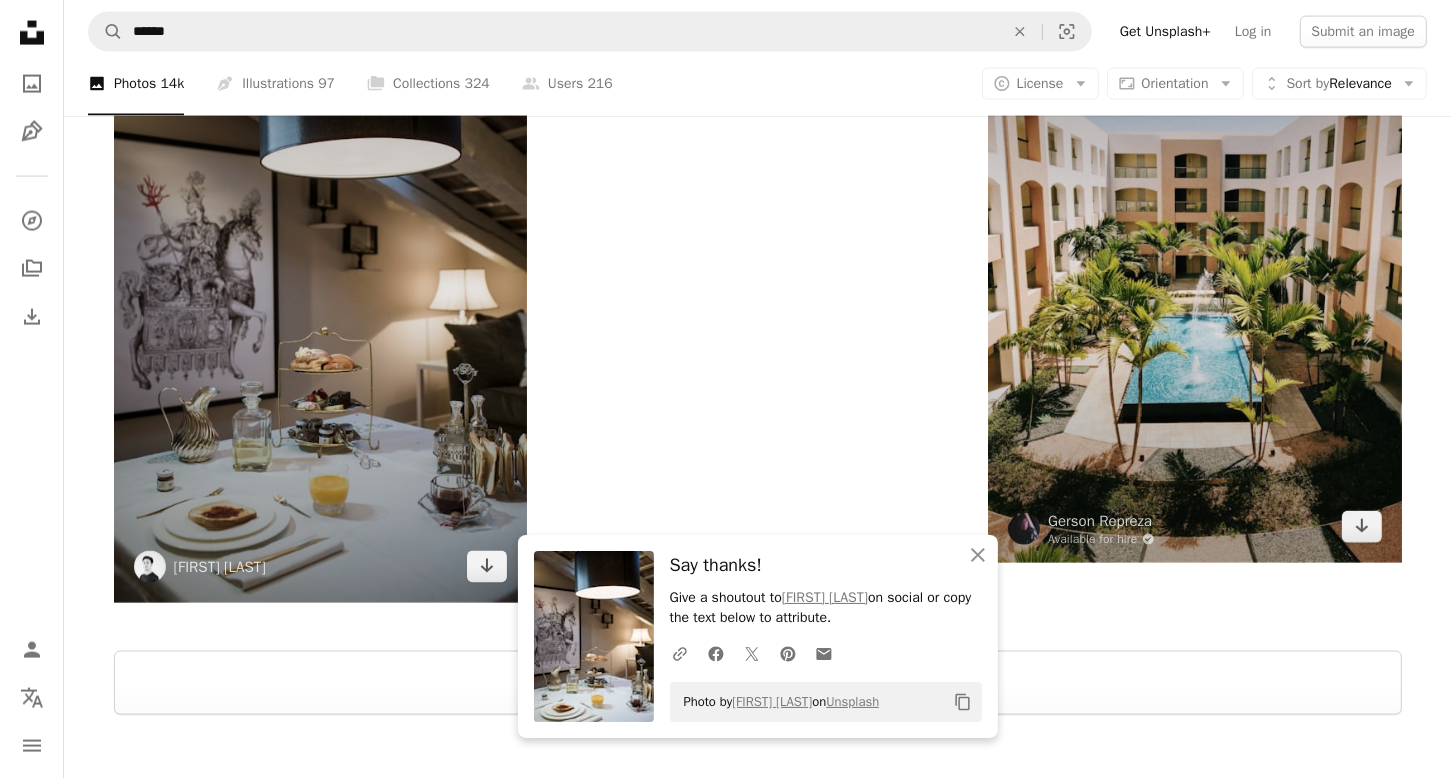 scroll, scrollTop: 3100, scrollLeft: 0, axis: vertical 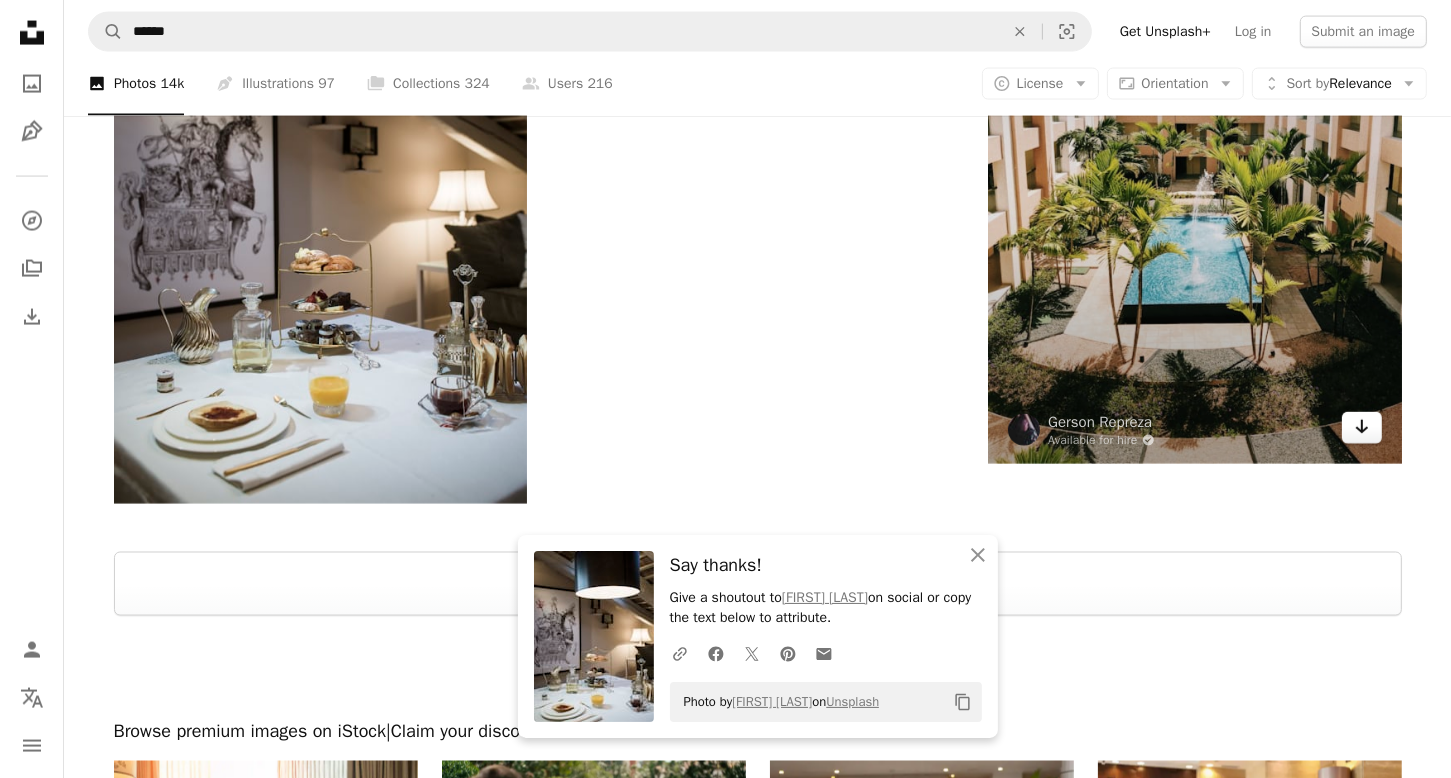 click 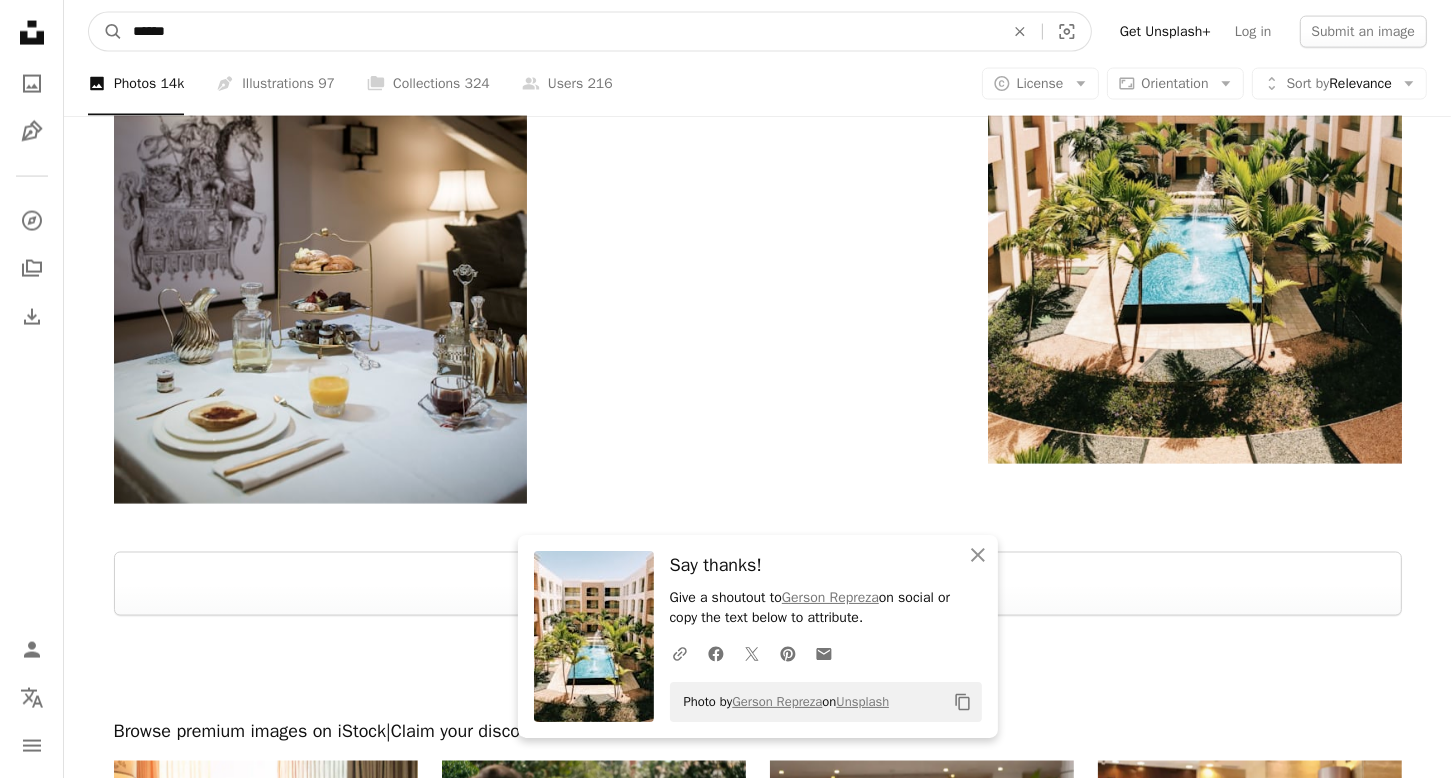 drag, startPoint x: 184, startPoint y: 21, endPoint x: 132, endPoint y: 20, distance: 52.009613 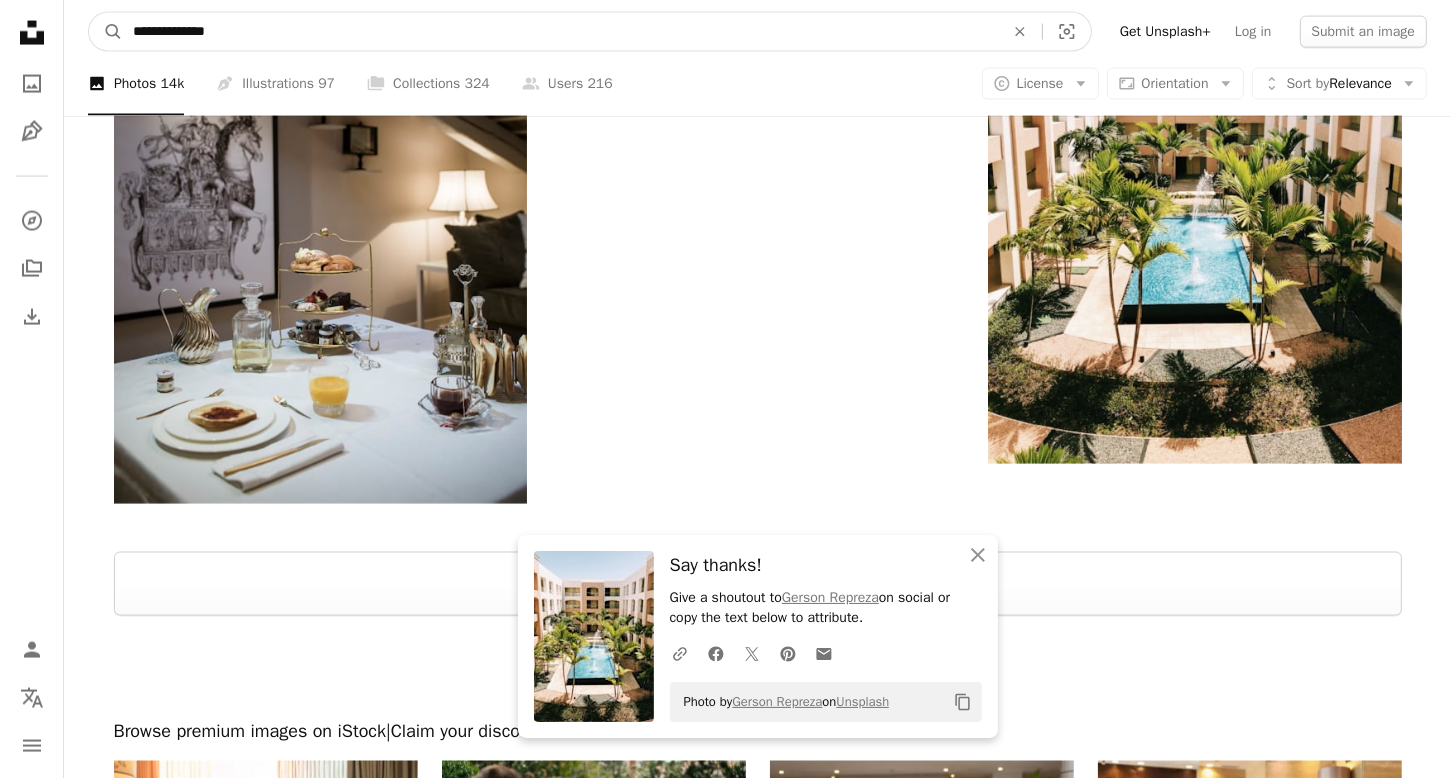 type on "**********" 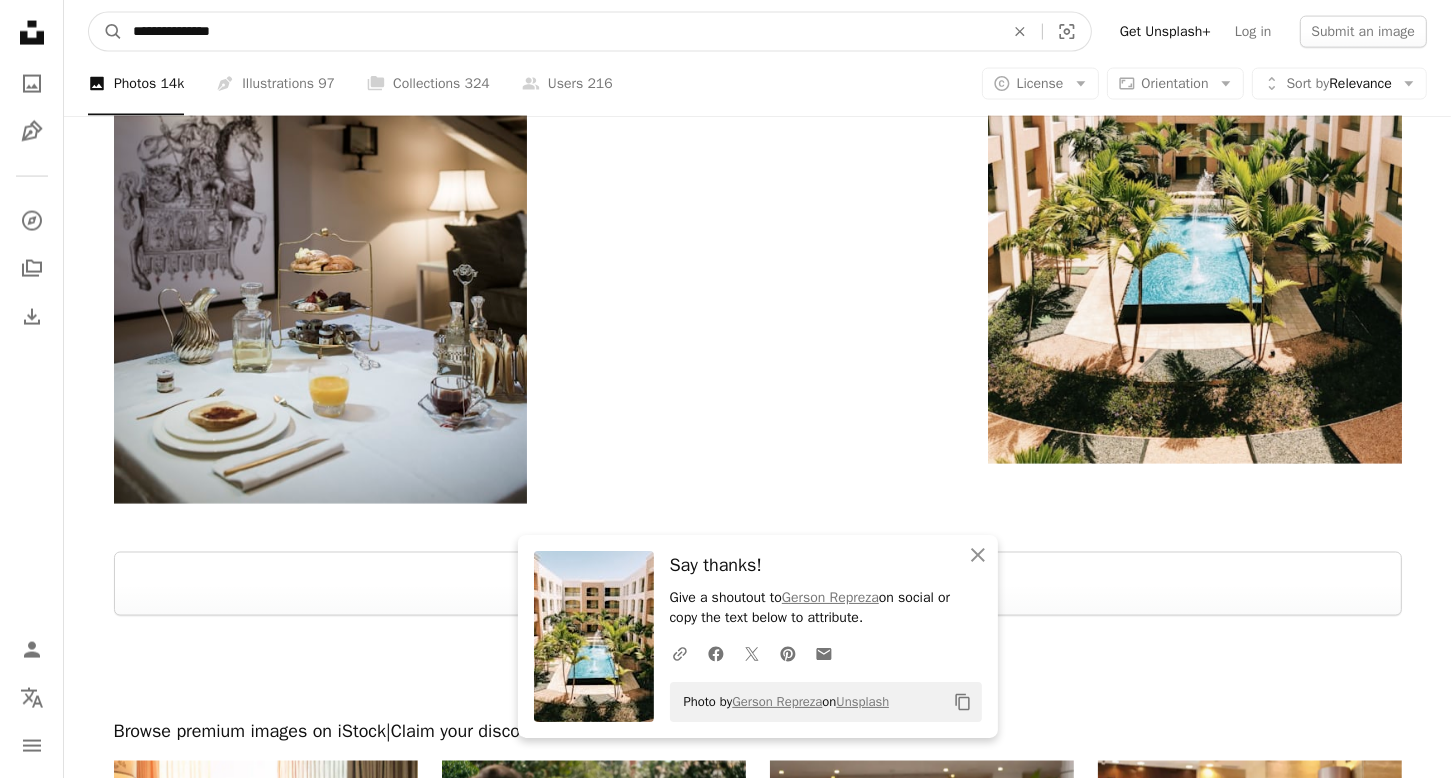 click on "A magnifying glass" at bounding box center (106, 32) 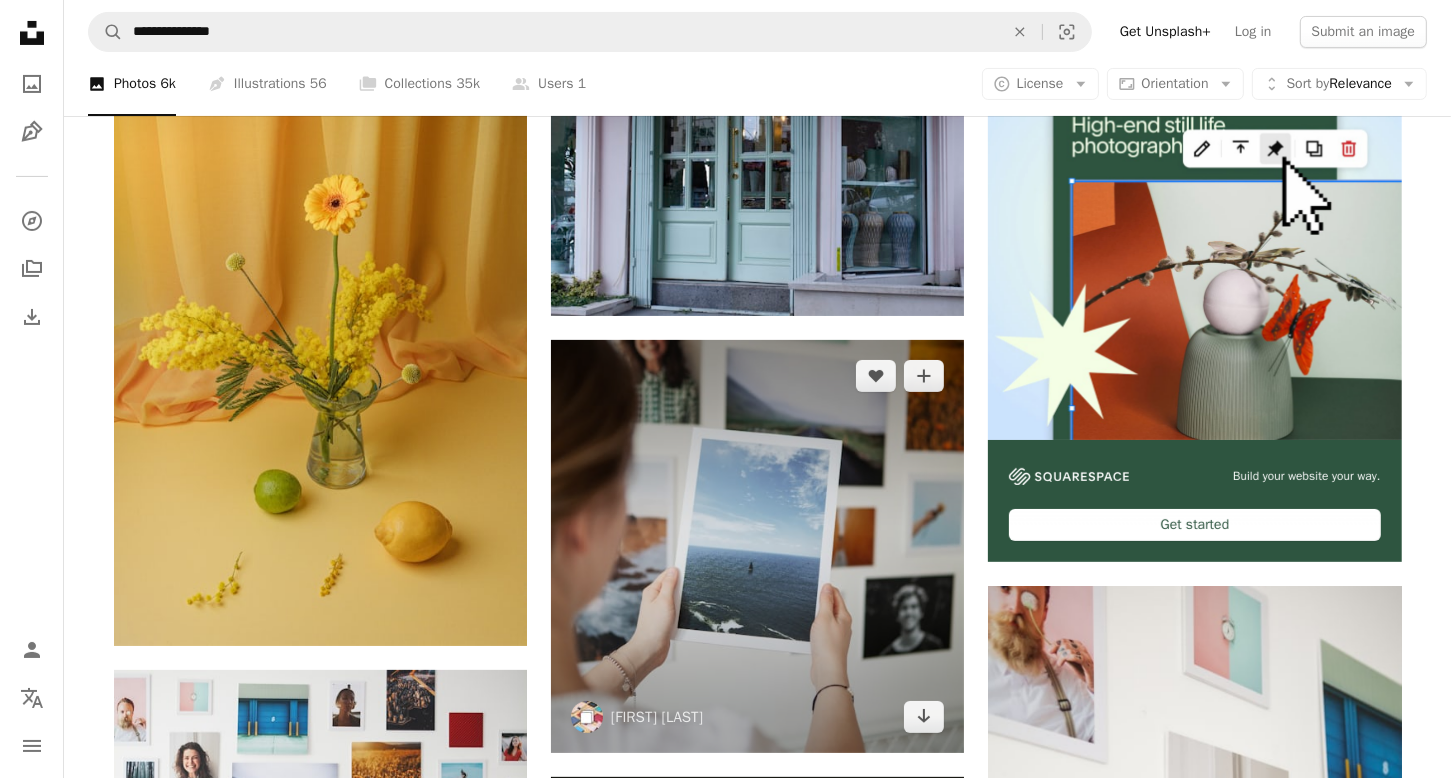 scroll, scrollTop: 300, scrollLeft: 0, axis: vertical 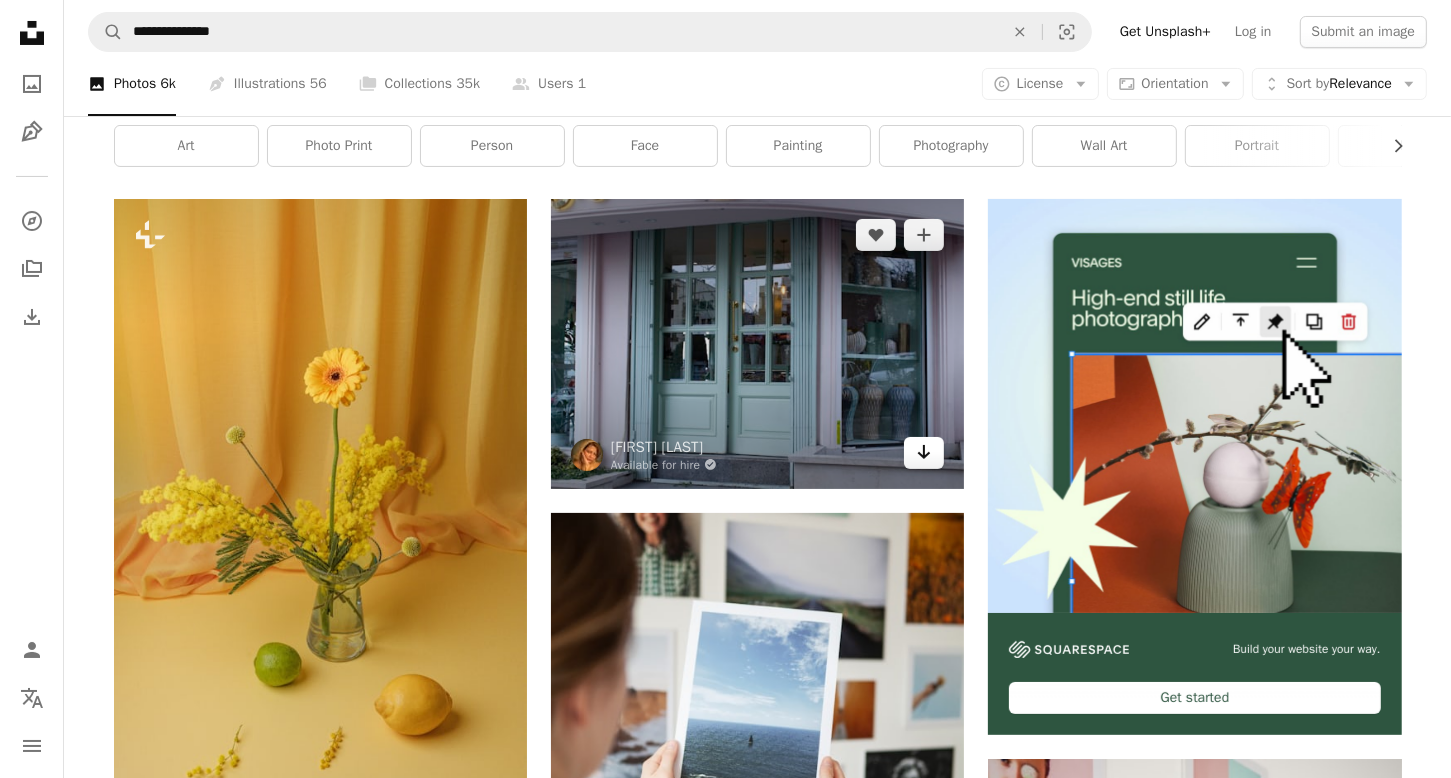 click 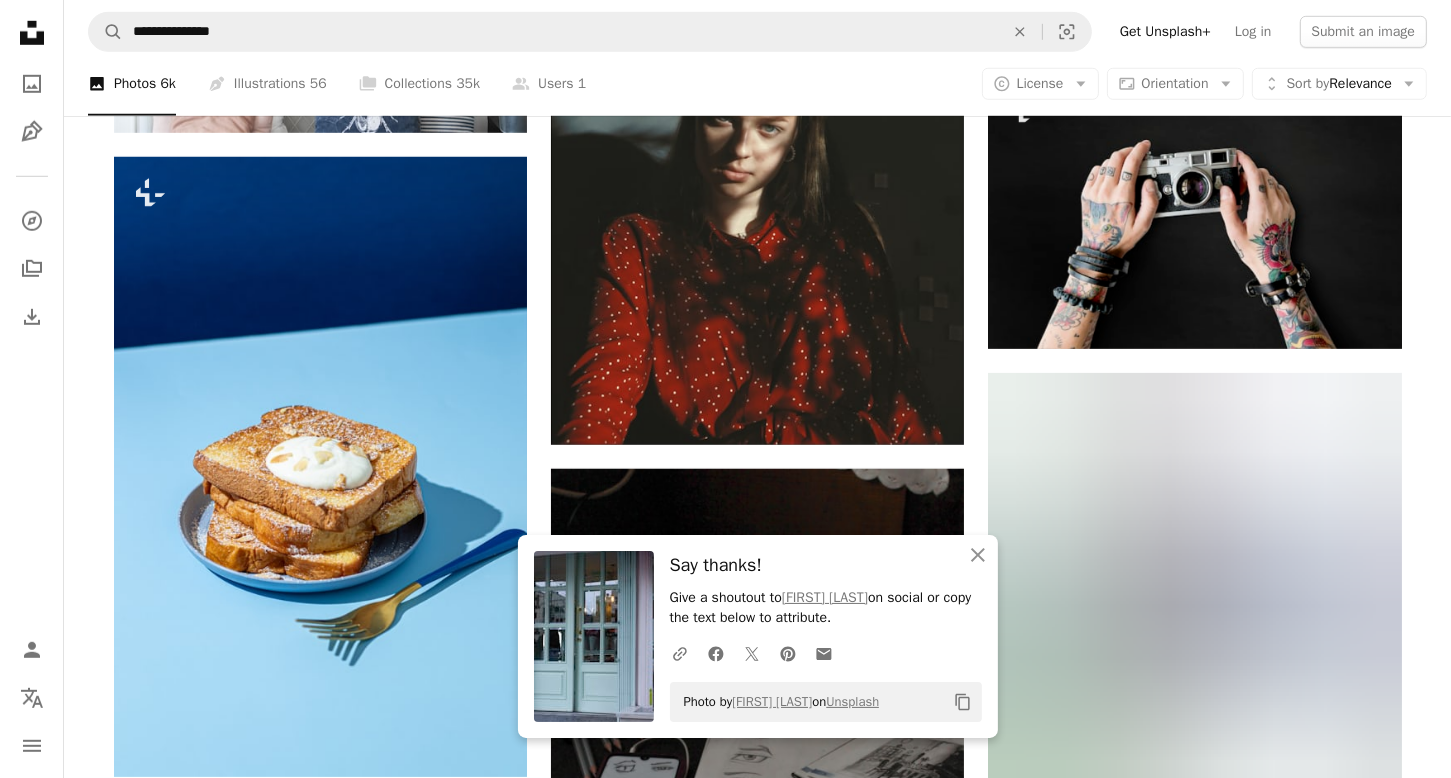 scroll, scrollTop: 1500, scrollLeft: 0, axis: vertical 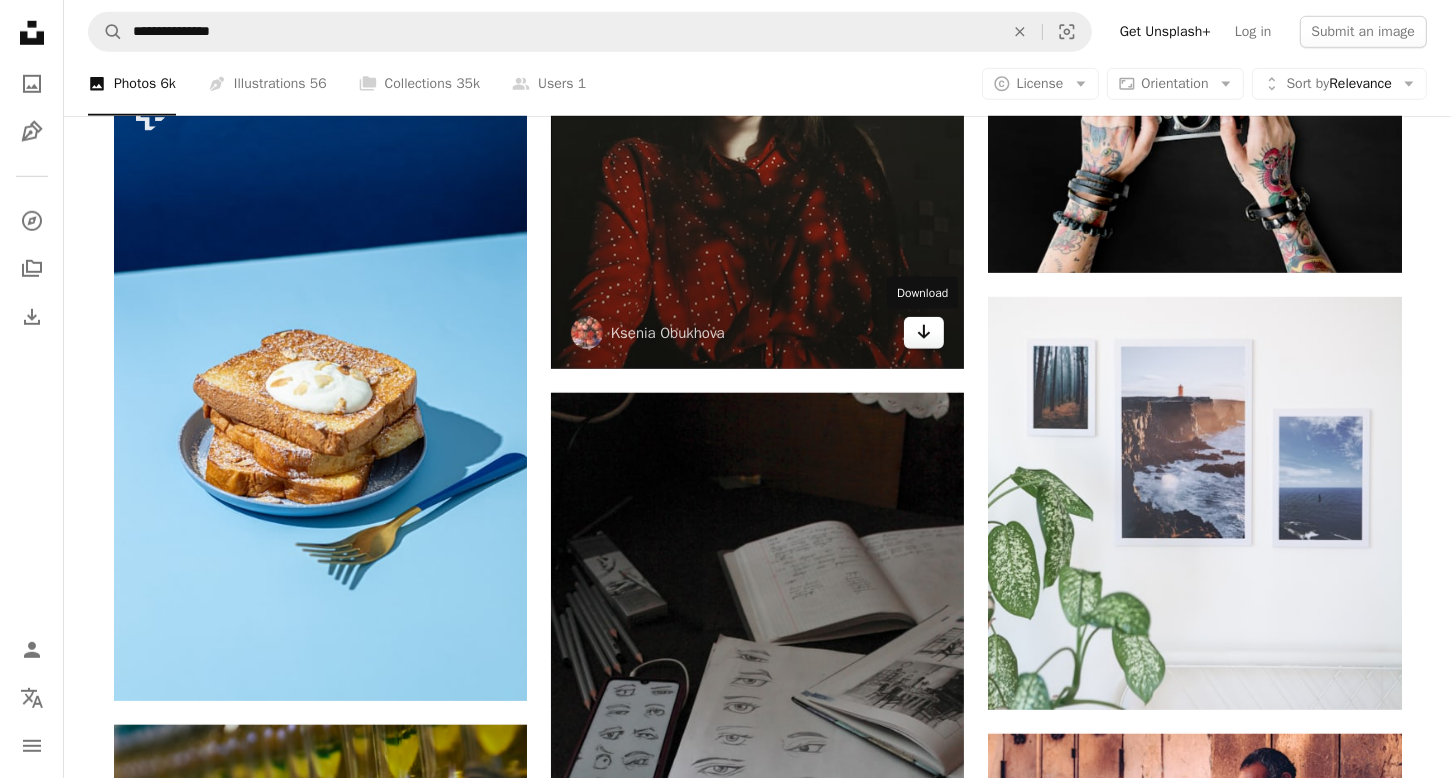 click on "Arrow pointing down" 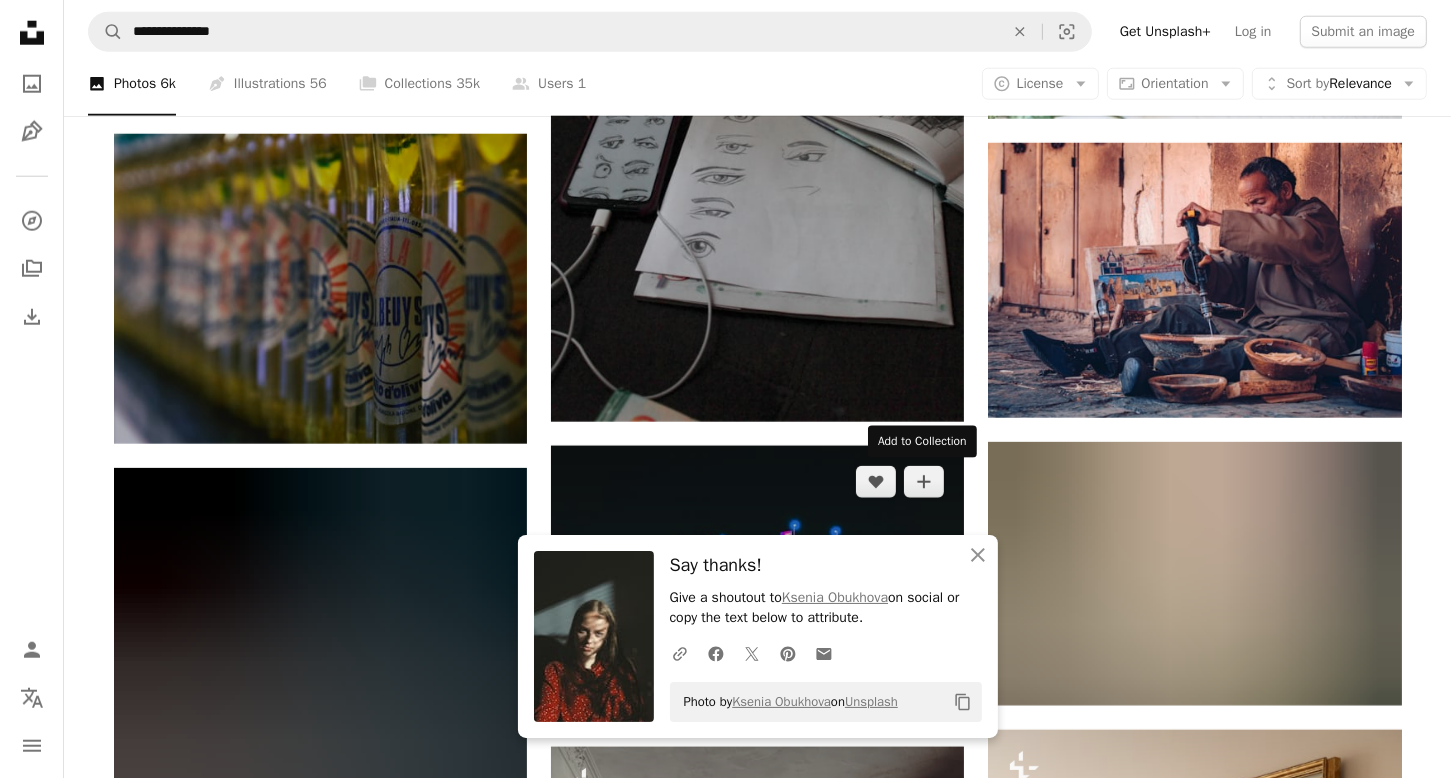 scroll, scrollTop: 2100, scrollLeft: 0, axis: vertical 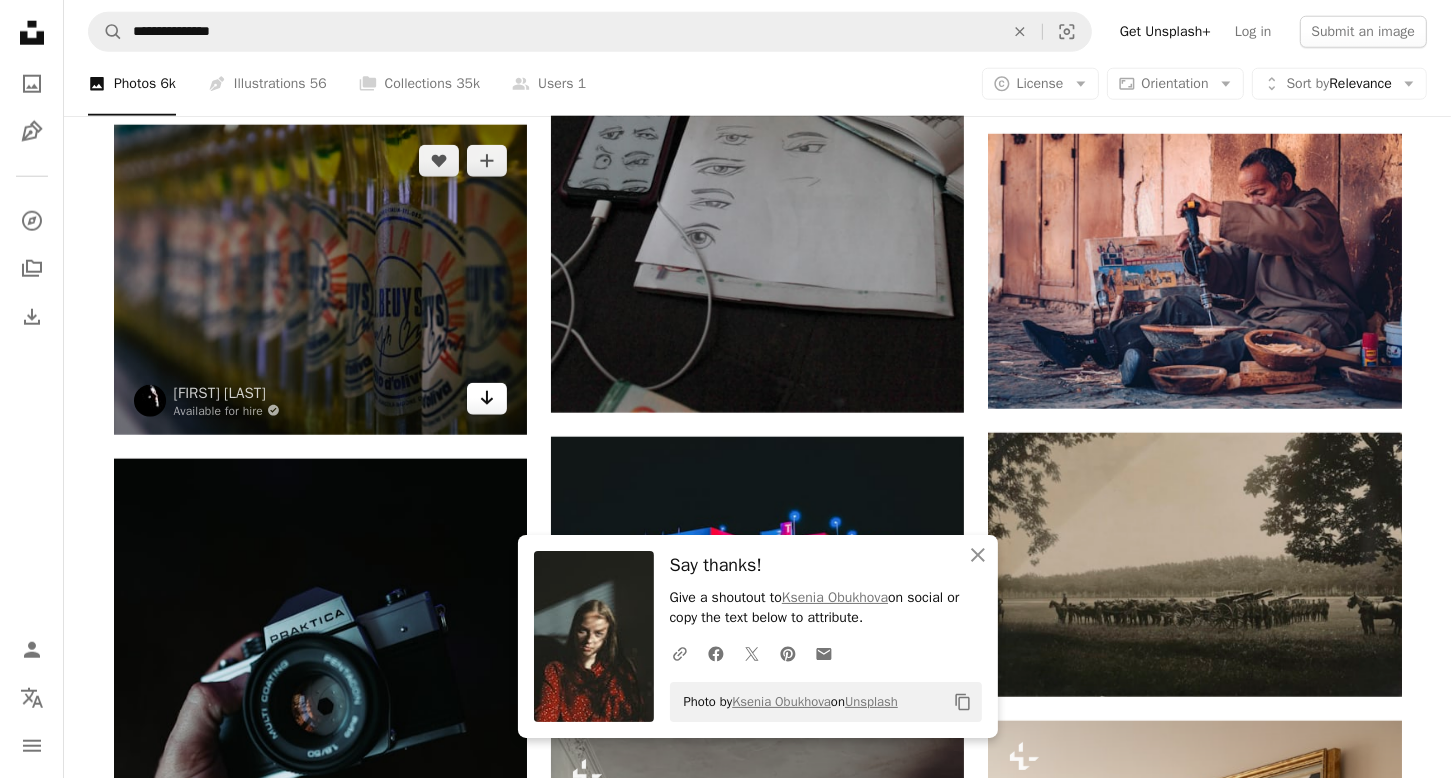click on "Arrow pointing down" 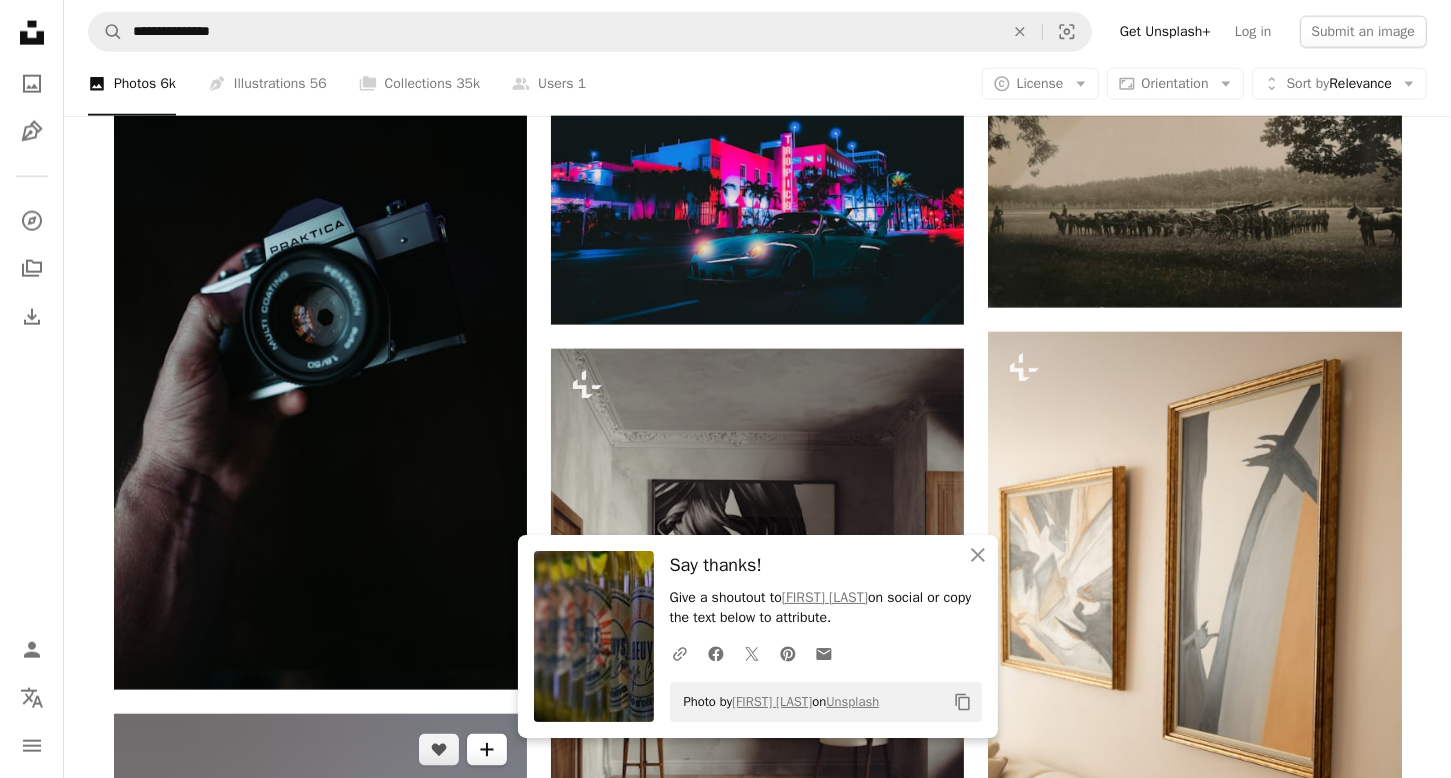 scroll, scrollTop: 2700, scrollLeft: 0, axis: vertical 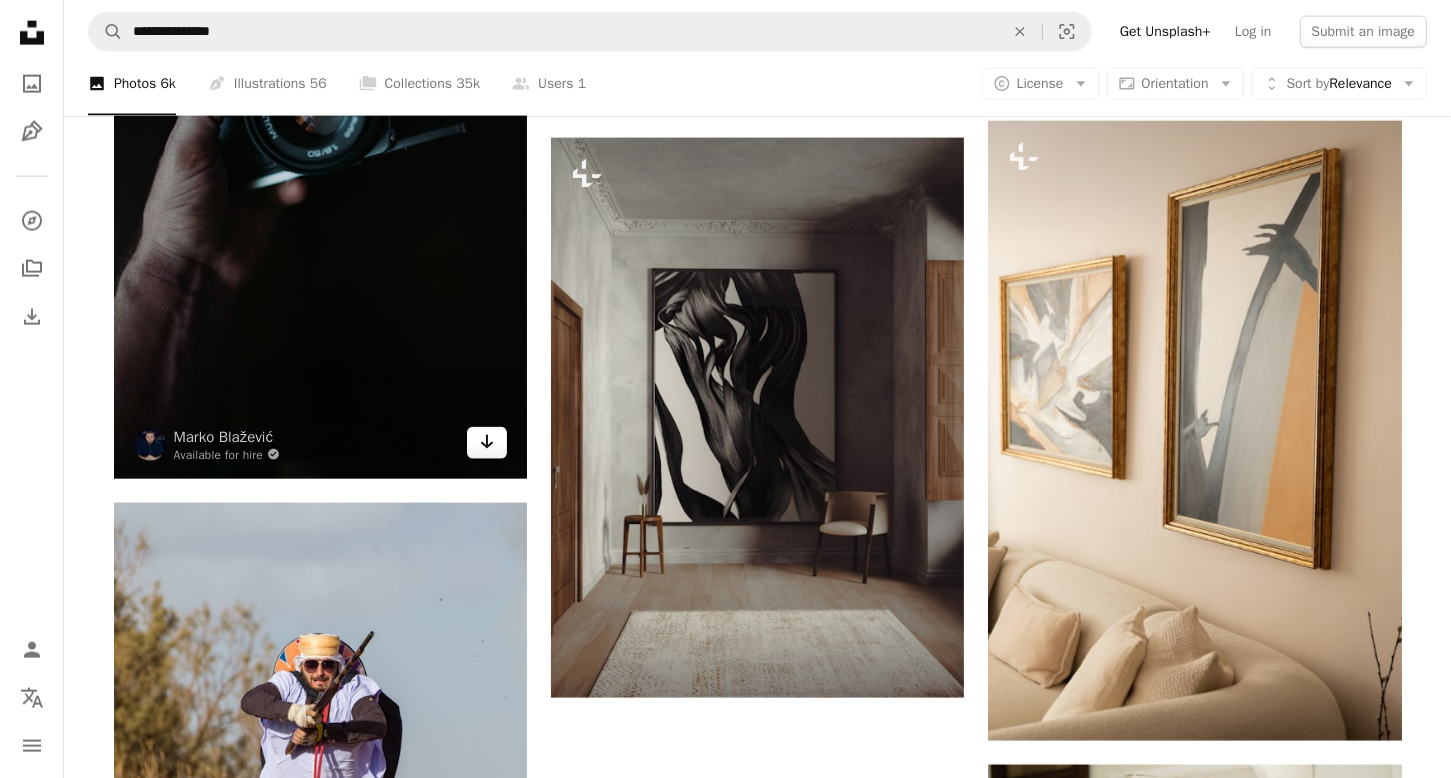 click on "Arrow pointing down" 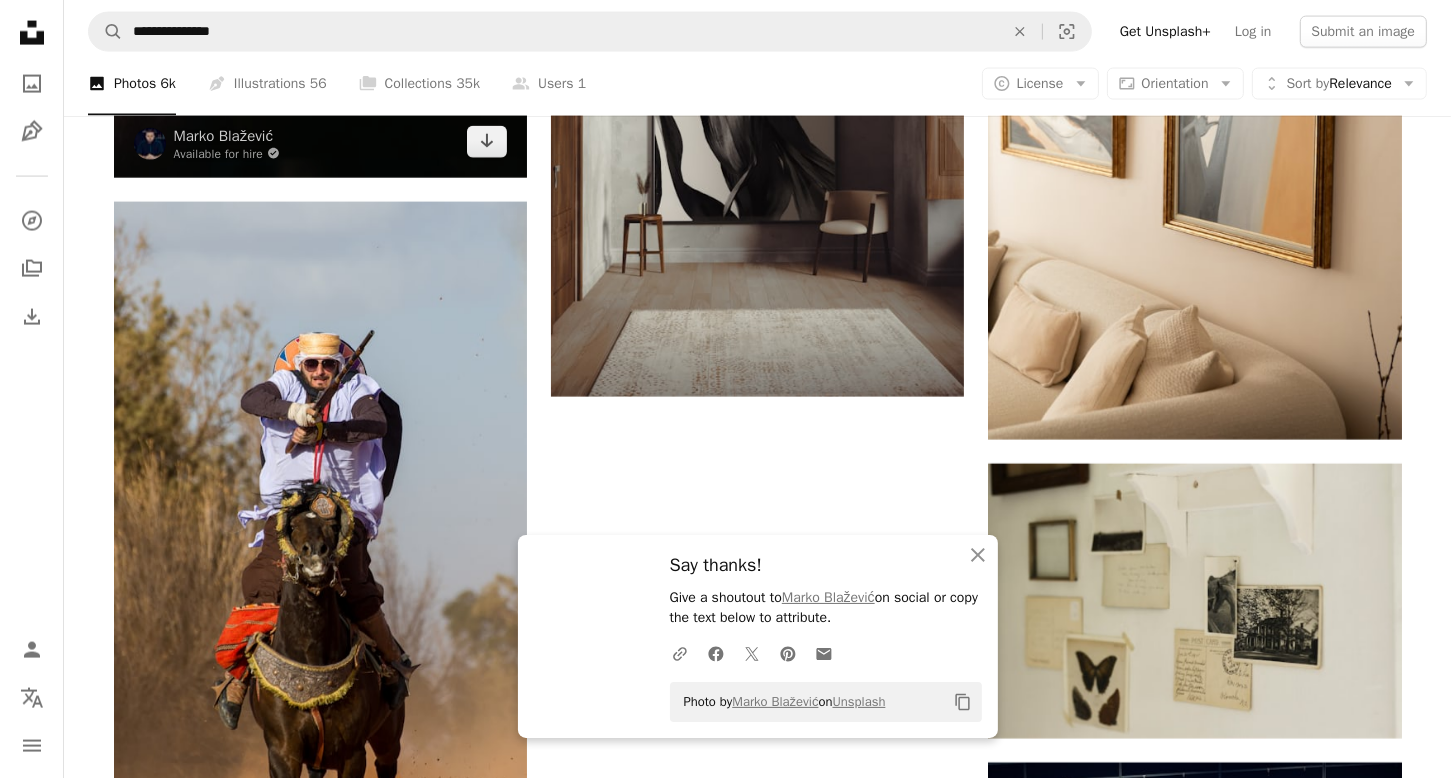 scroll, scrollTop: 3300, scrollLeft: 0, axis: vertical 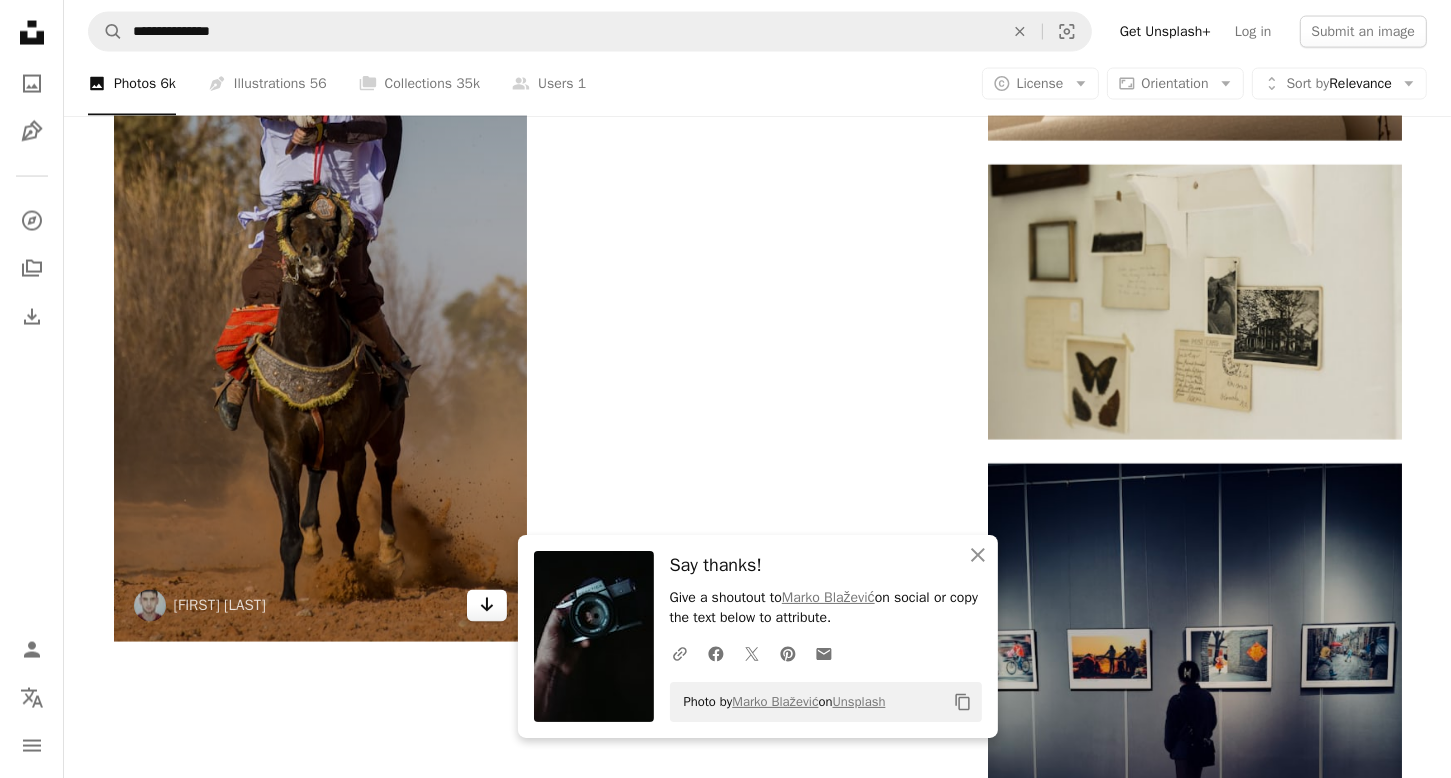 click 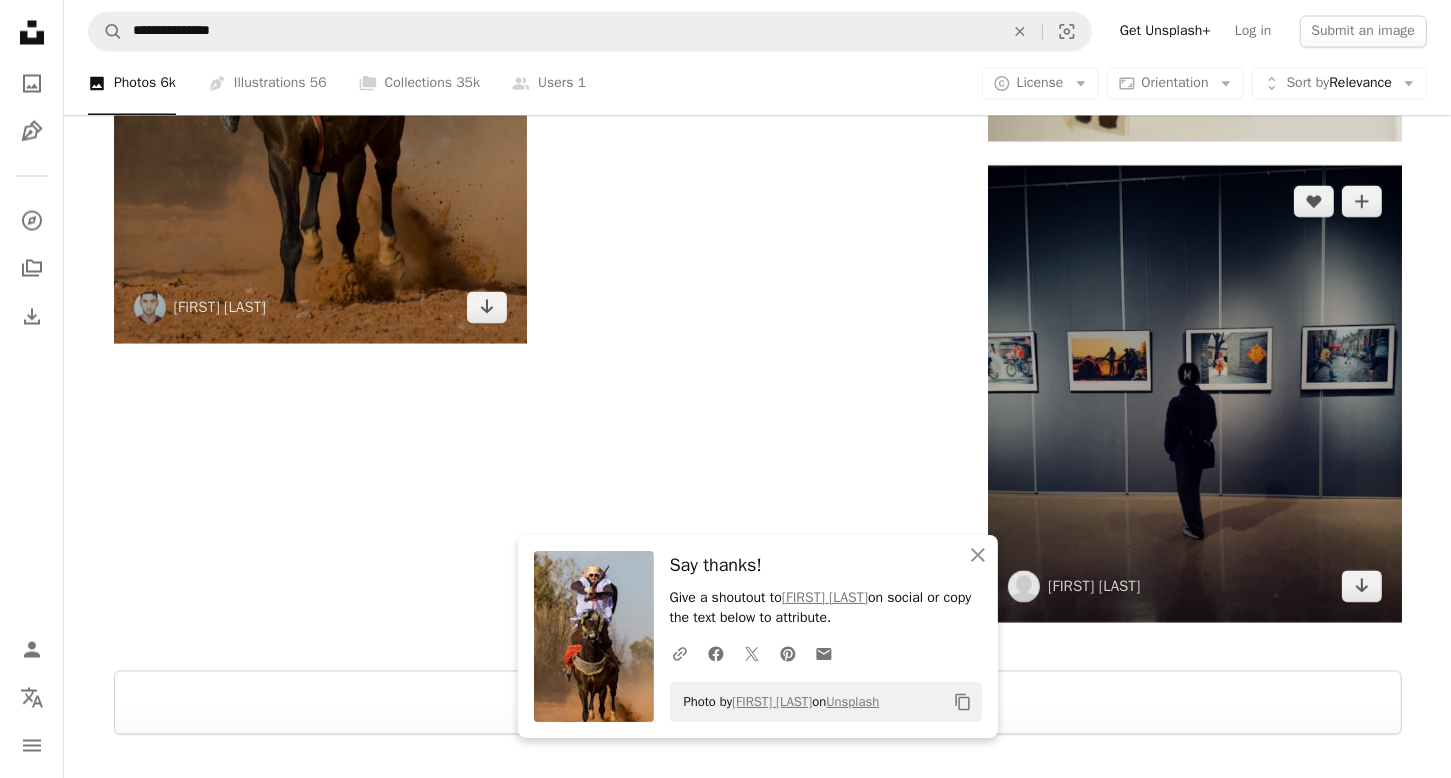 scroll, scrollTop: 3600, scrollLeft: 0, axis: vertical 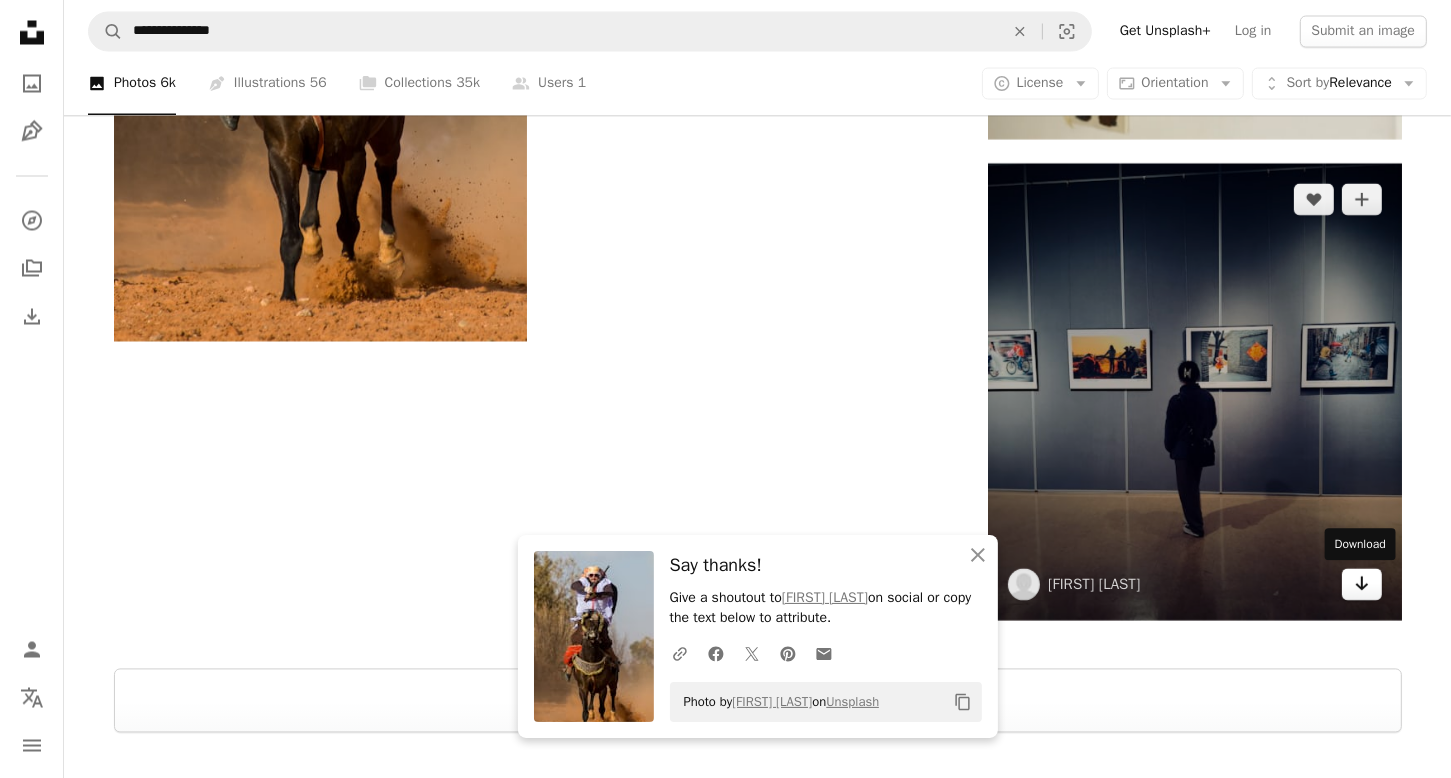 click 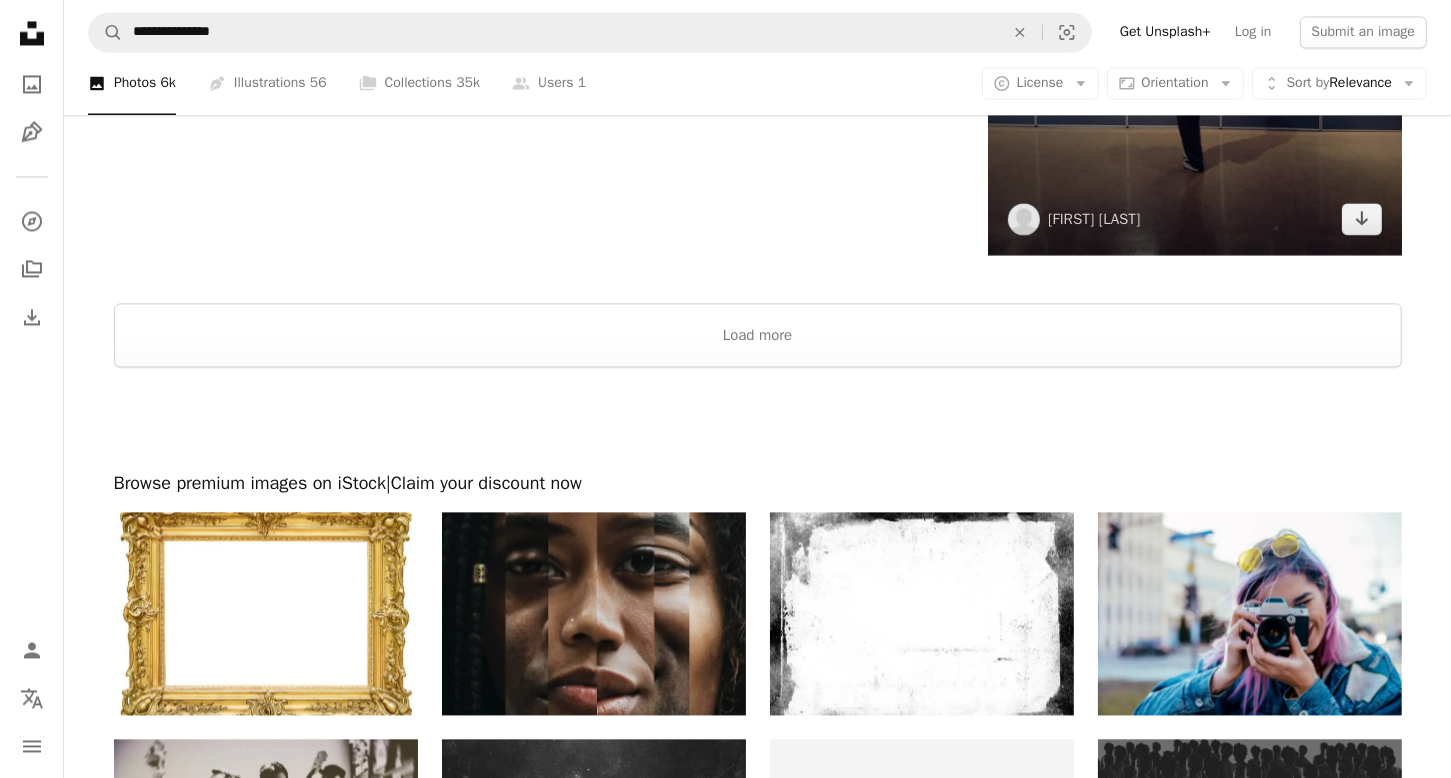 scroll, scrollTop: 4100, scrollLeft: 0, axis: vertical 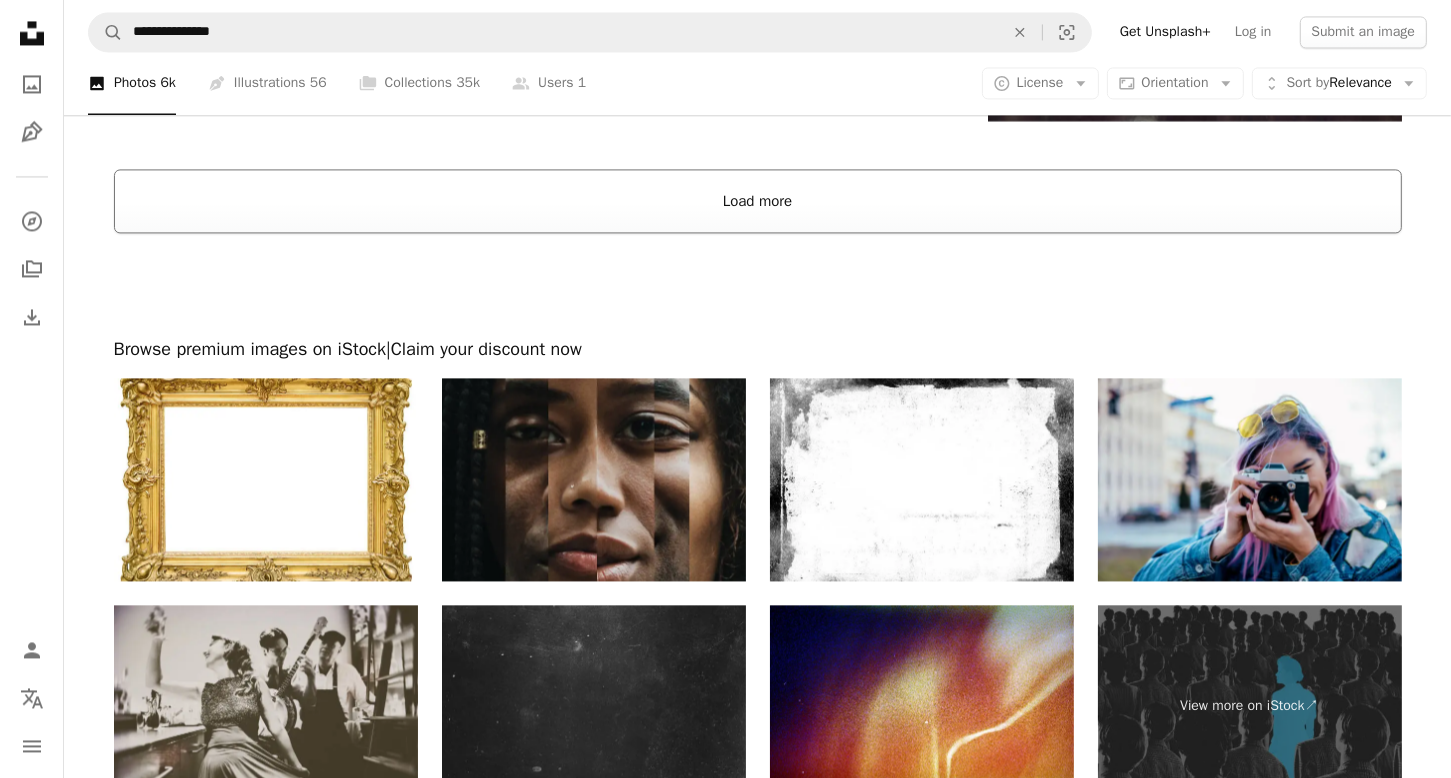 click on "Load more" at bounding box center (758, 201) 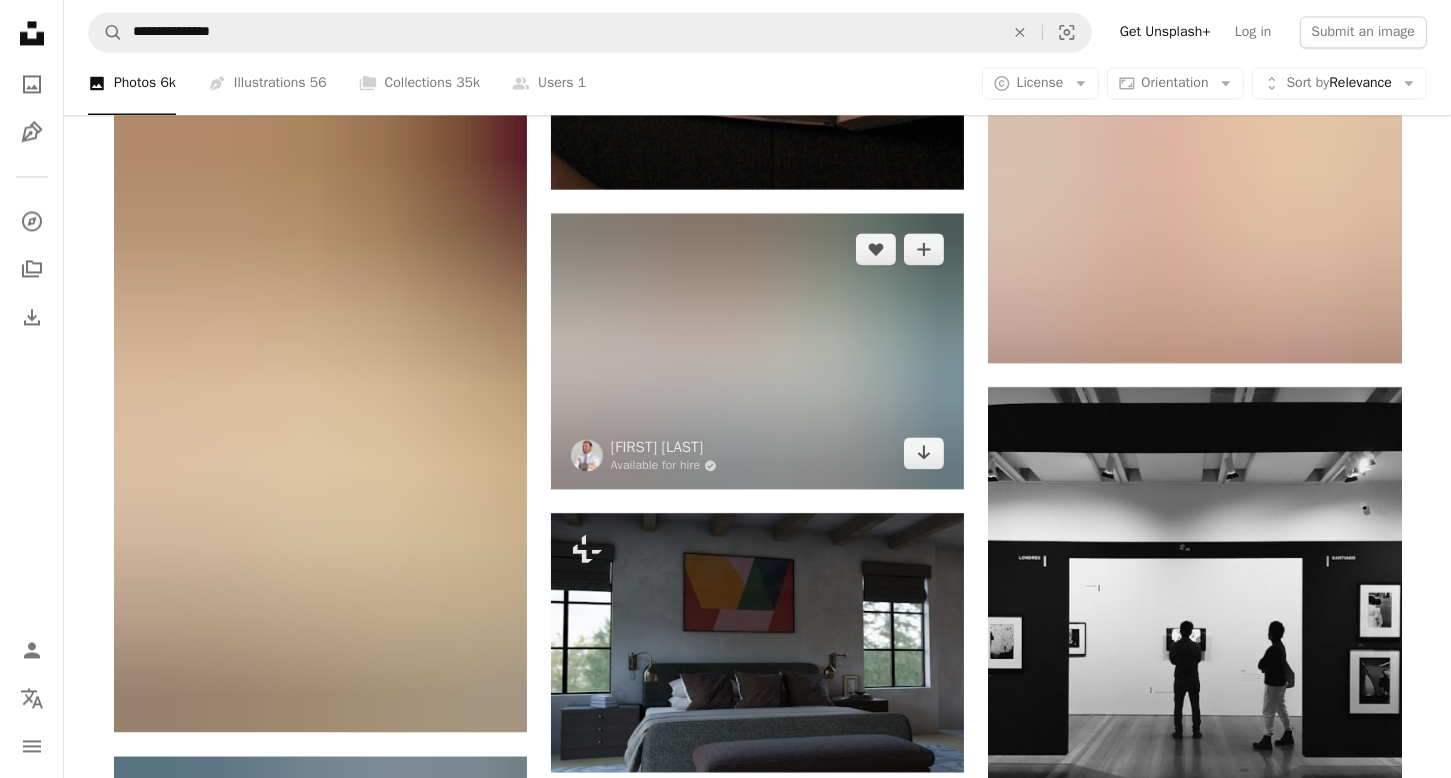 scroll, scrollTop: 4200, scrollLeft: 0, axis: vertical 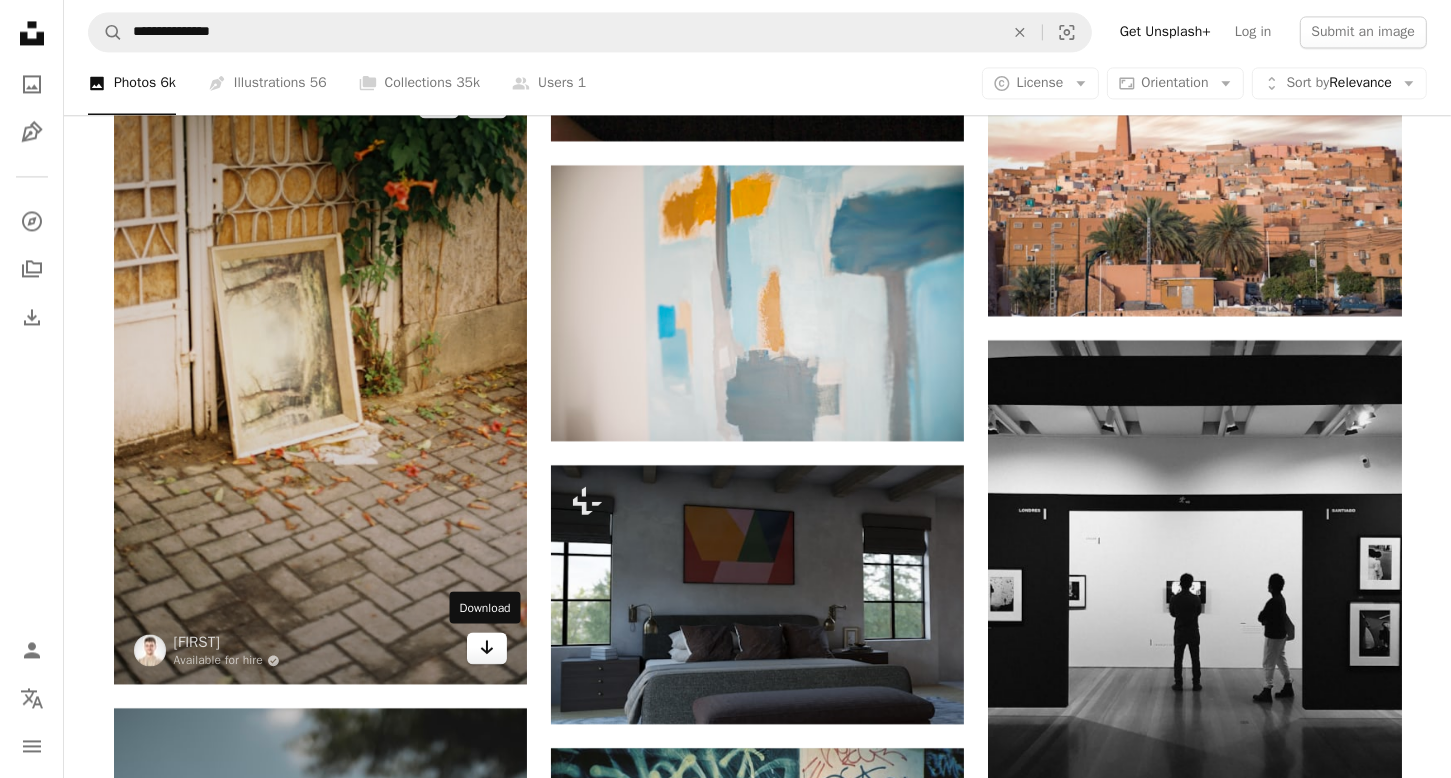 click 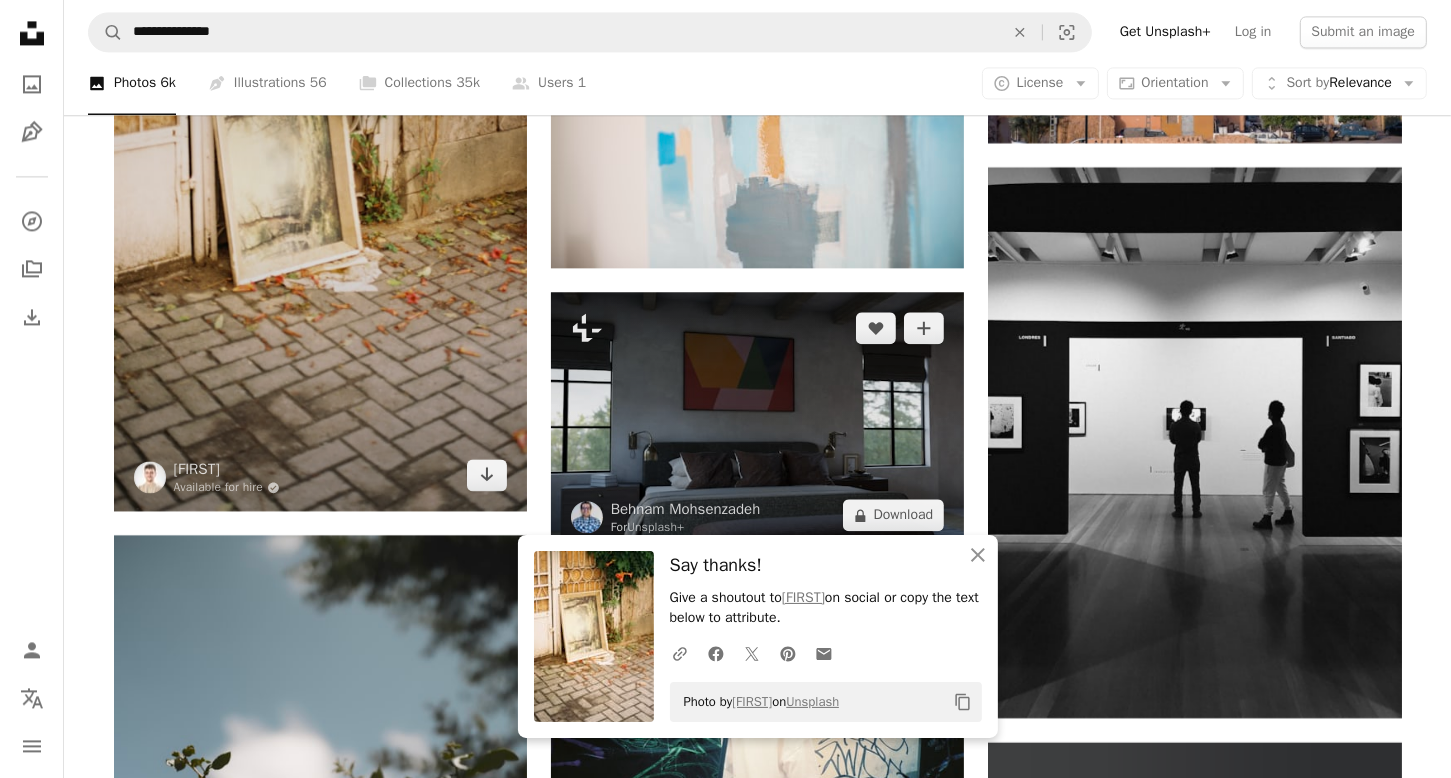 scroll, scrollTop: 4200, scrollLeft: 0, axis: vertical 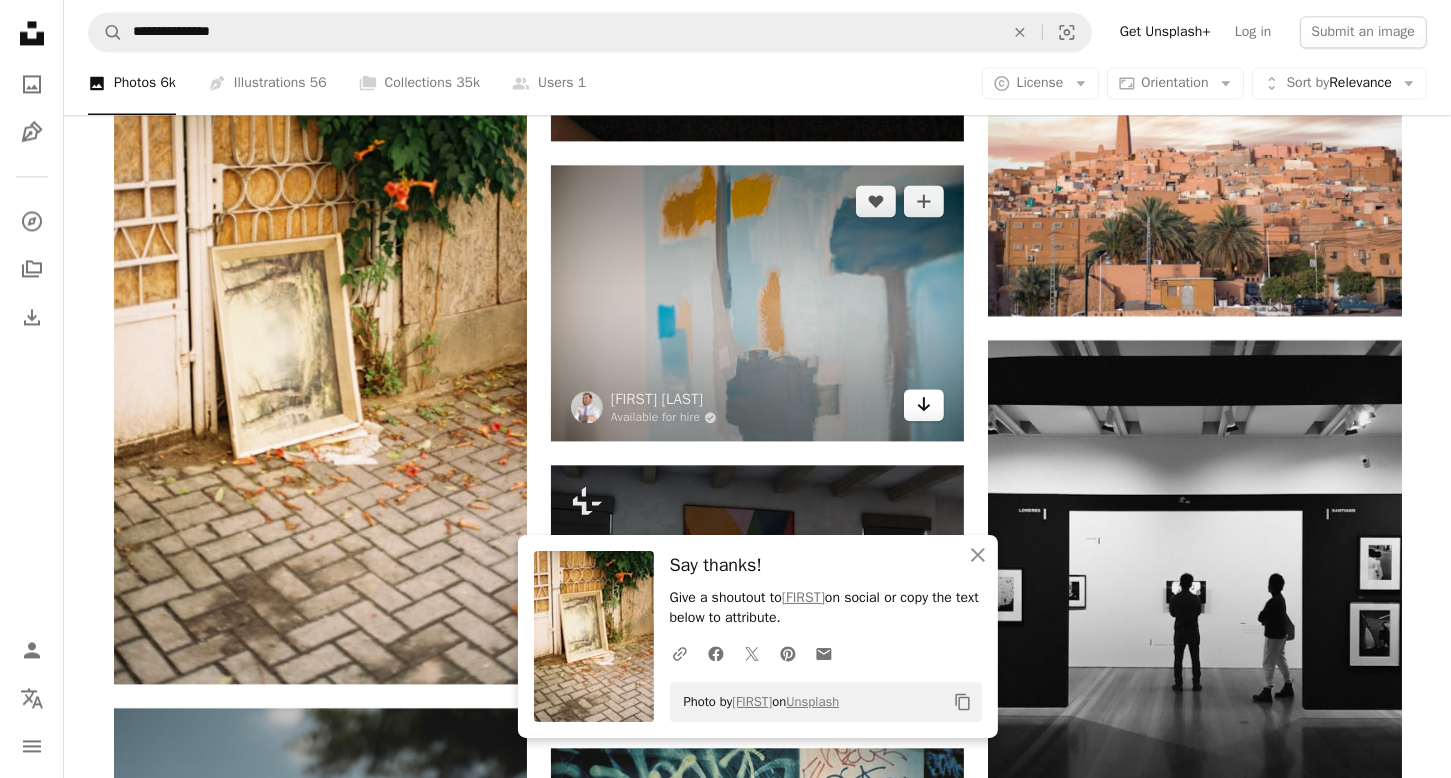 click on "Arrow pointing down" 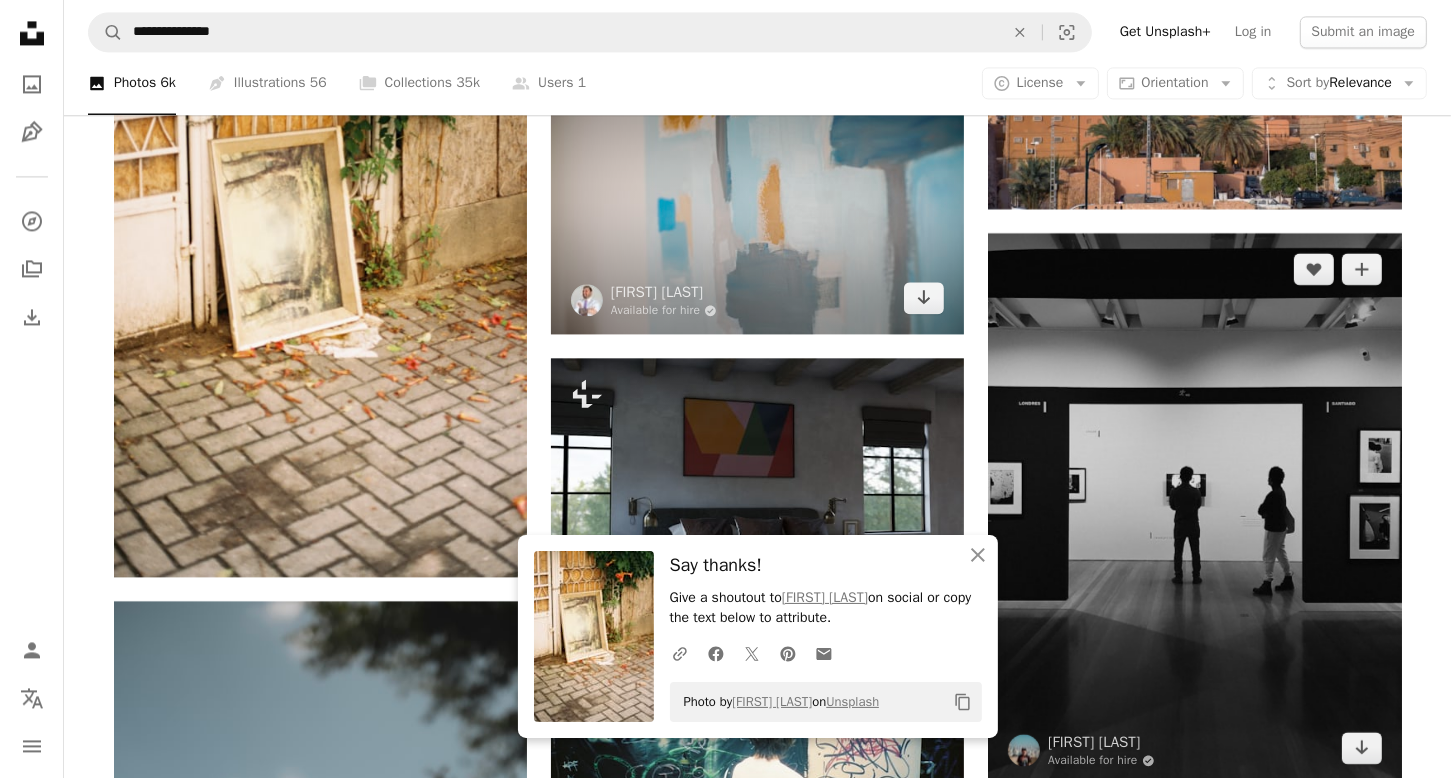 scroll, scrollTop: 4500, scrollLeft: 0, axis: vertical 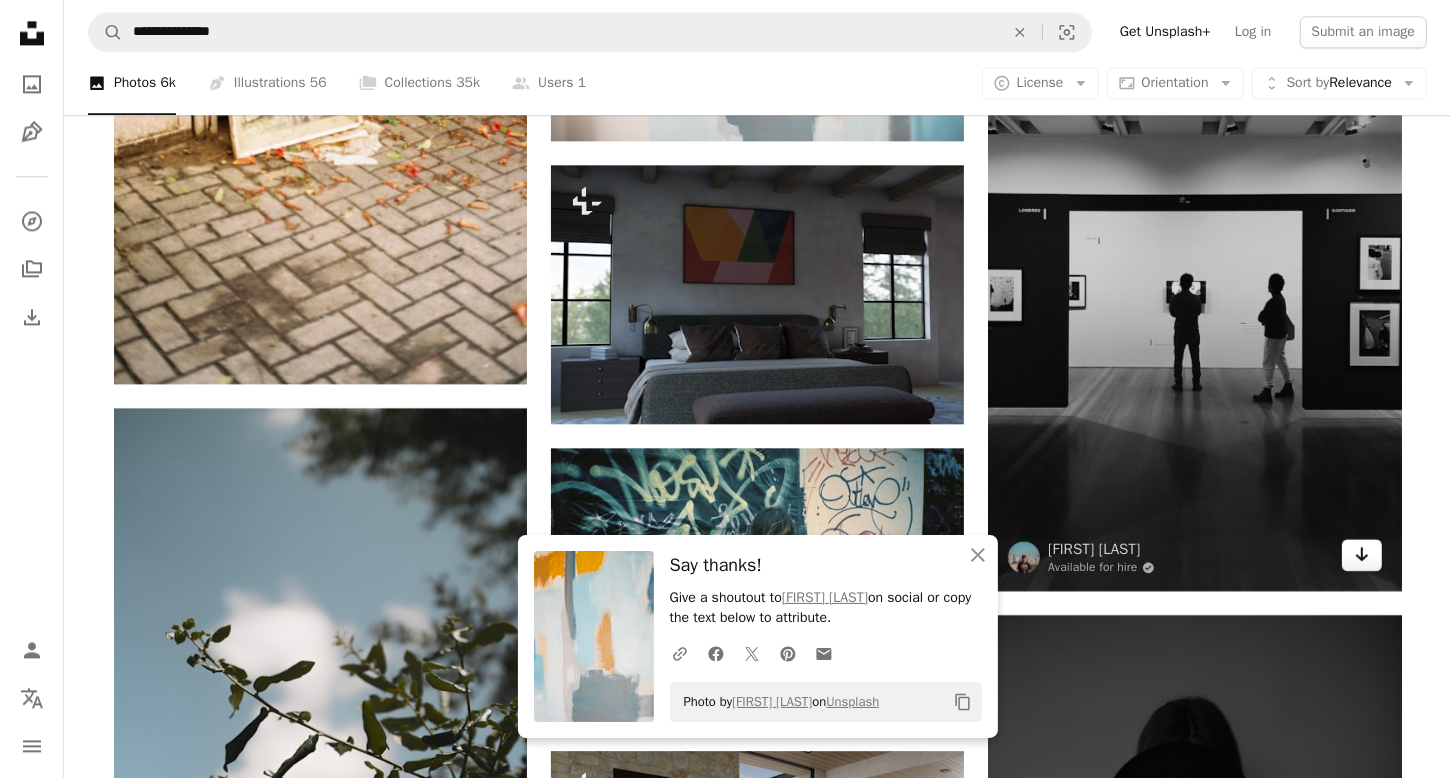 click on "Arrow pointing down" 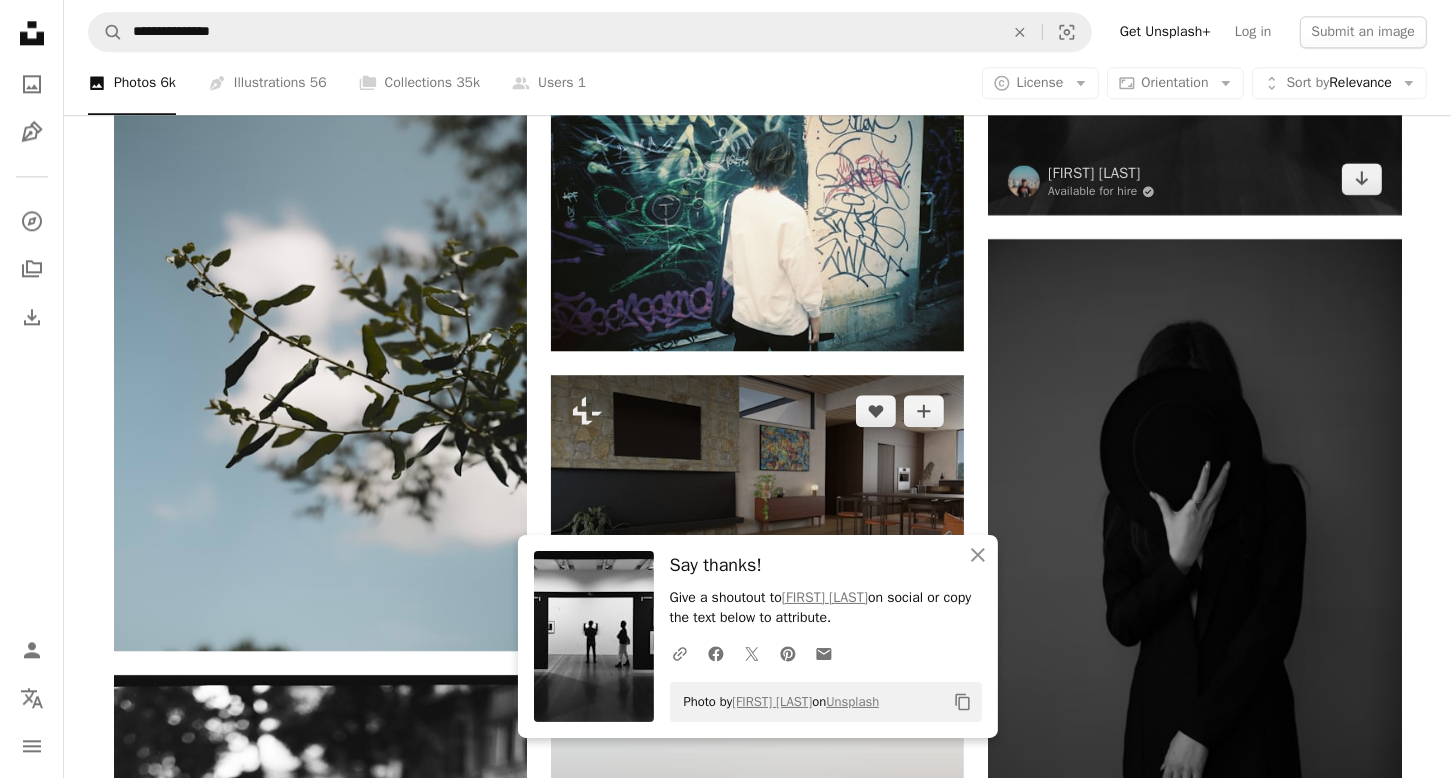 scroll, scrollTop: 4900, scrollLeft: 0, axis: vertical 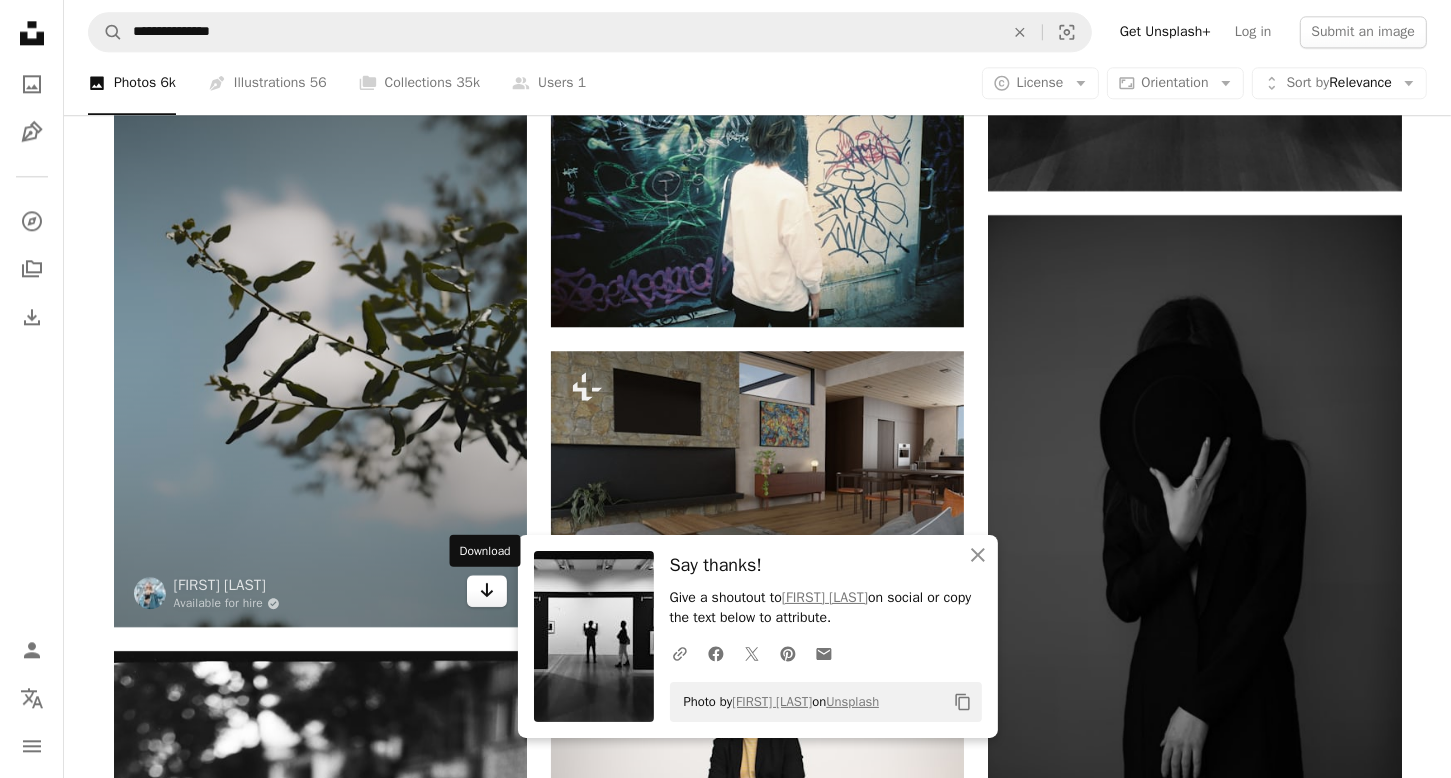 click 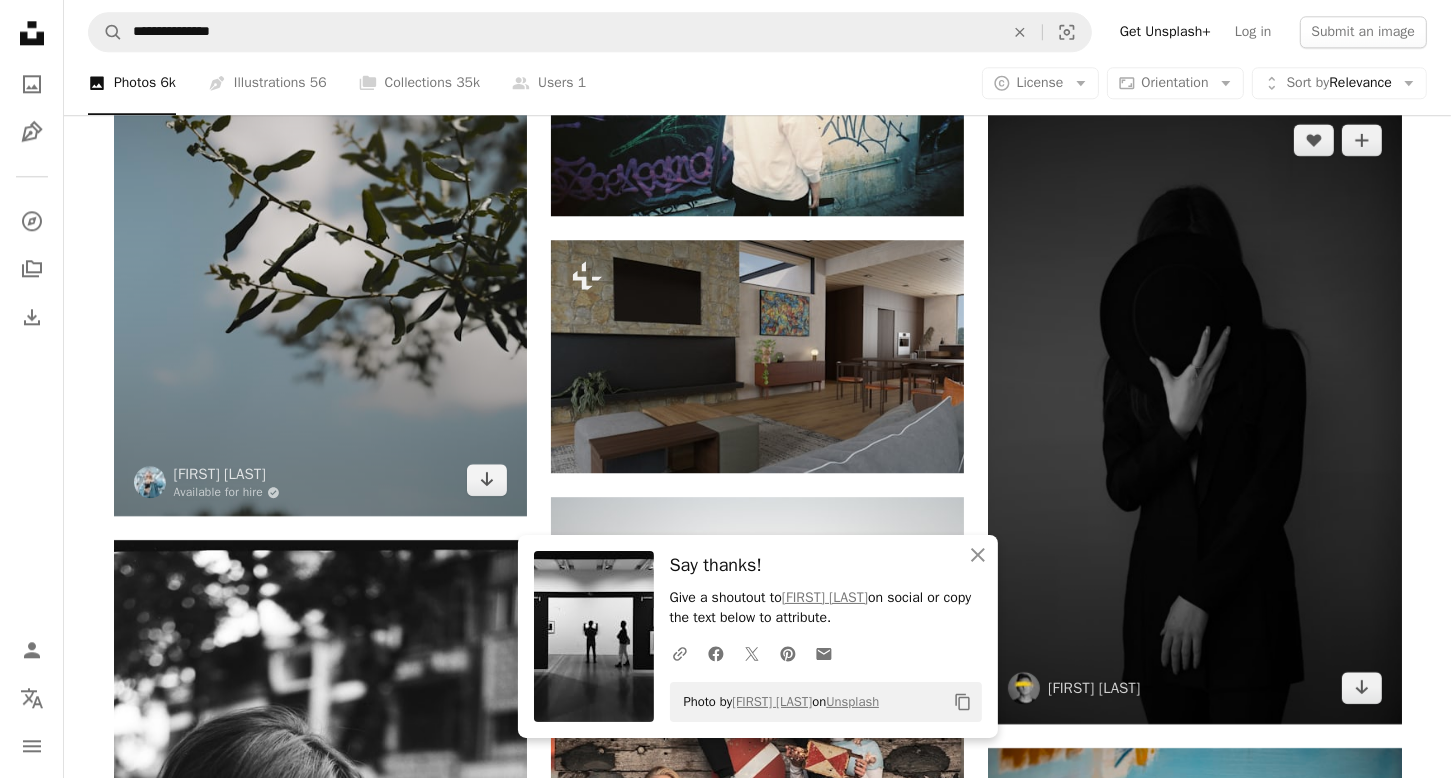 scroll, scrollTop: 5200, scrollLeft: 0, axis: vertical 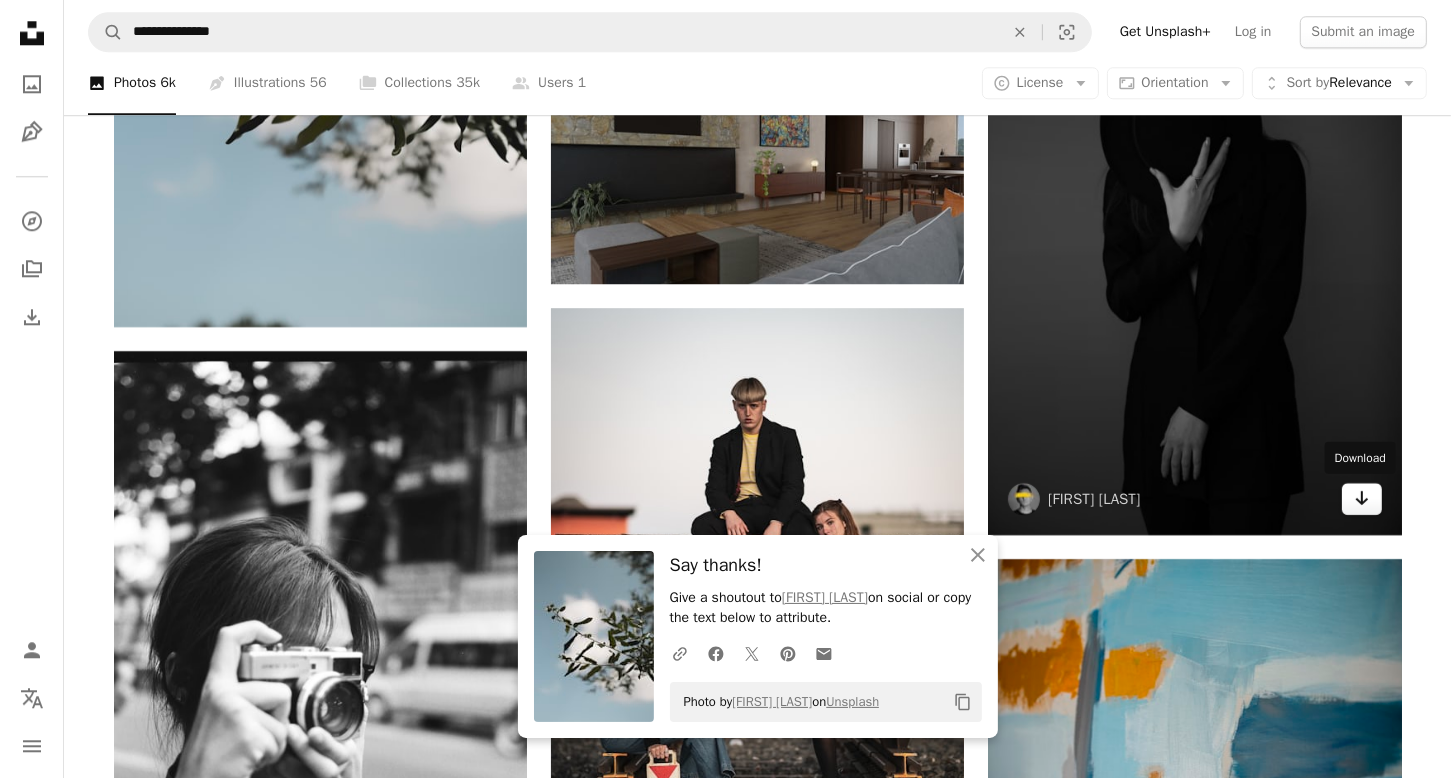 click 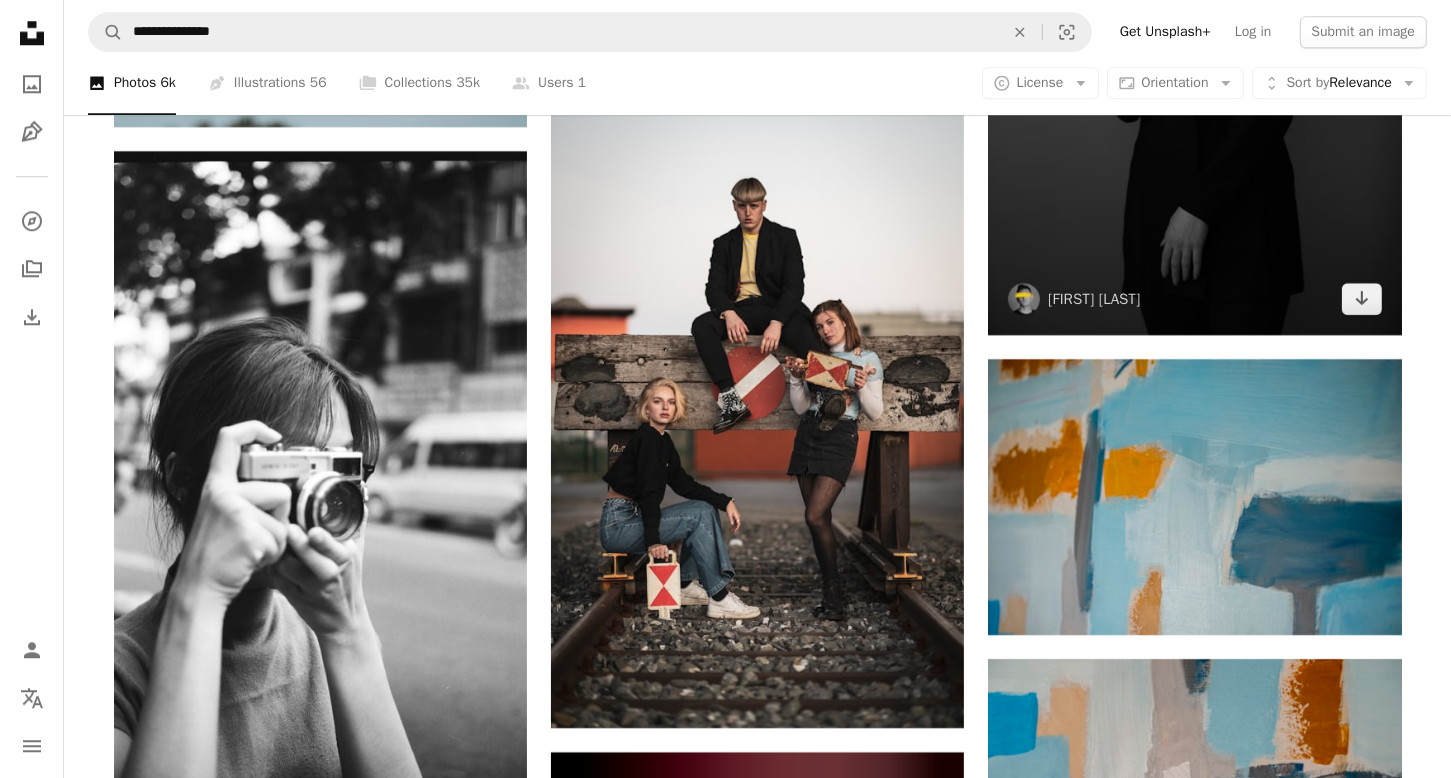 scroll, scrollTop: 5600, scrollLeft: 0, axis: vertical 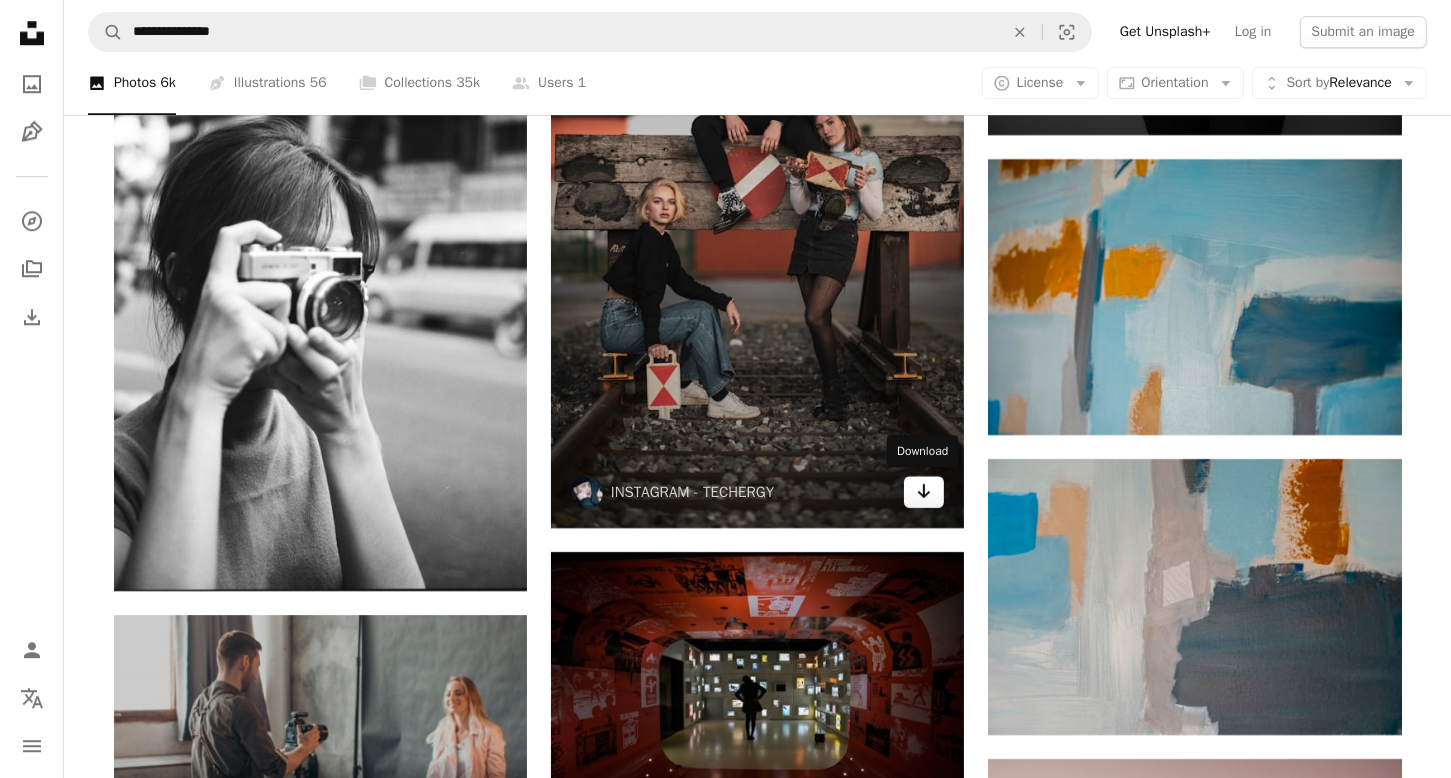 click on "Arrow pointing down" 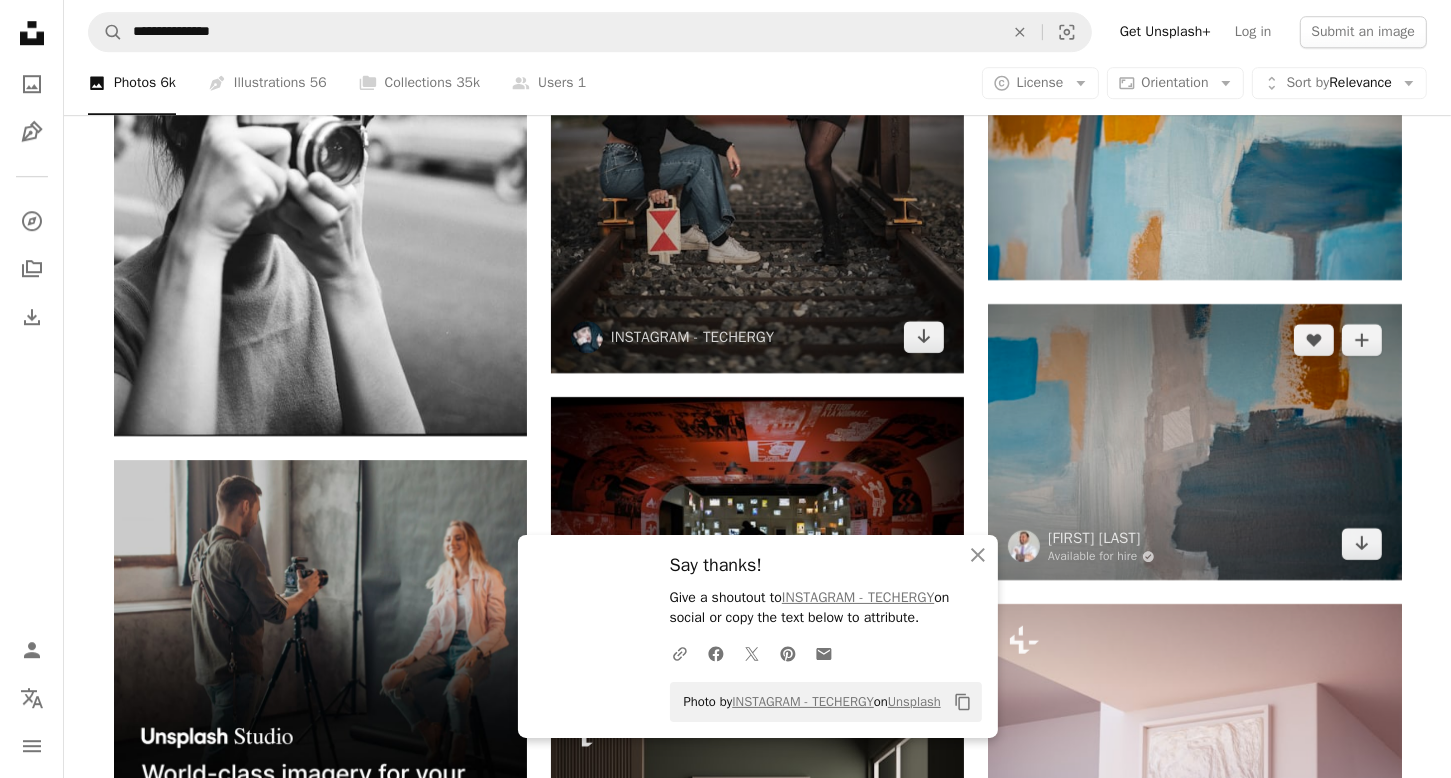 scroll, scrollTop: 6000, scrollLeft: 0, axis: vertical 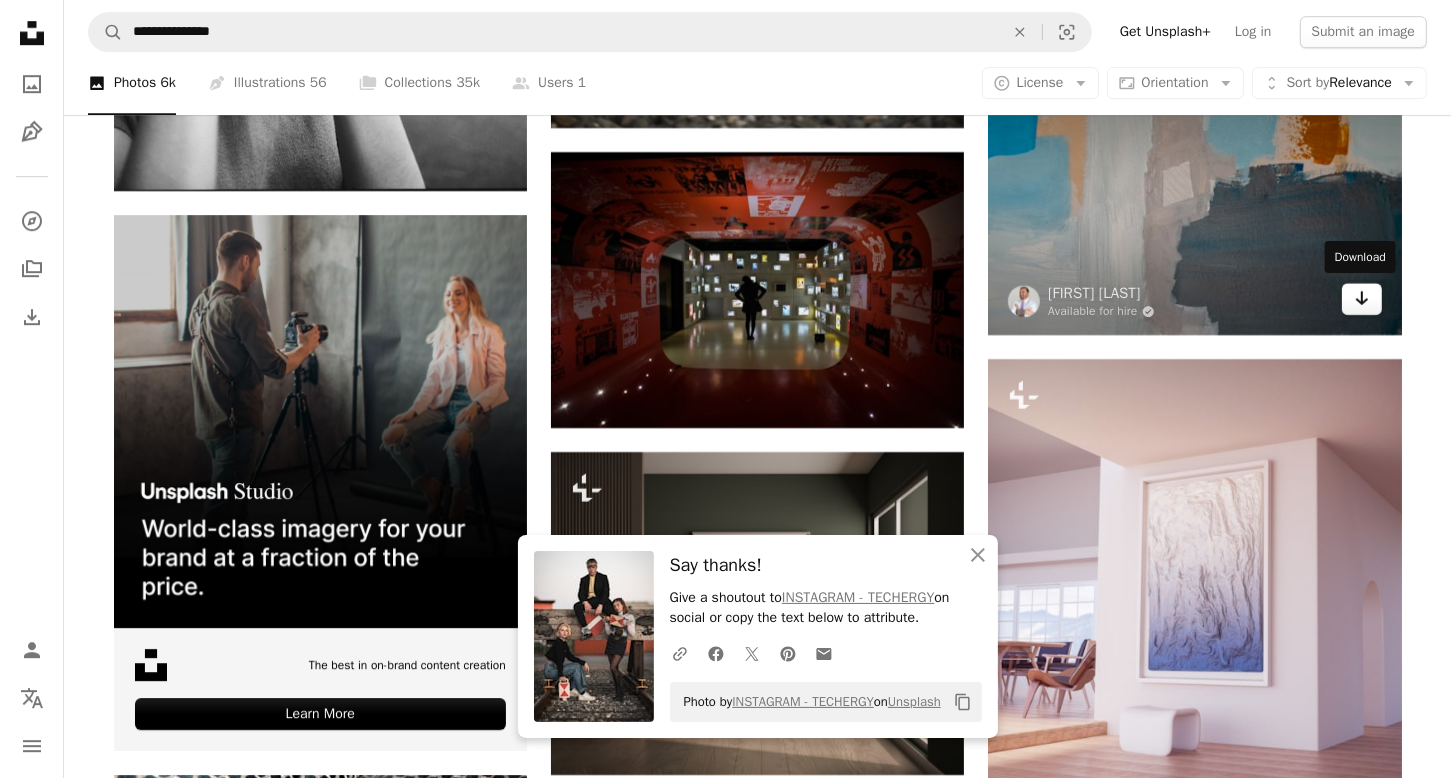 click on "Arrow pointing down" 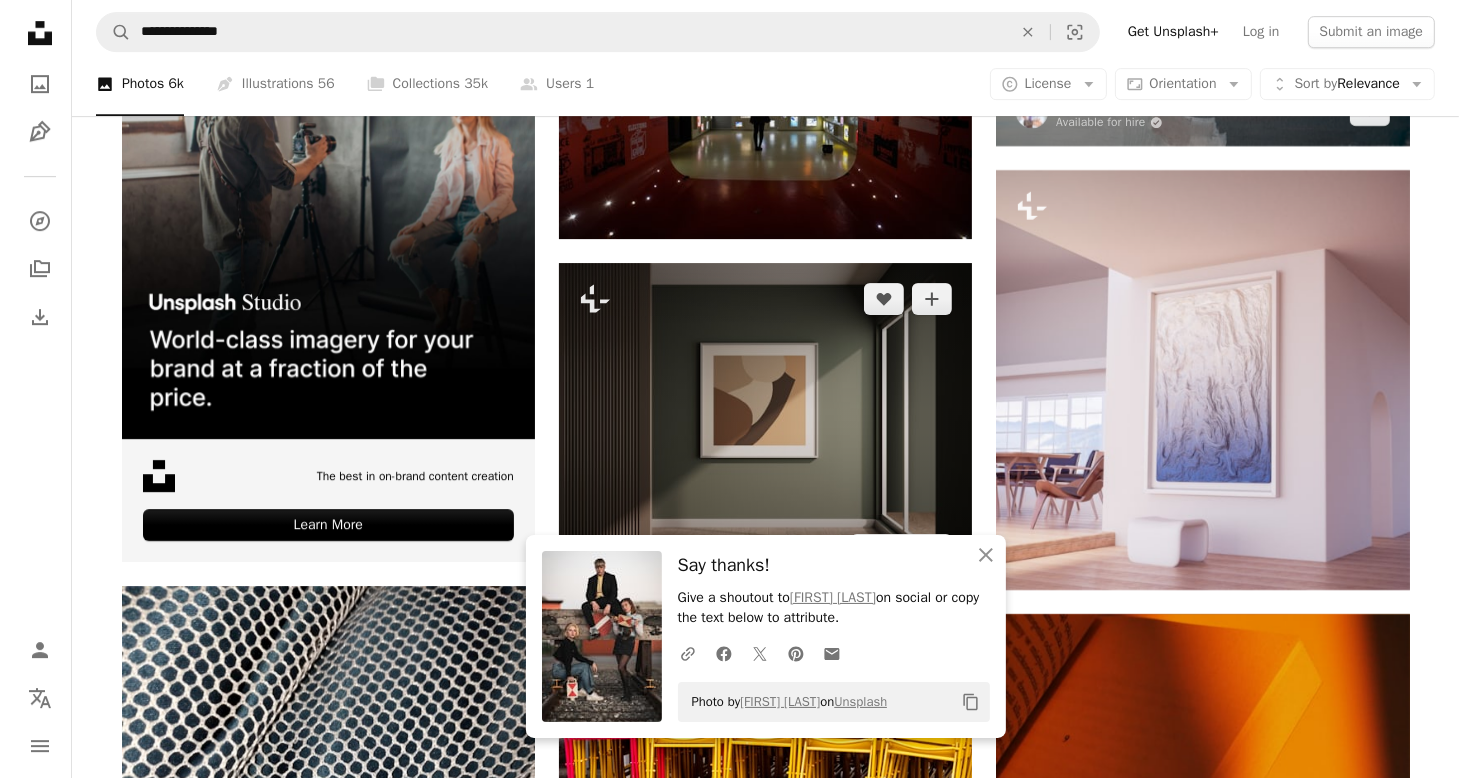 scroll, scrollTop: 6200, scrollLeft: 0, axis: vertical 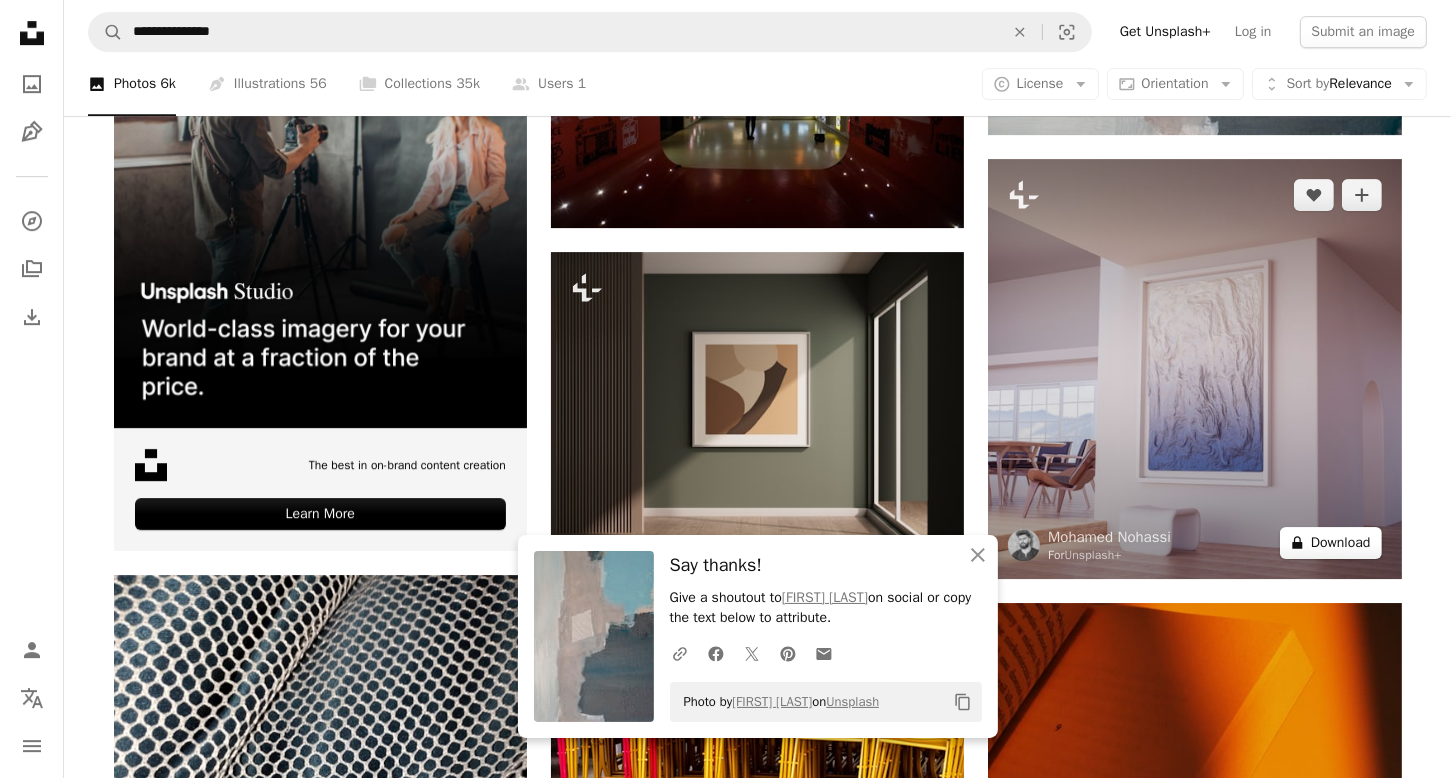 click on "A lock Download" at bounding box center [1331, 543] 